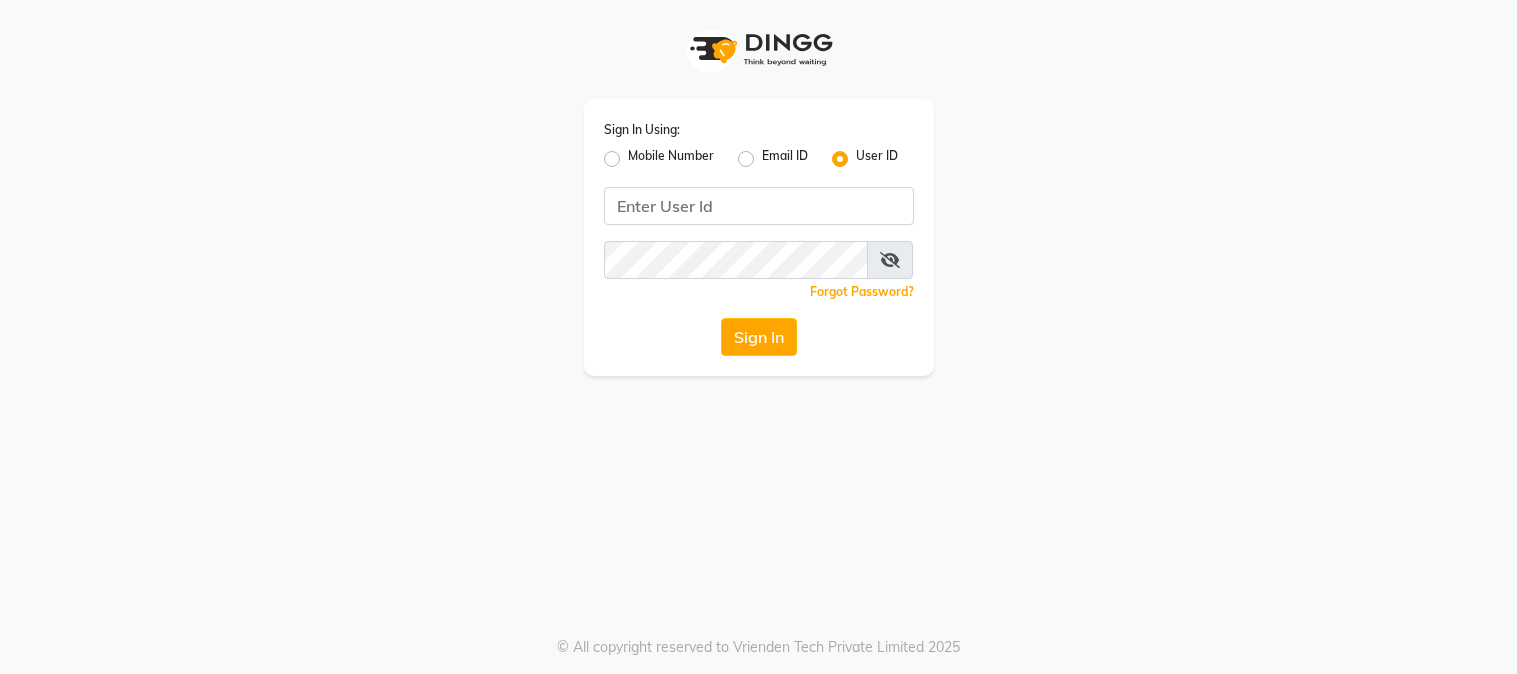 scroll, scrollTop: 0, scrollLeft: 0, axis: both 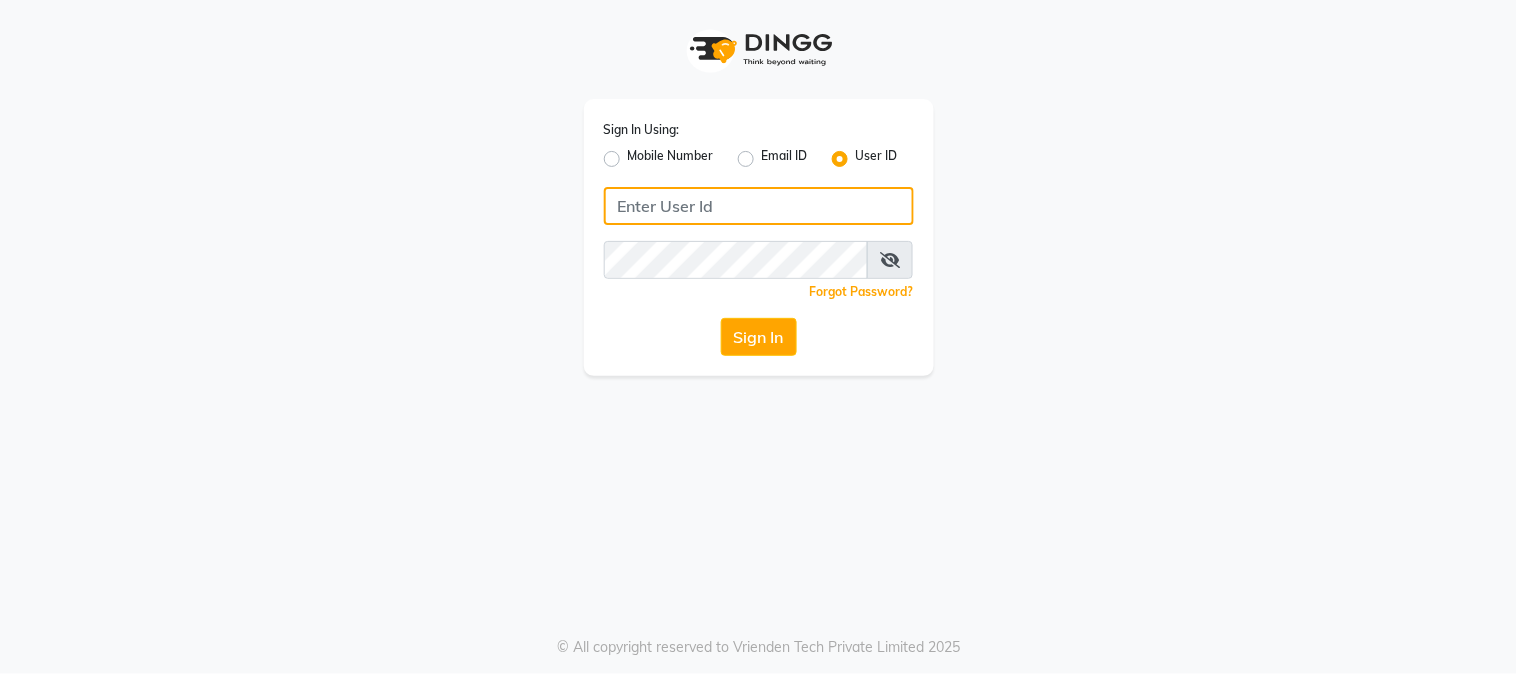 click 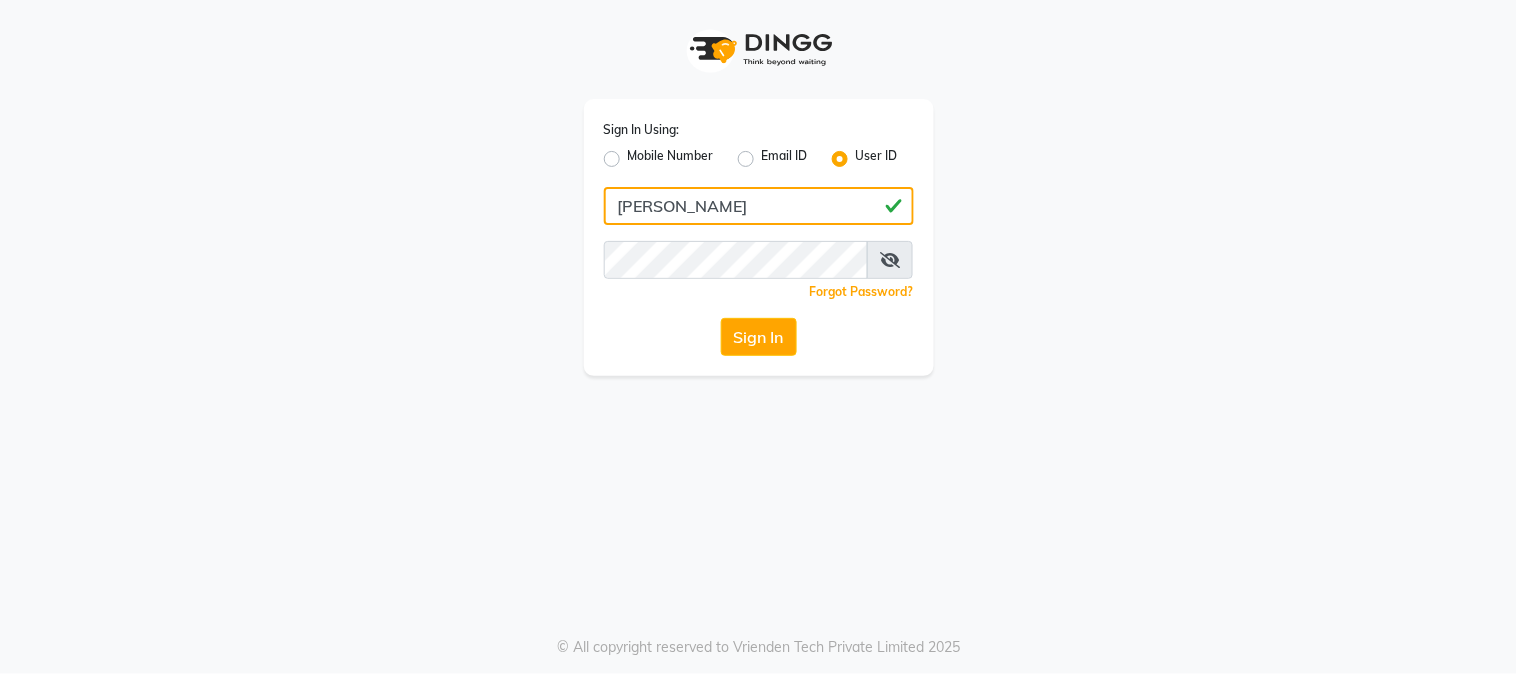 type on "[PERSON_NAME]" 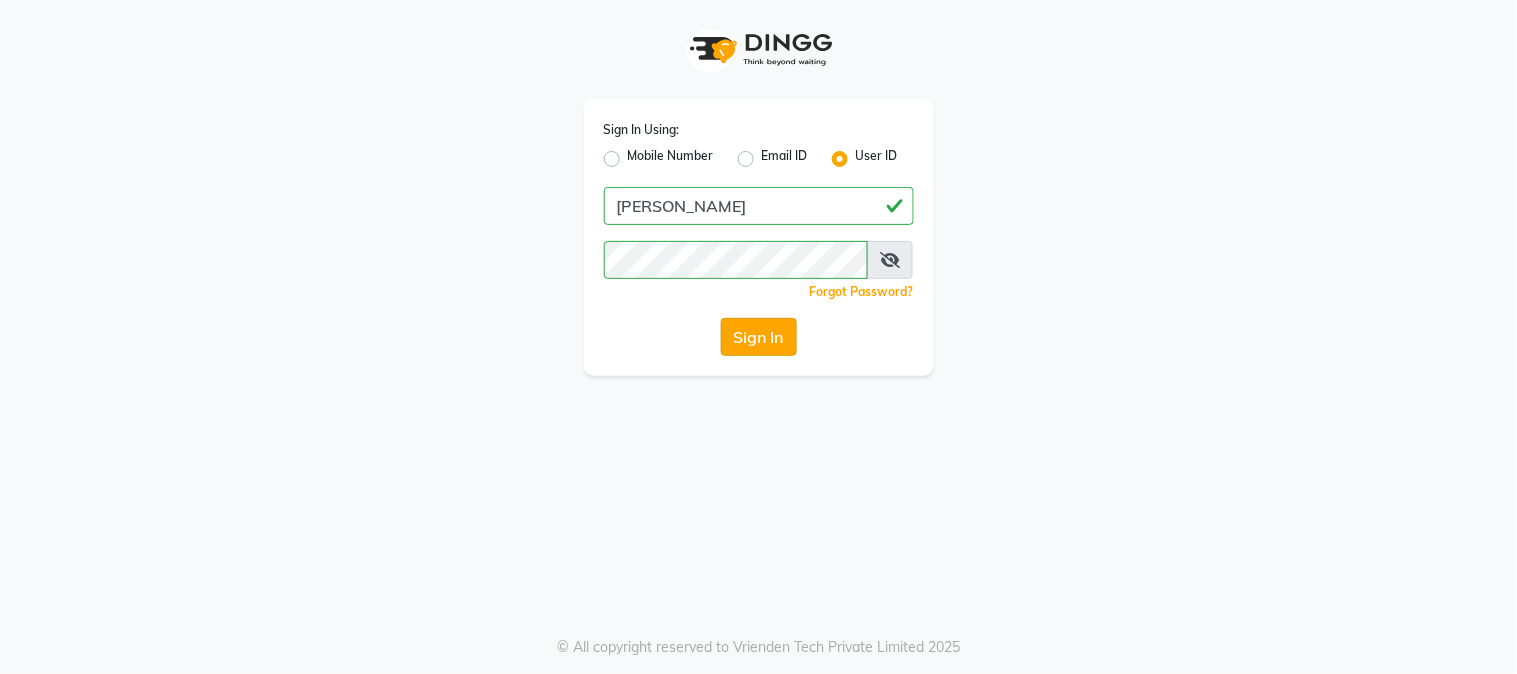 click on "Sign In" 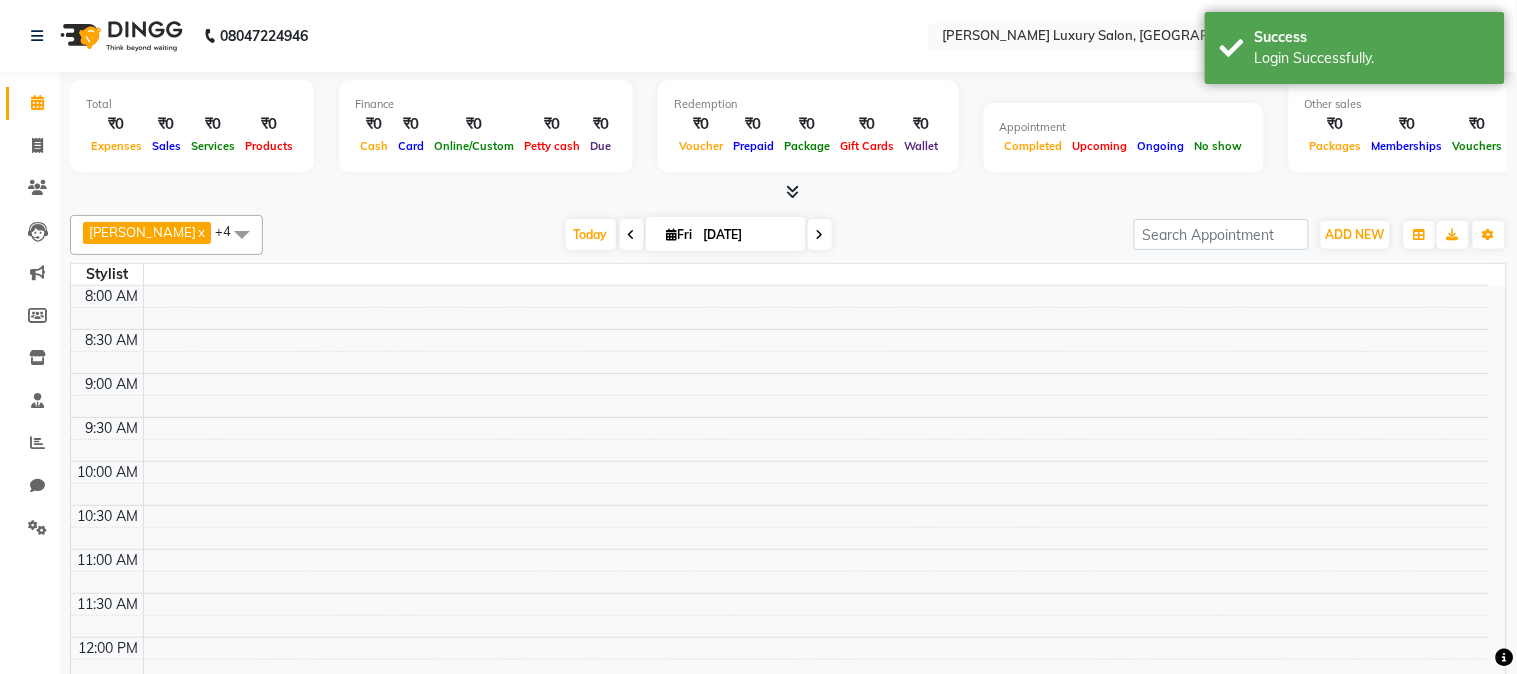 select on "en" 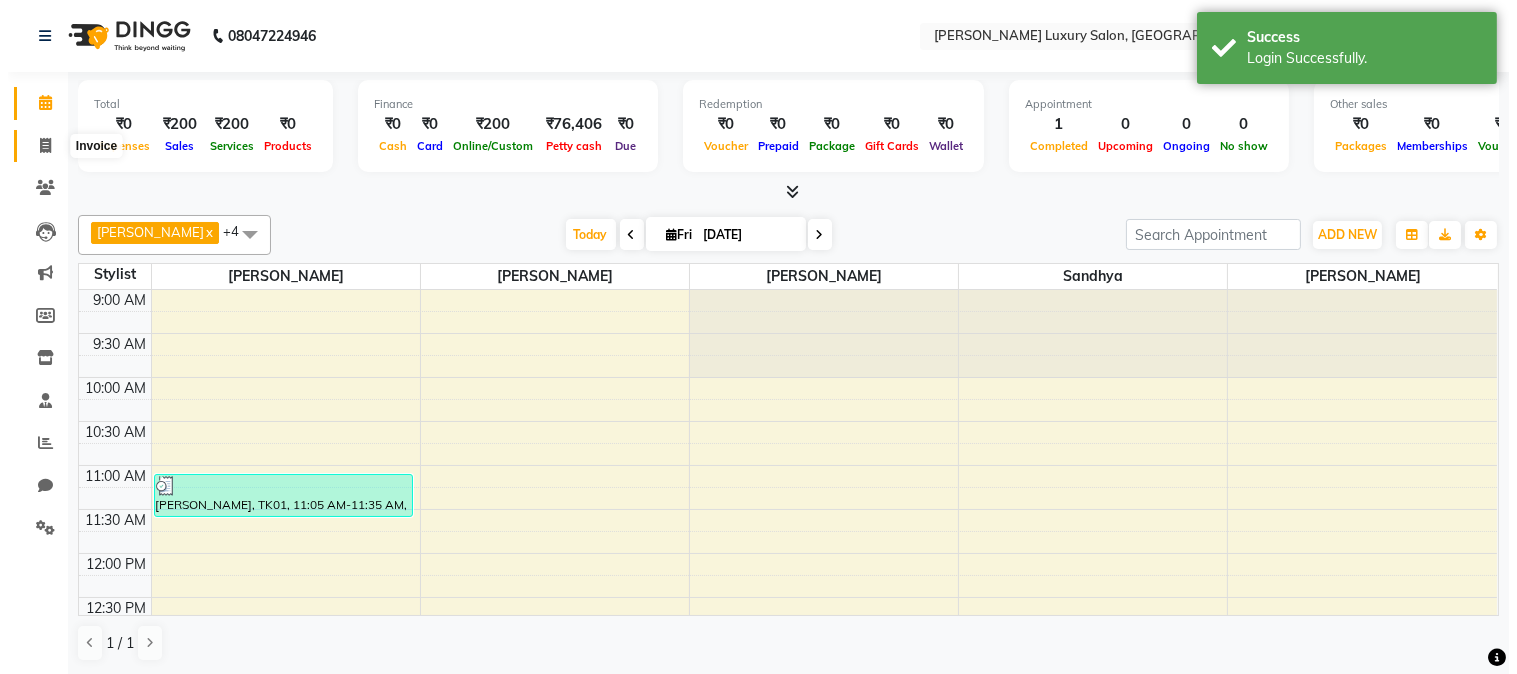 scroll, scrollTop: 0, scrollLeft: 0, axis: both 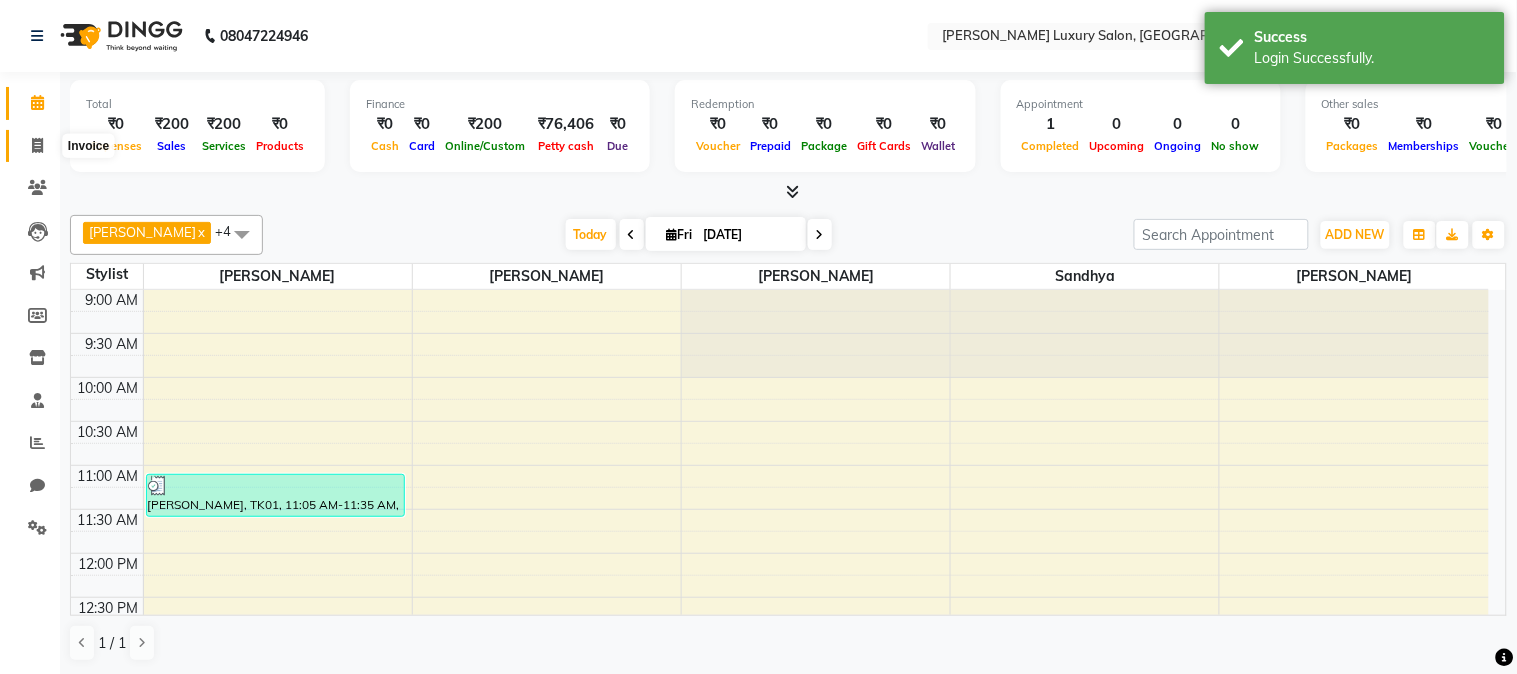 click 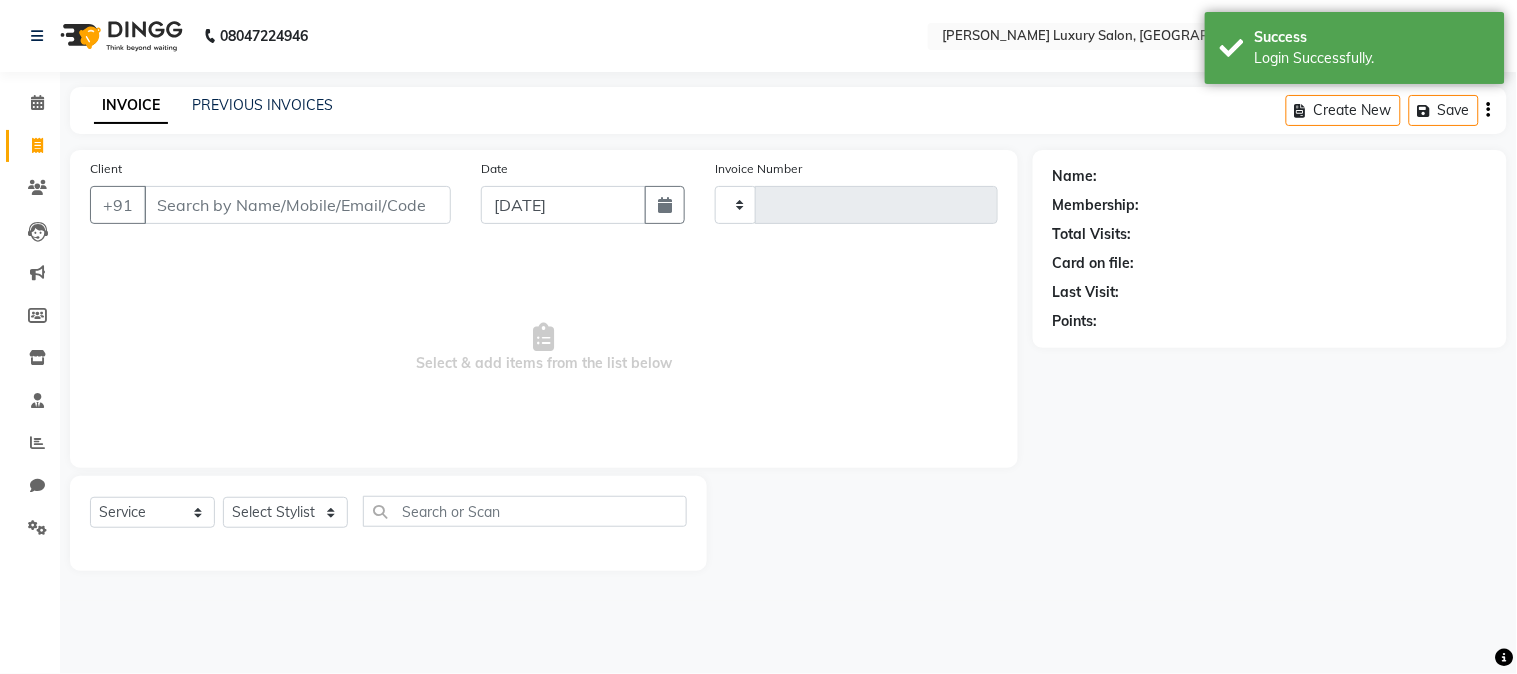 type on "1268" 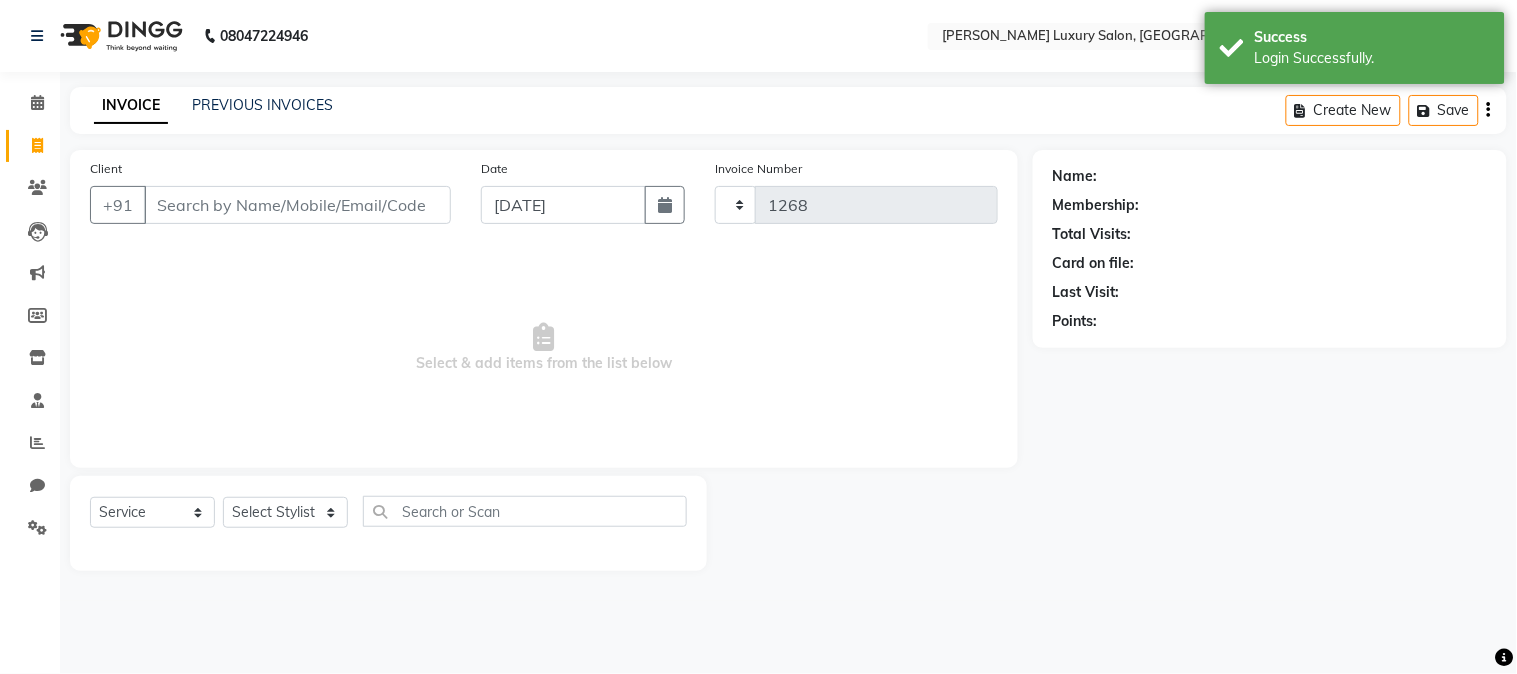 select on "7752" 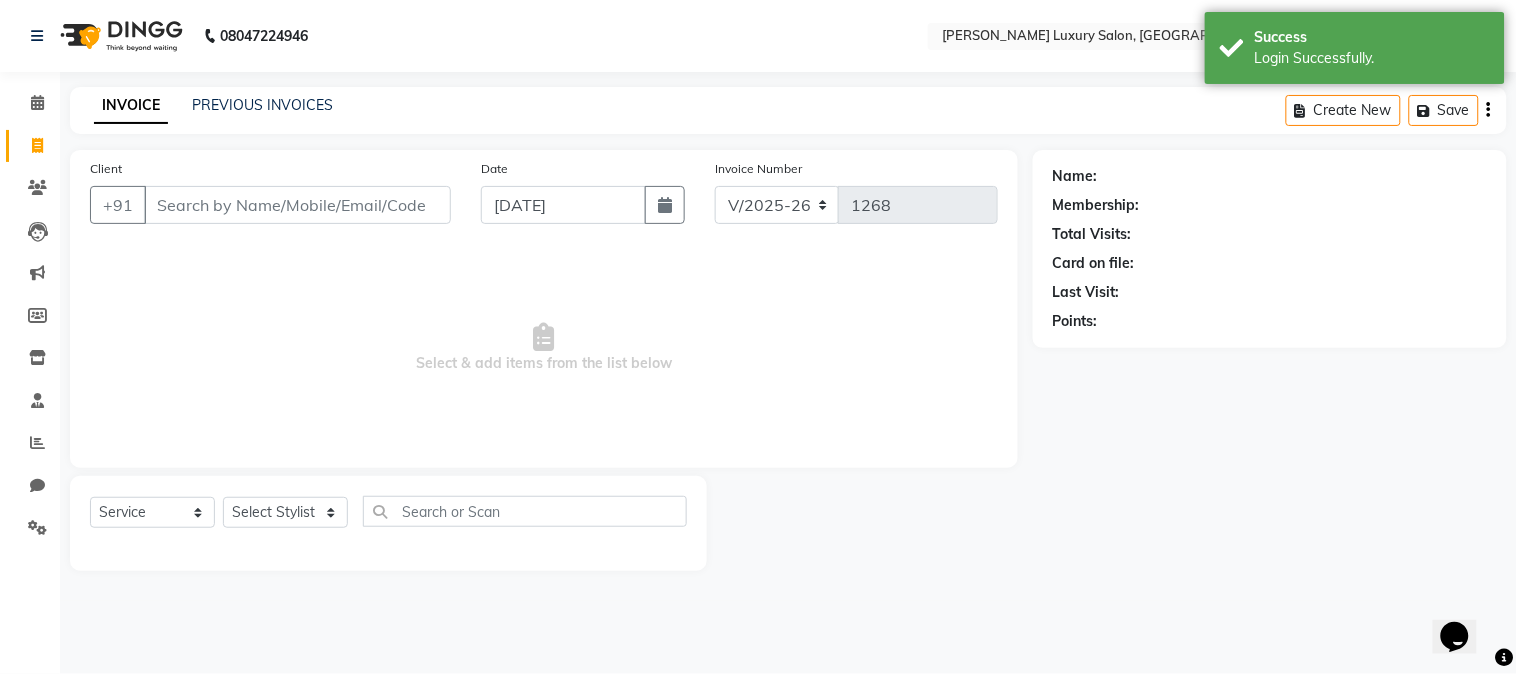 scroll, scrollTop: 0, scrollLeft: 0, axis: both 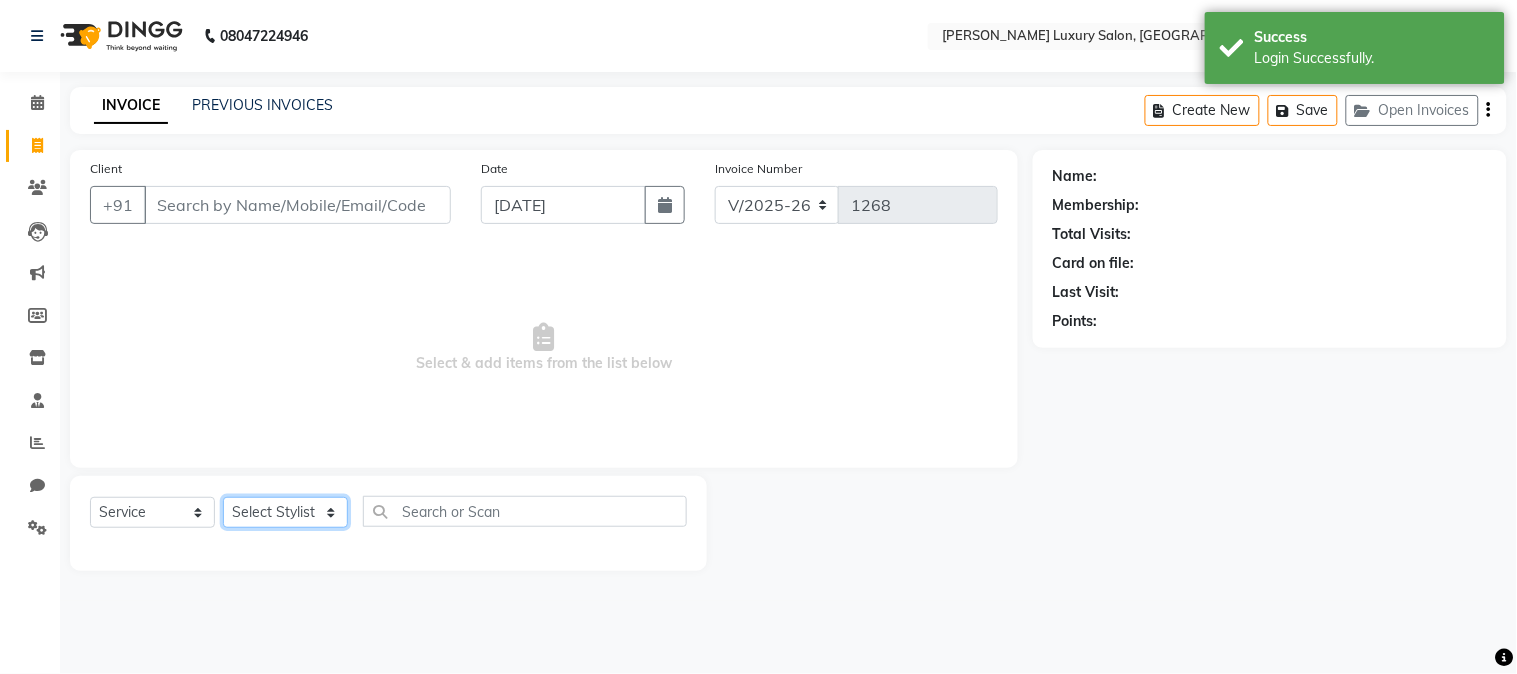 drag, startPoint x: 257, startPoint y: 511, endPoint x: 257, endPoint y: 498, distance: 13 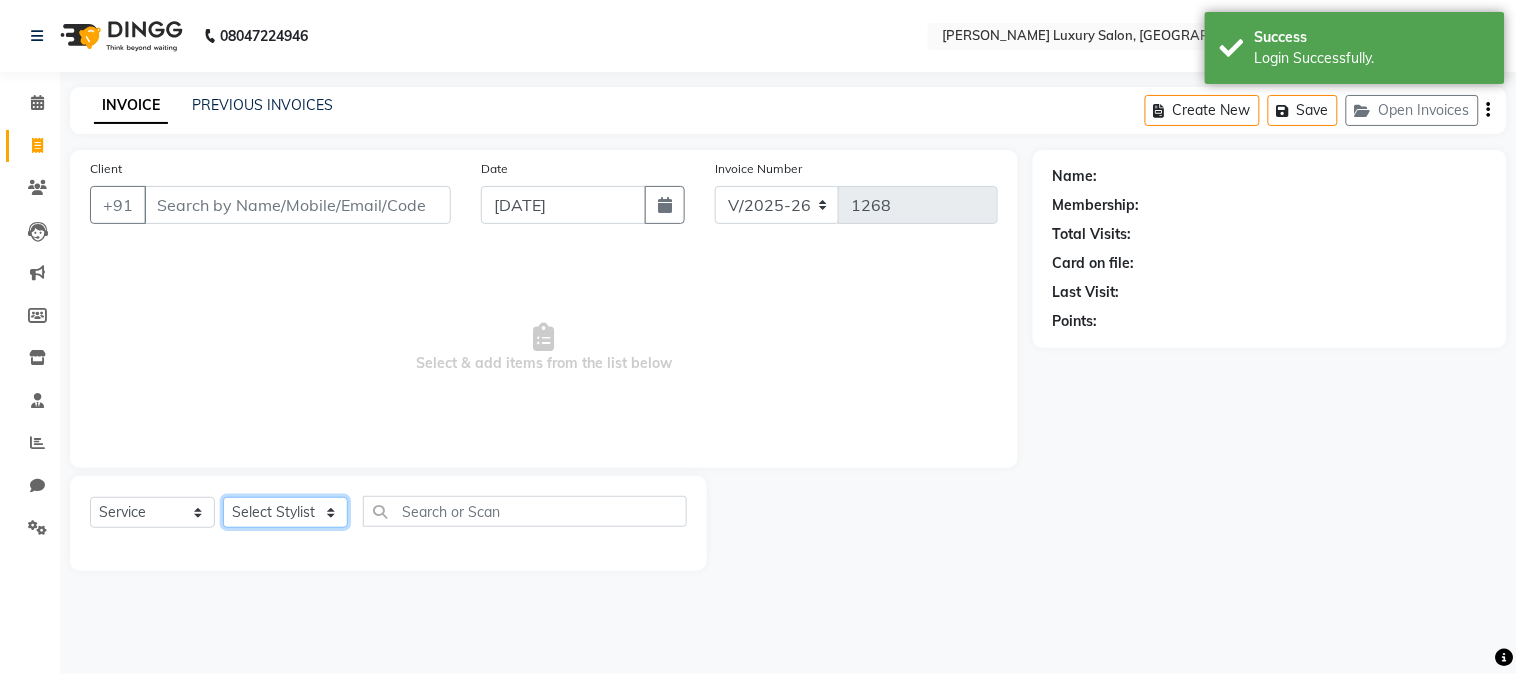 select on "69292" 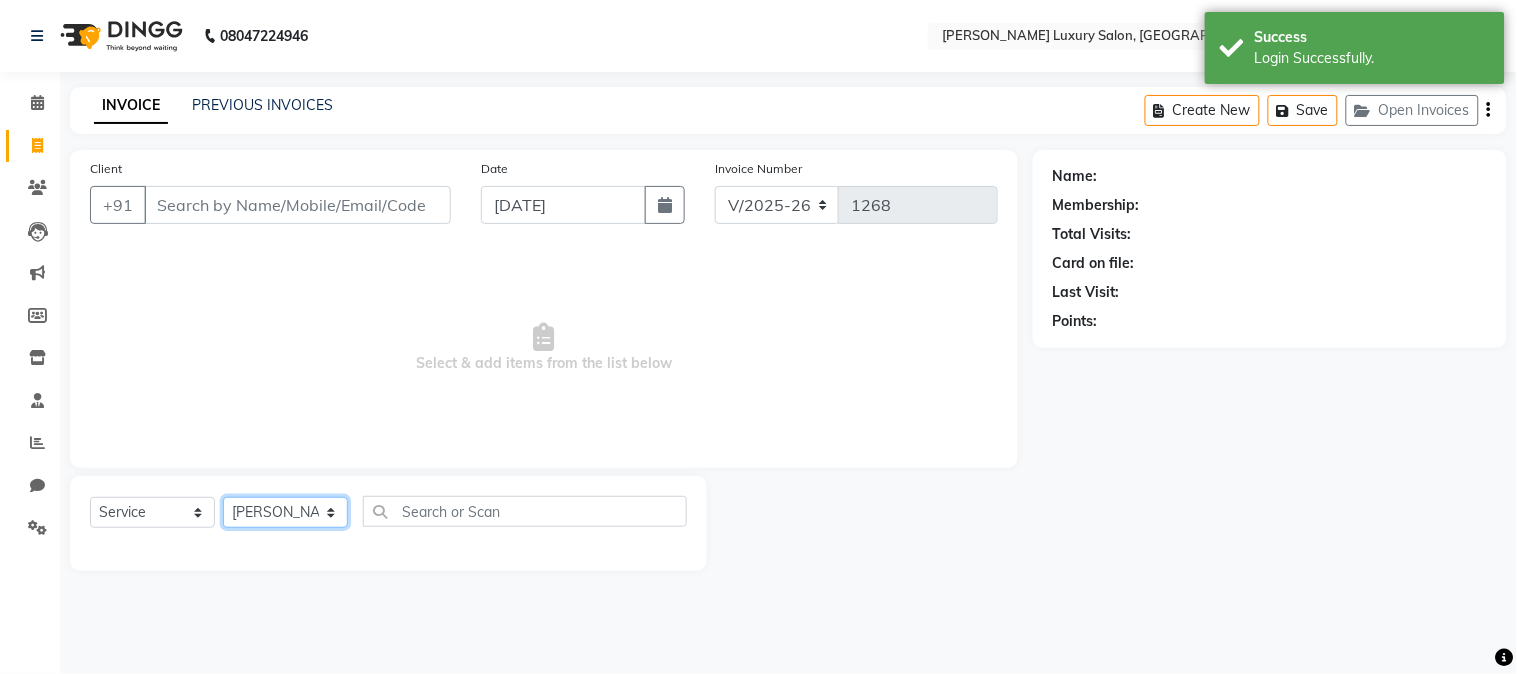 click on "Select Stylist [PERSON_NAME] [PERSON_NAME] neha [PERSON_NAME] Salon Sandhya [PERSON_NAME] [PERSON_NAME]" 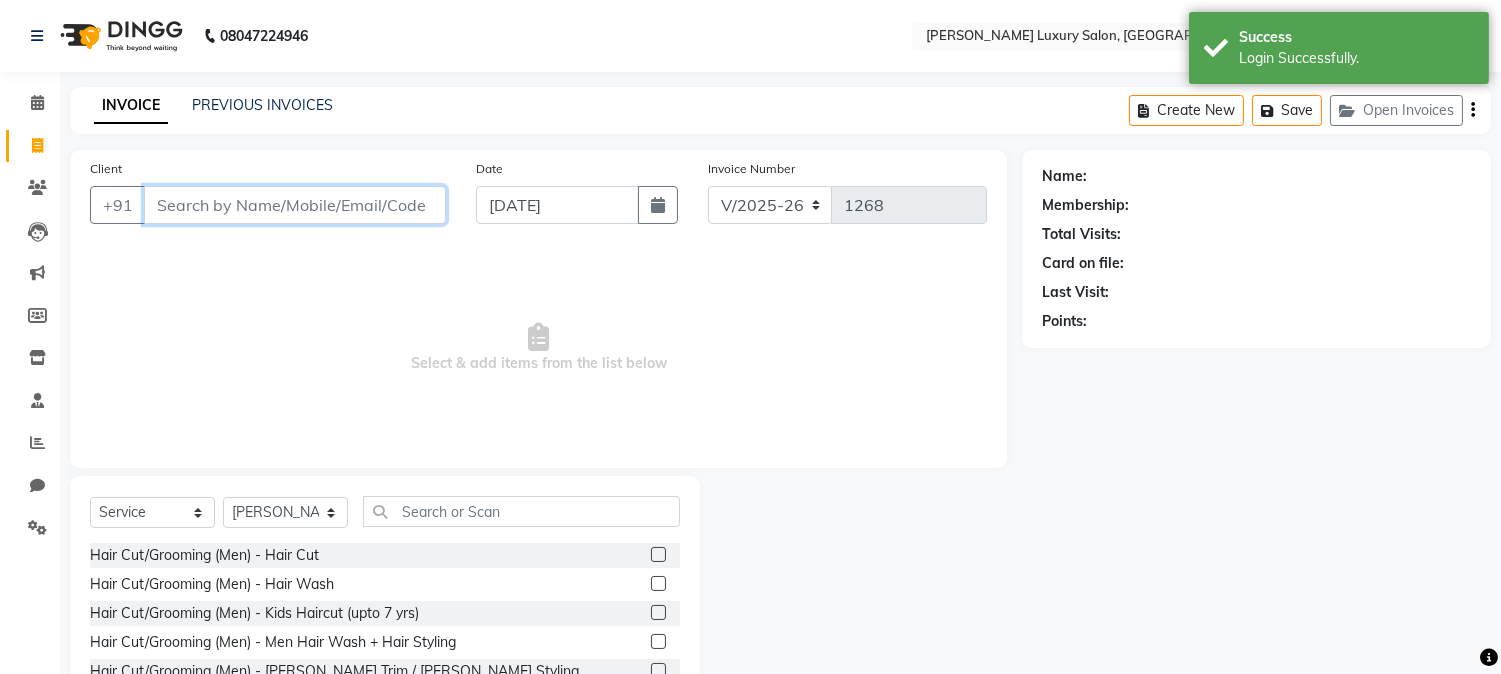 click on "Client" at bounding box center [295, 205] 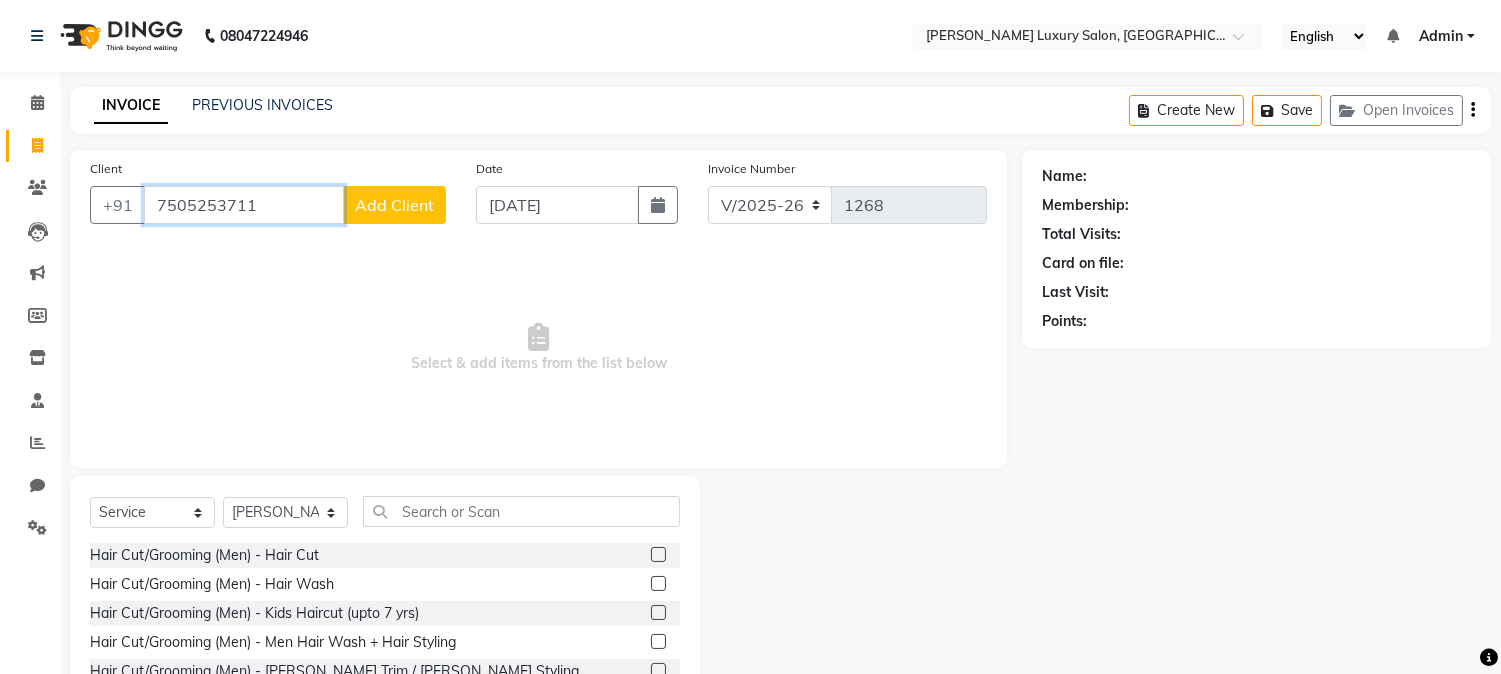 type on "7505253711" 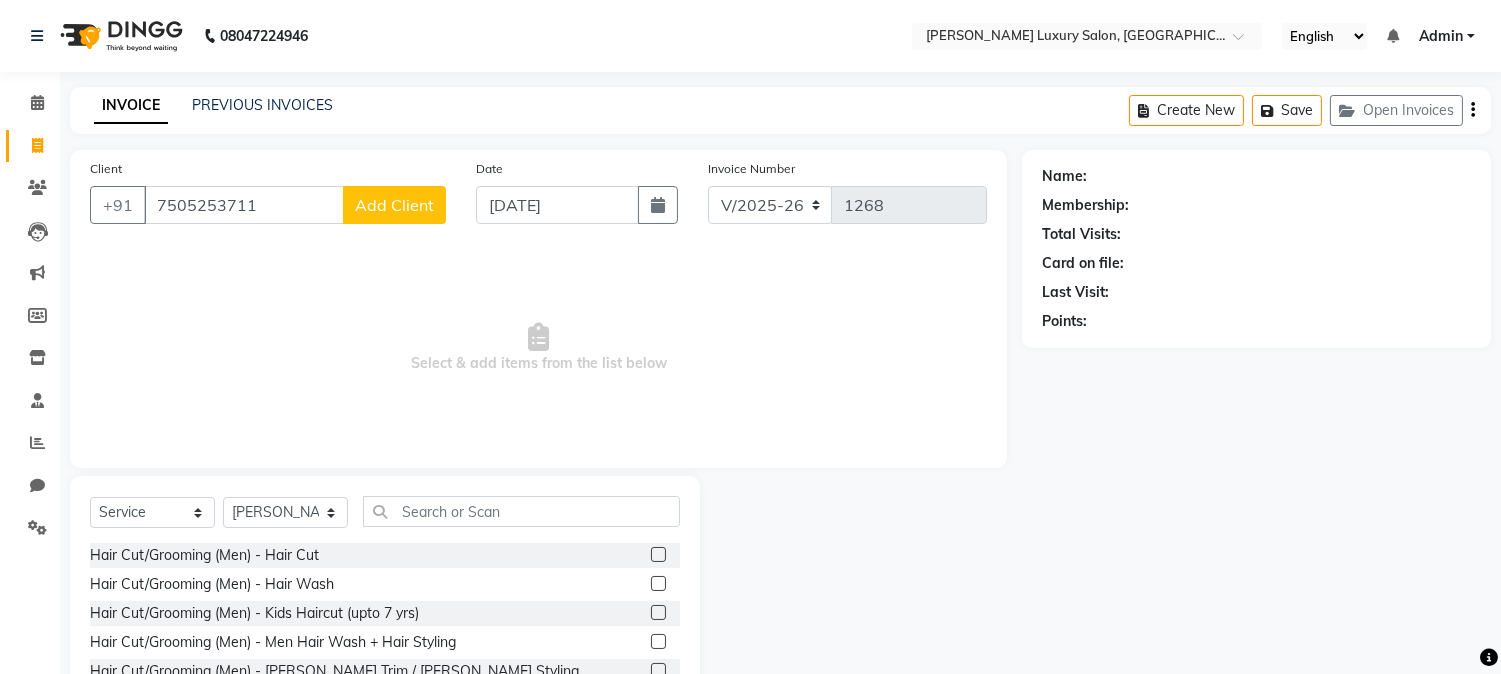 click on "Add Client" 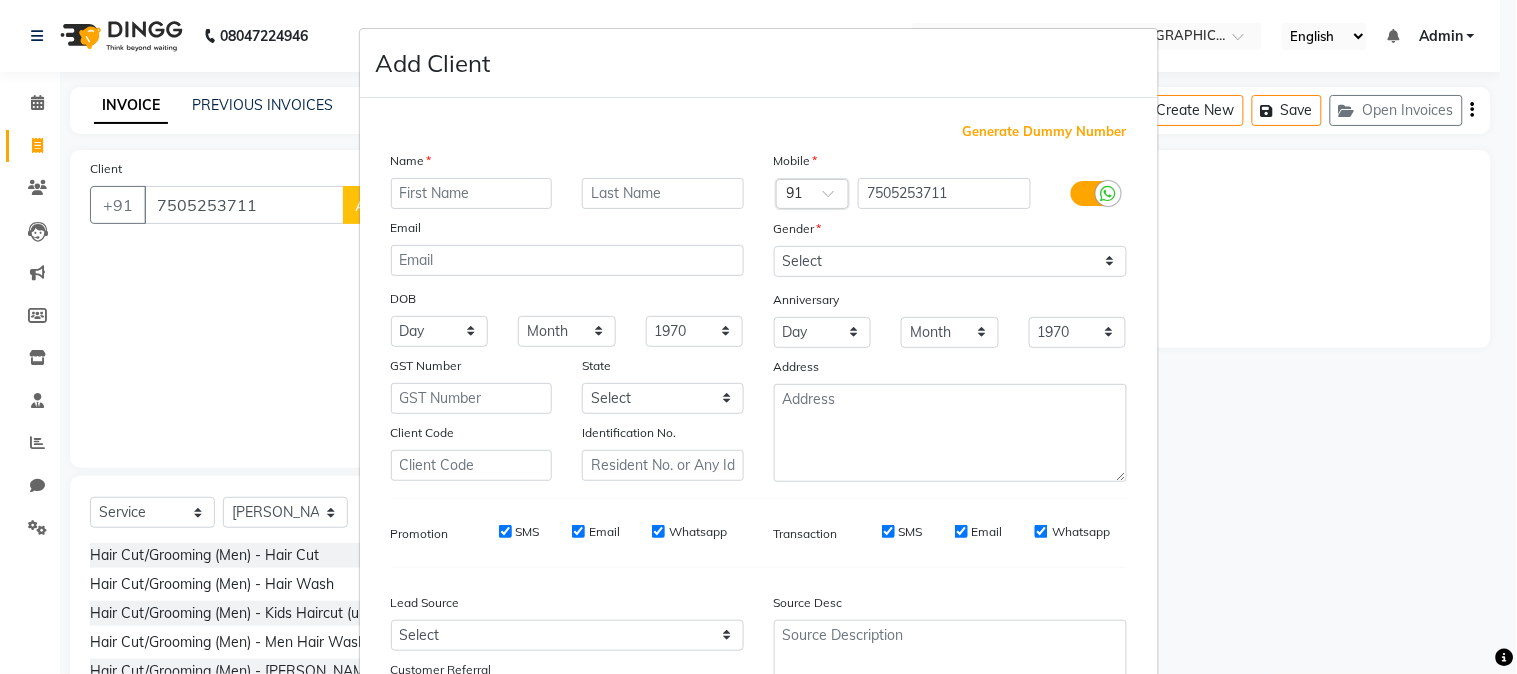 click at bounding box center [472, 193] 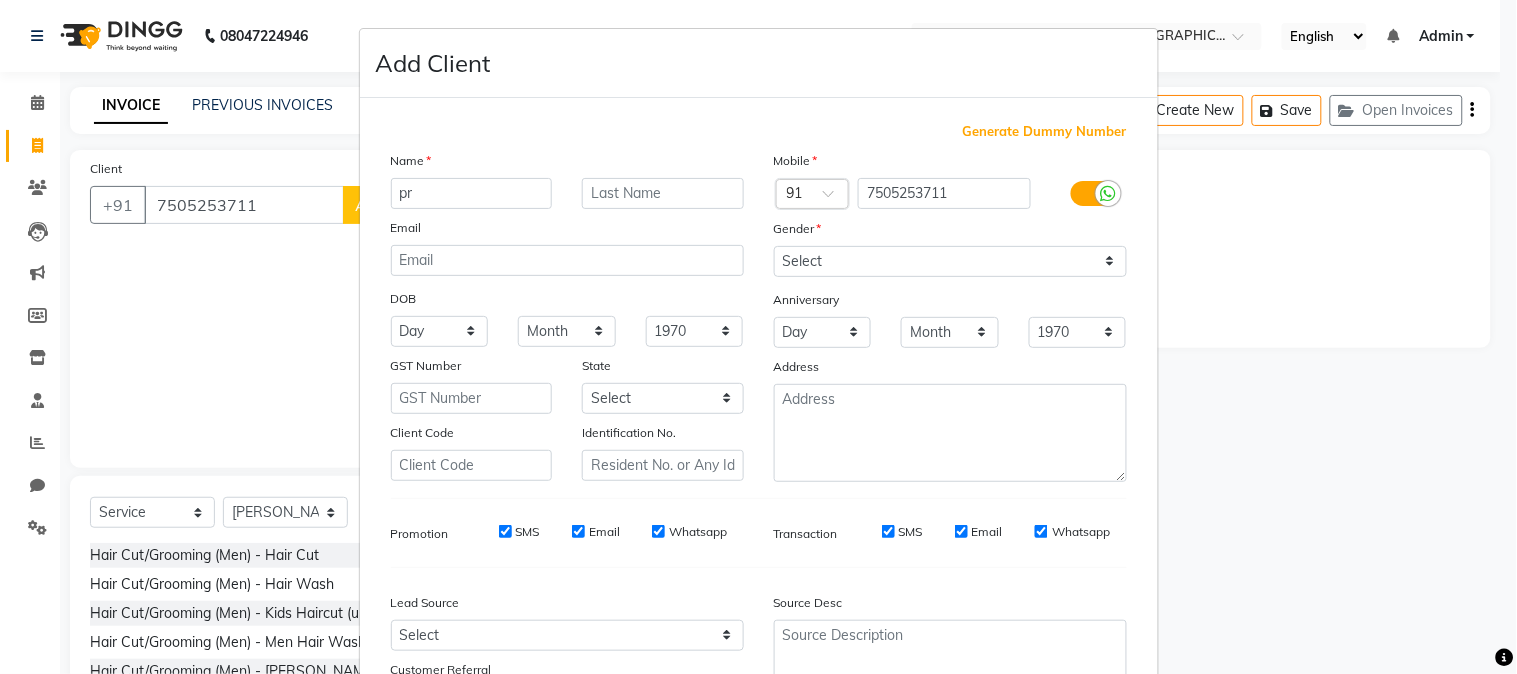 type on "p" 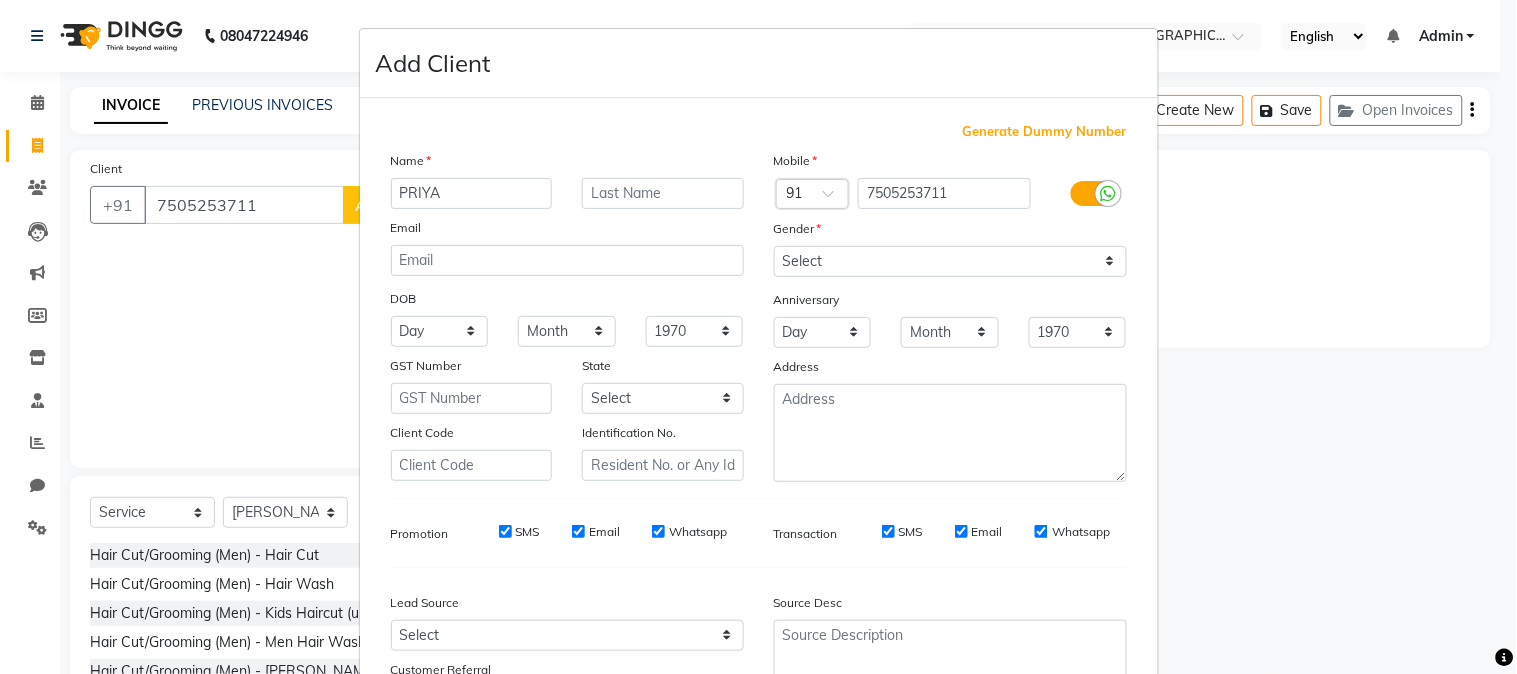 type on "PRIYA" 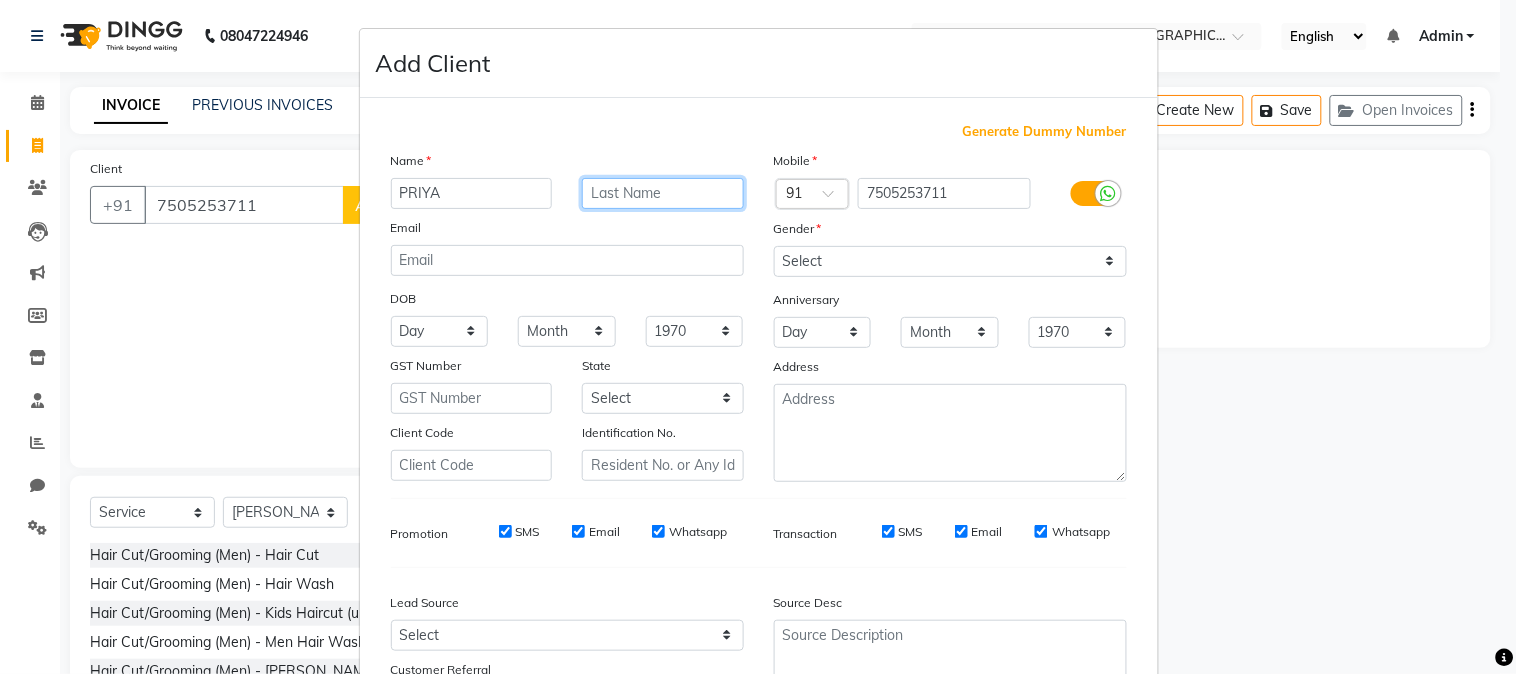 click at bounding box center [663, 193] 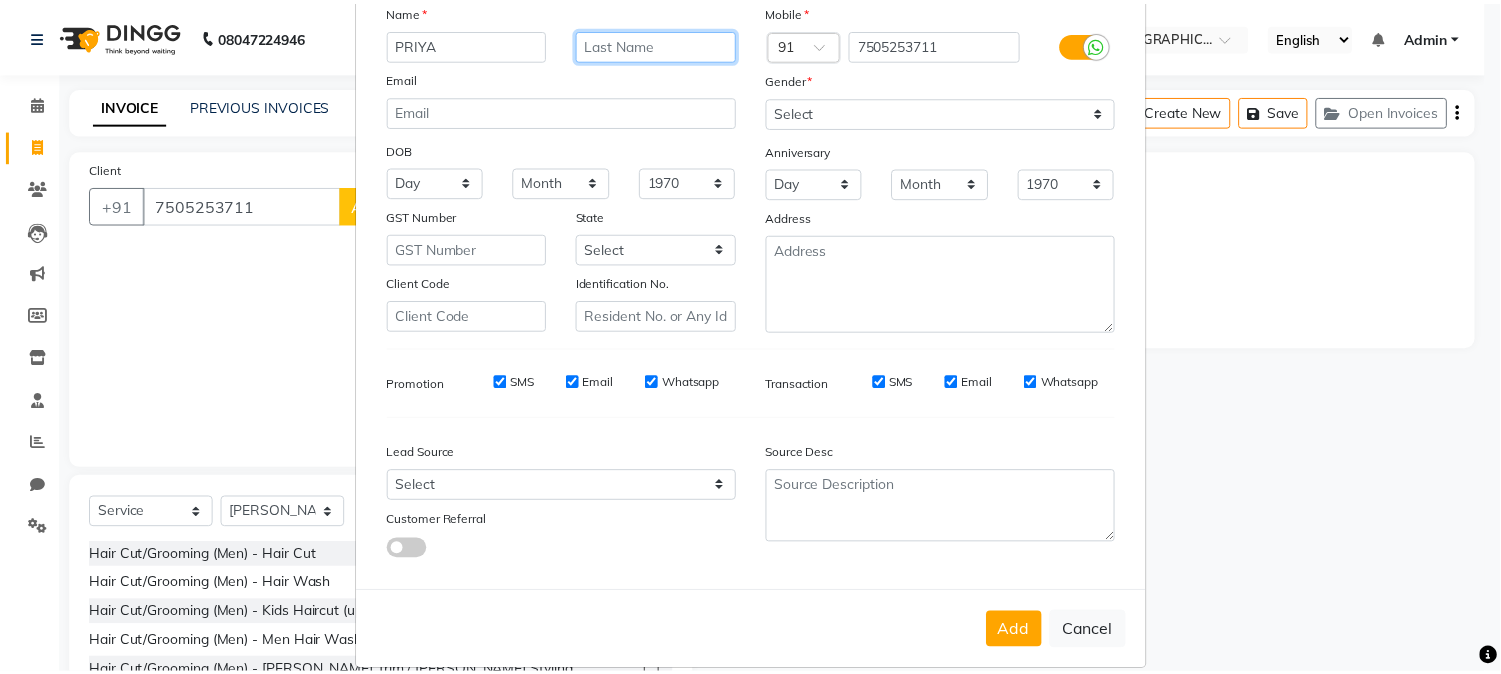 scroll, scrollTop: 176, scrollLeft: 0, axis: vertical 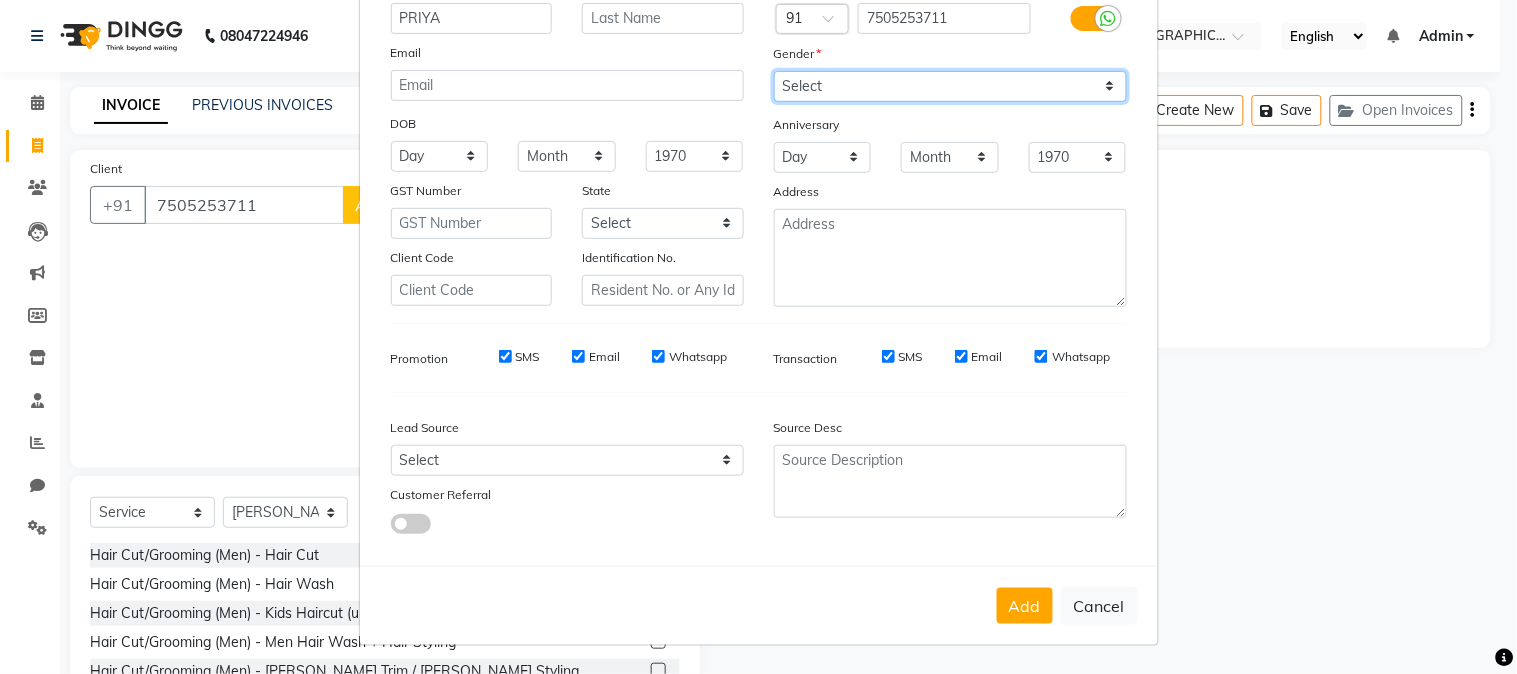 click on "Select [DEMOGRAPHIC_DATA] [DEMOGRAPHIC_DATA] Other Prefer Not To Say" at bounding box center (950, 86) 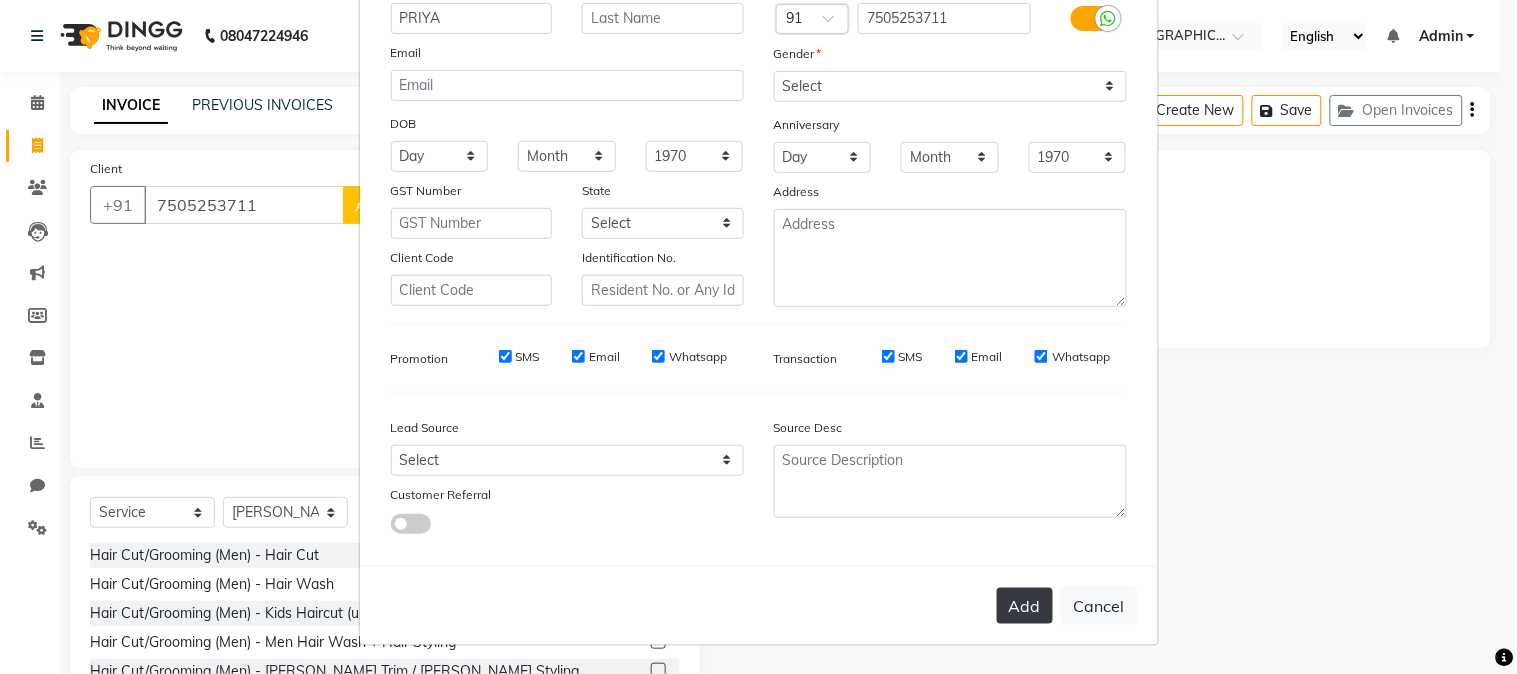 click on "Add" at bounding box center [1025, 606] 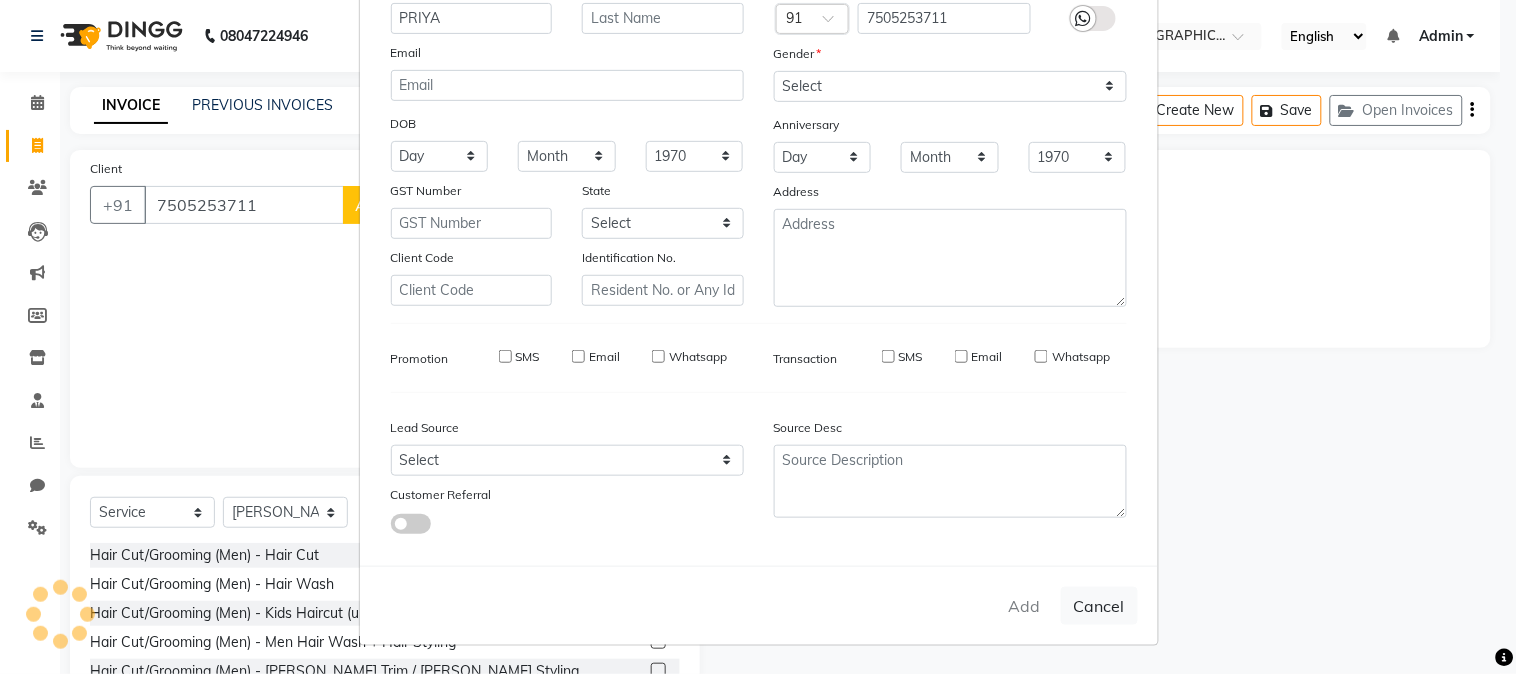 type 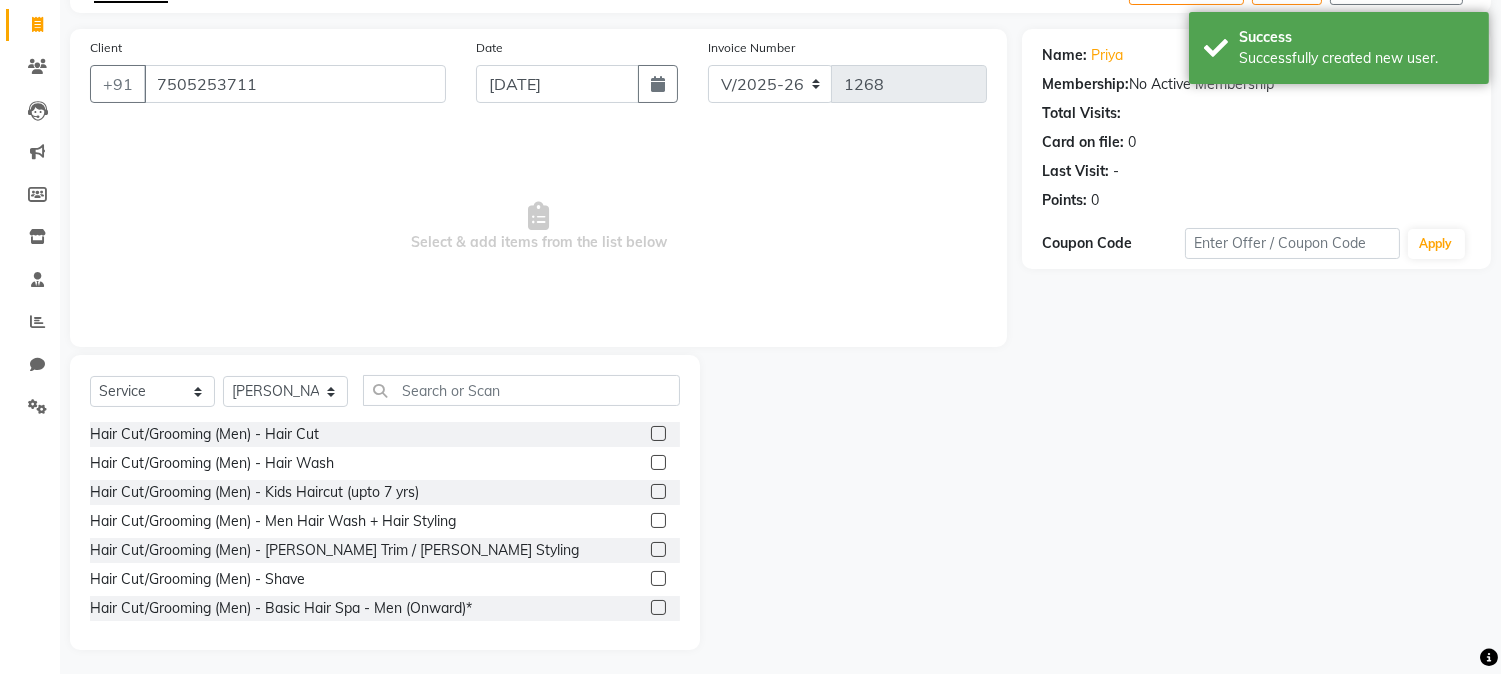 scroll, scrollTop: 126, scrollLeft: 0, axis: vertical 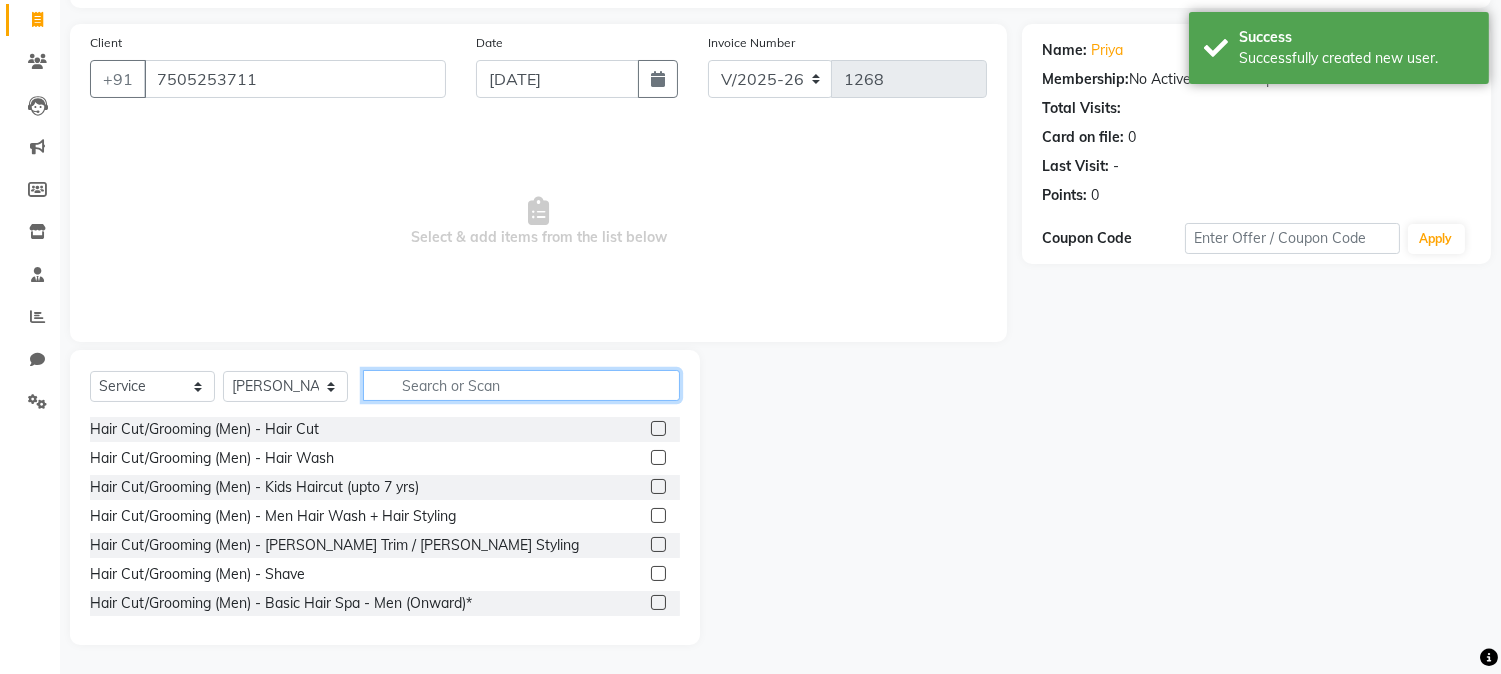 click 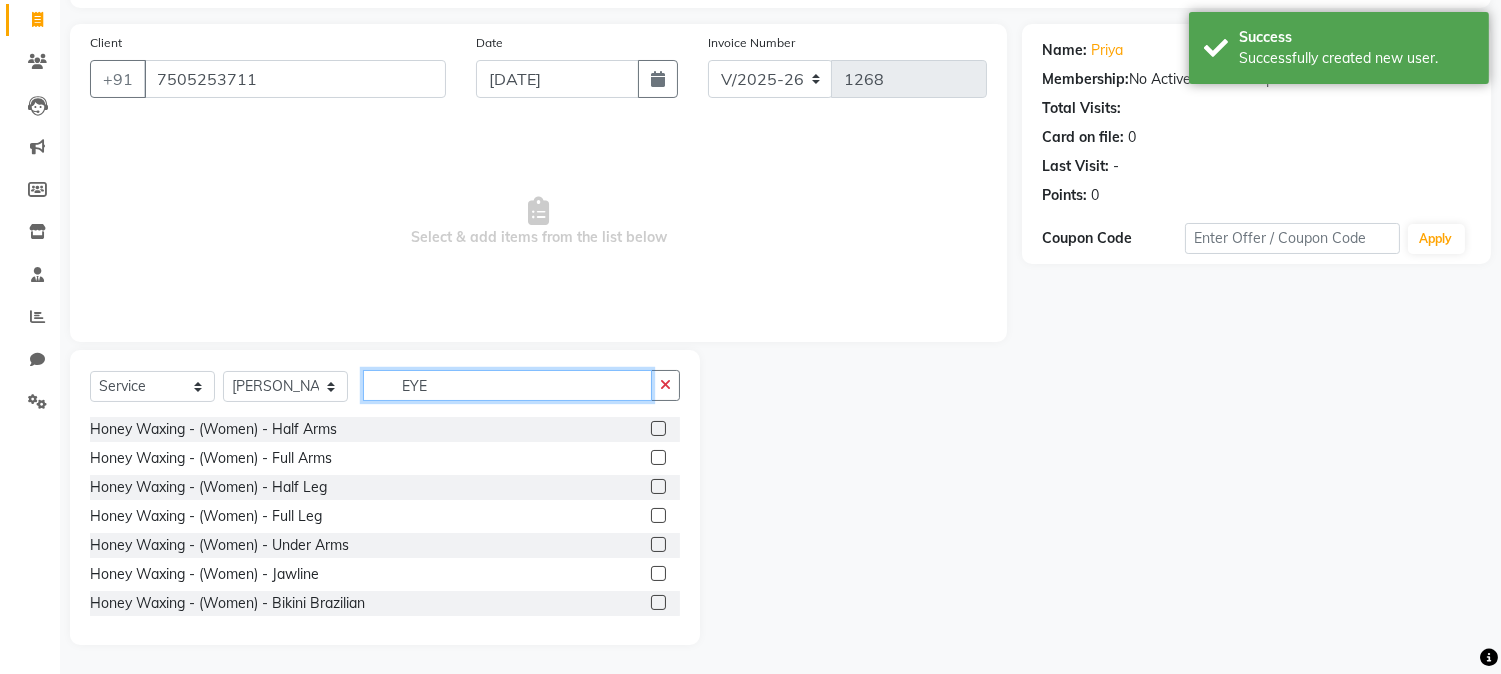 scroll, scrollTop: 0, scrollLeft: 0, axis: both 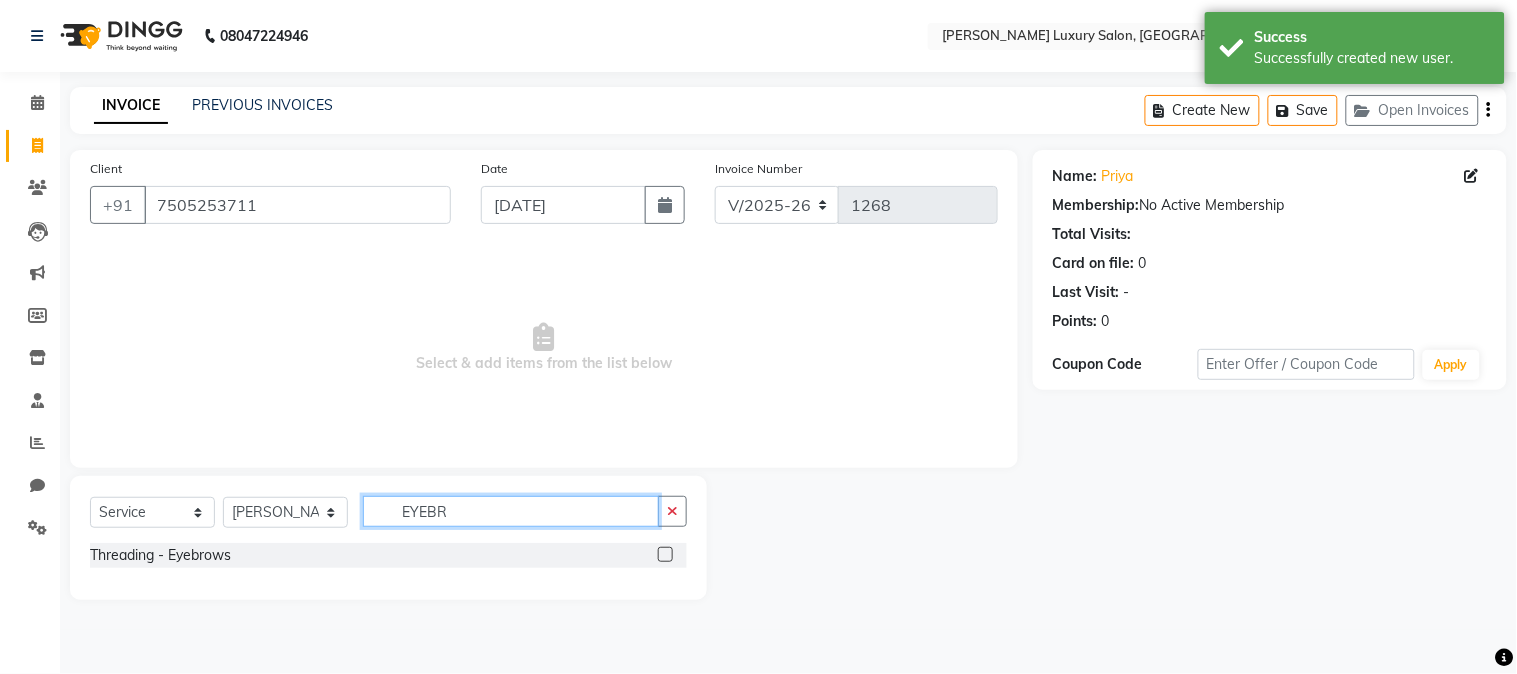 type on "EYEBR" 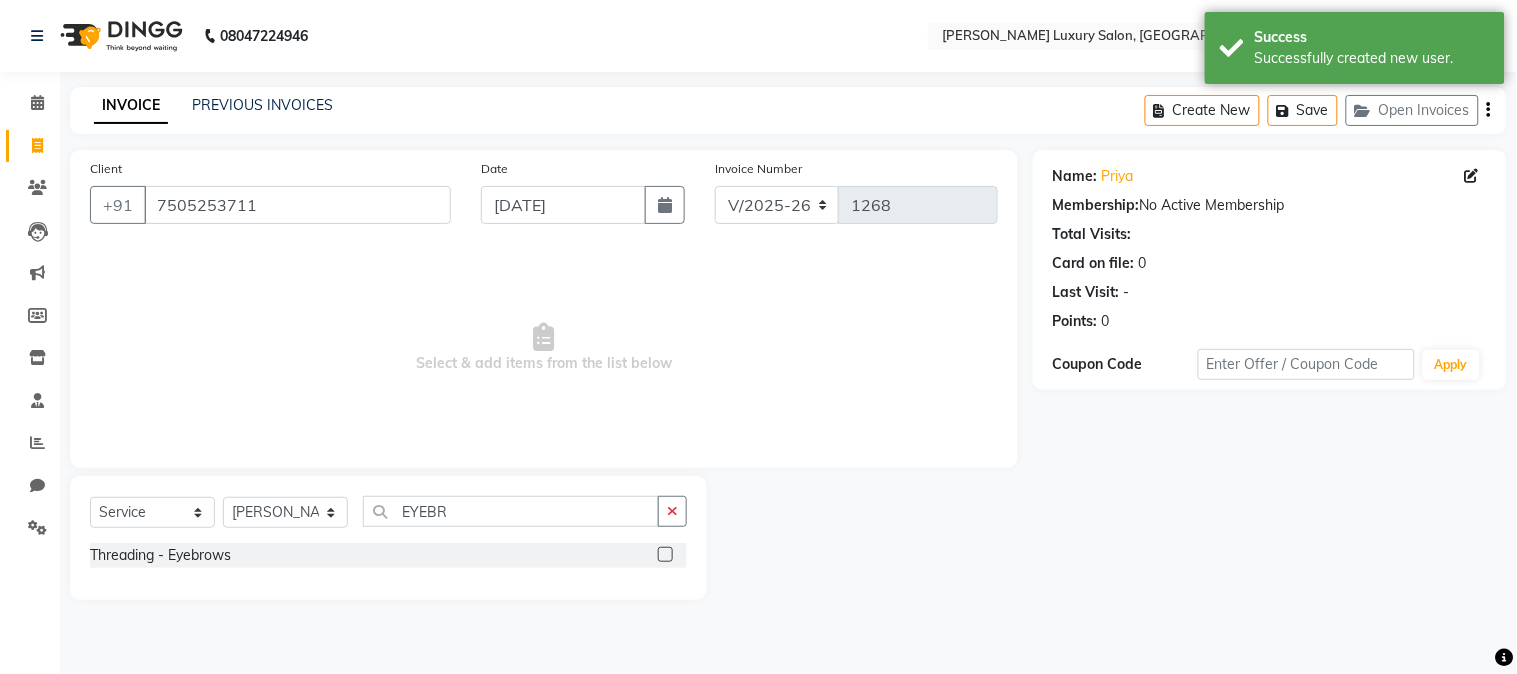 click 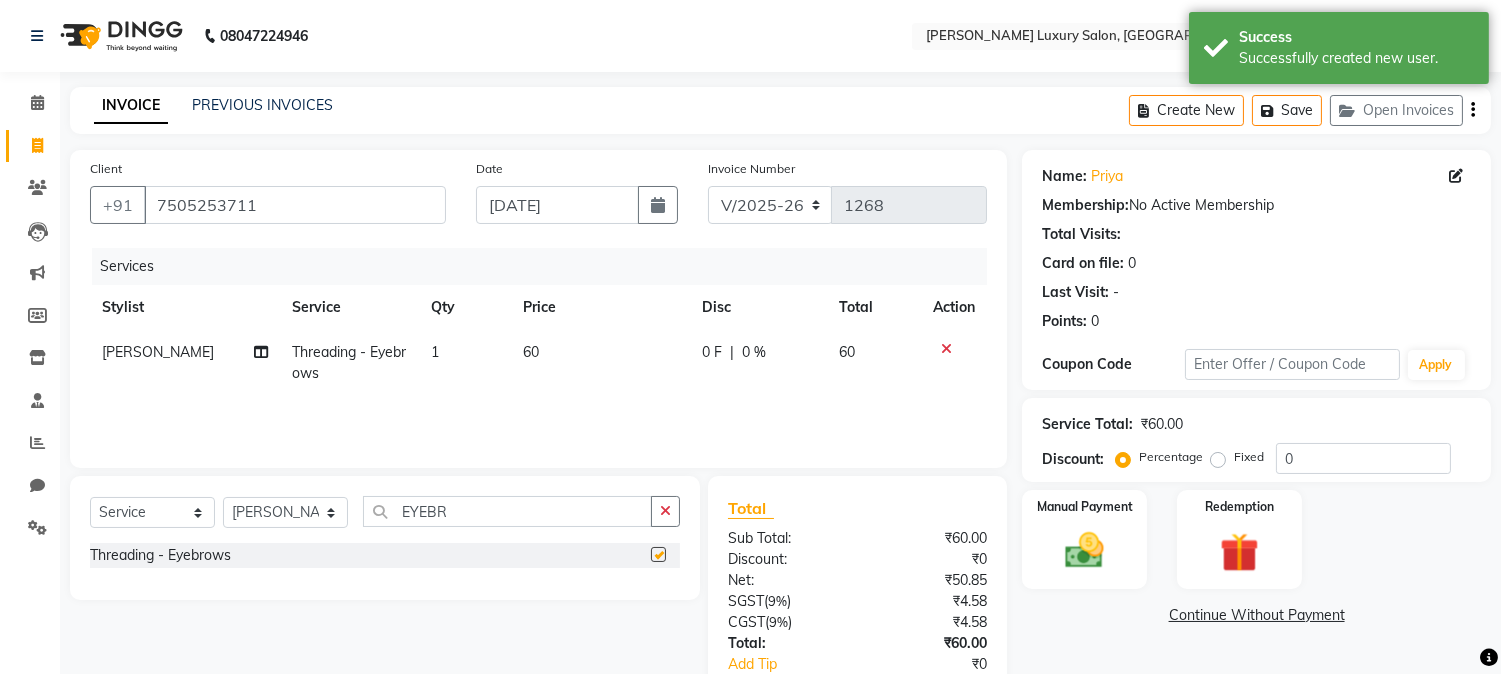 checkbox on "false" 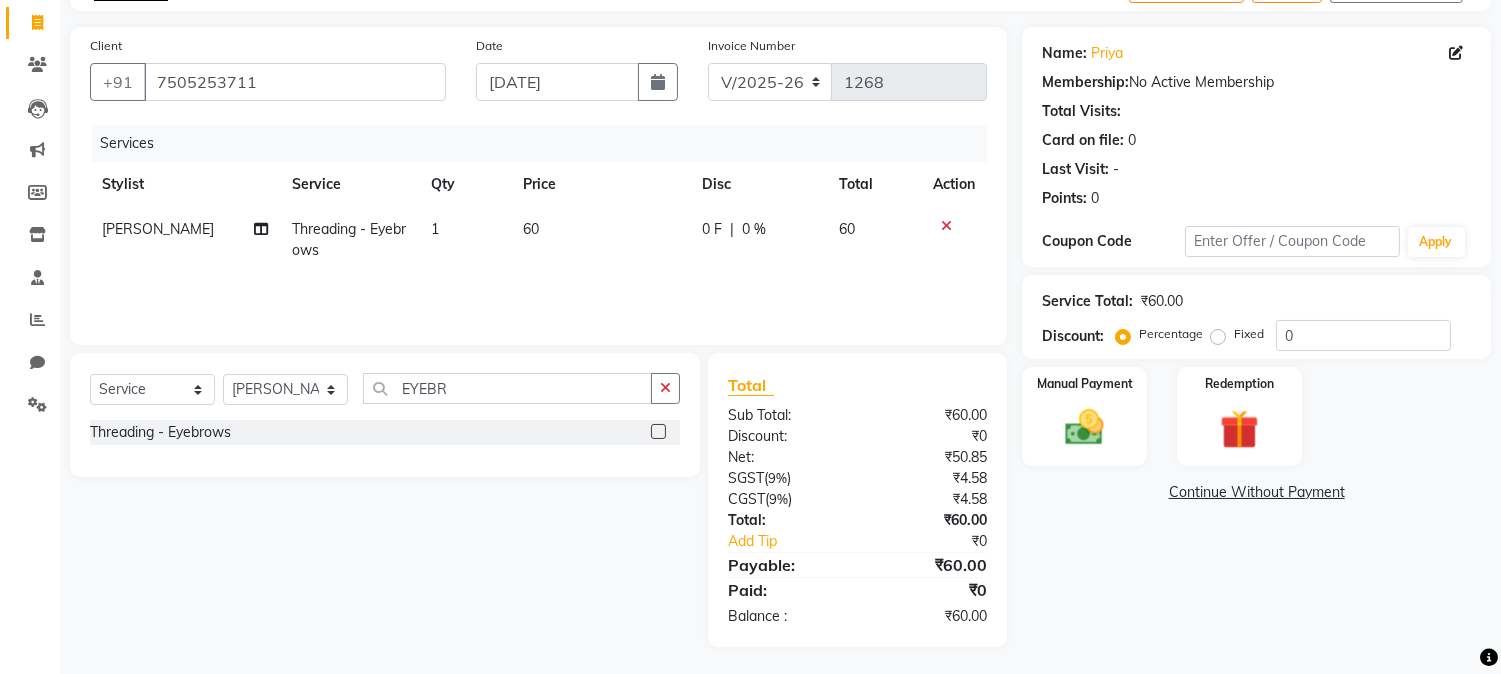 scroll, scrollTop: 125, scrollLeft: 0, axis: vertical 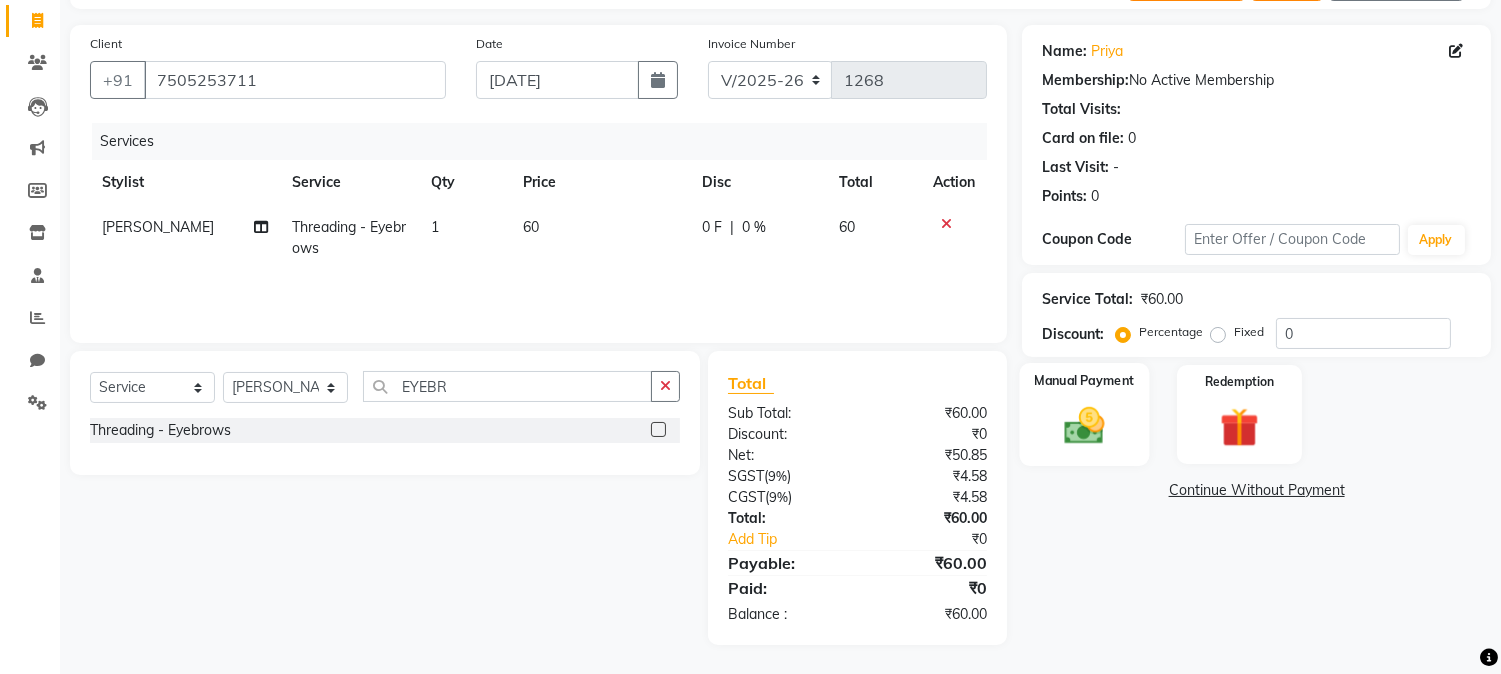 click 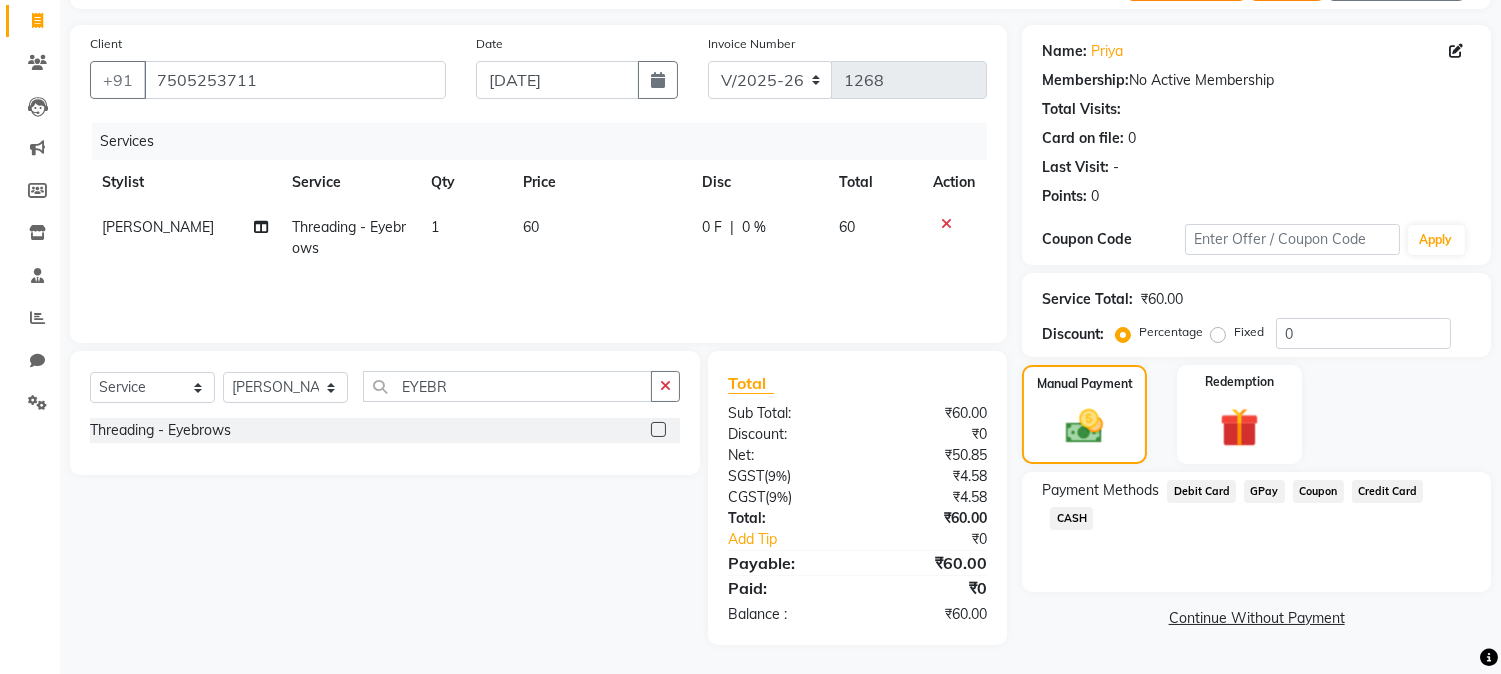 click on "CASH" 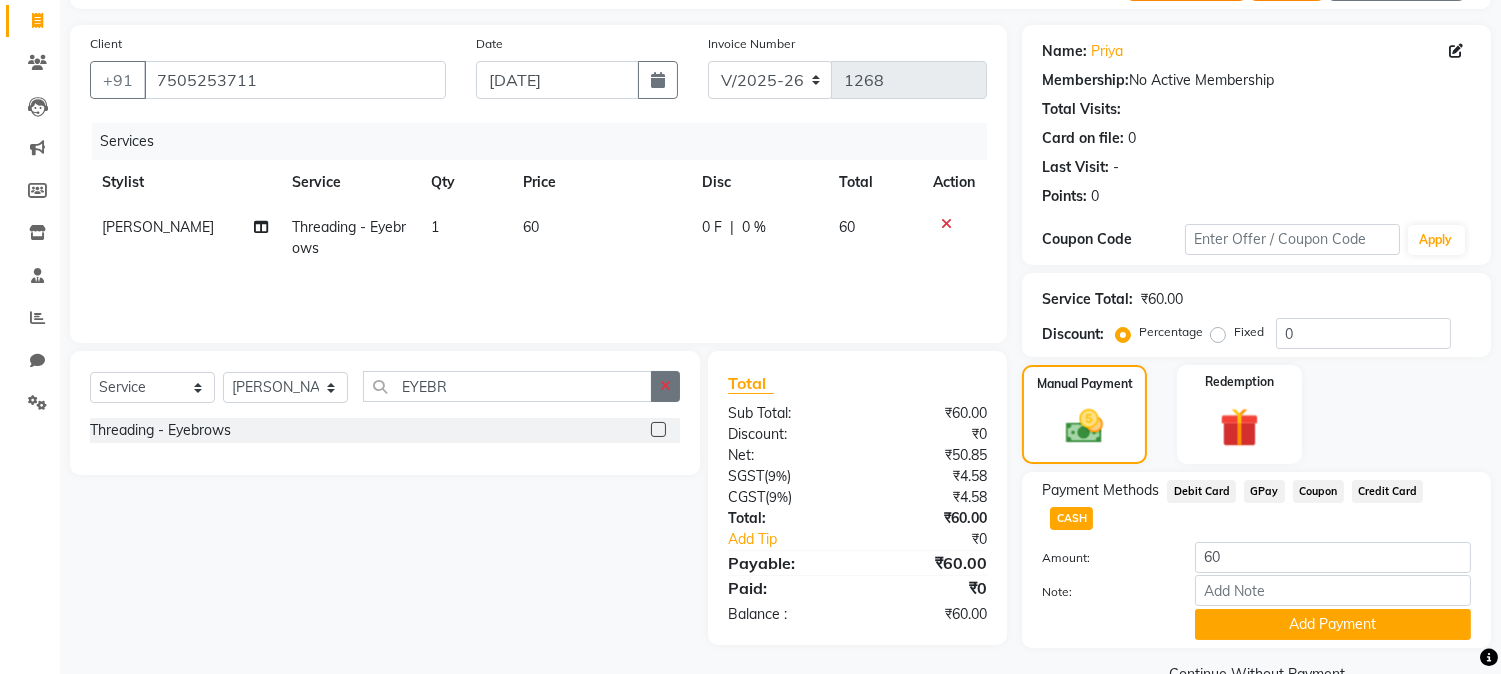click 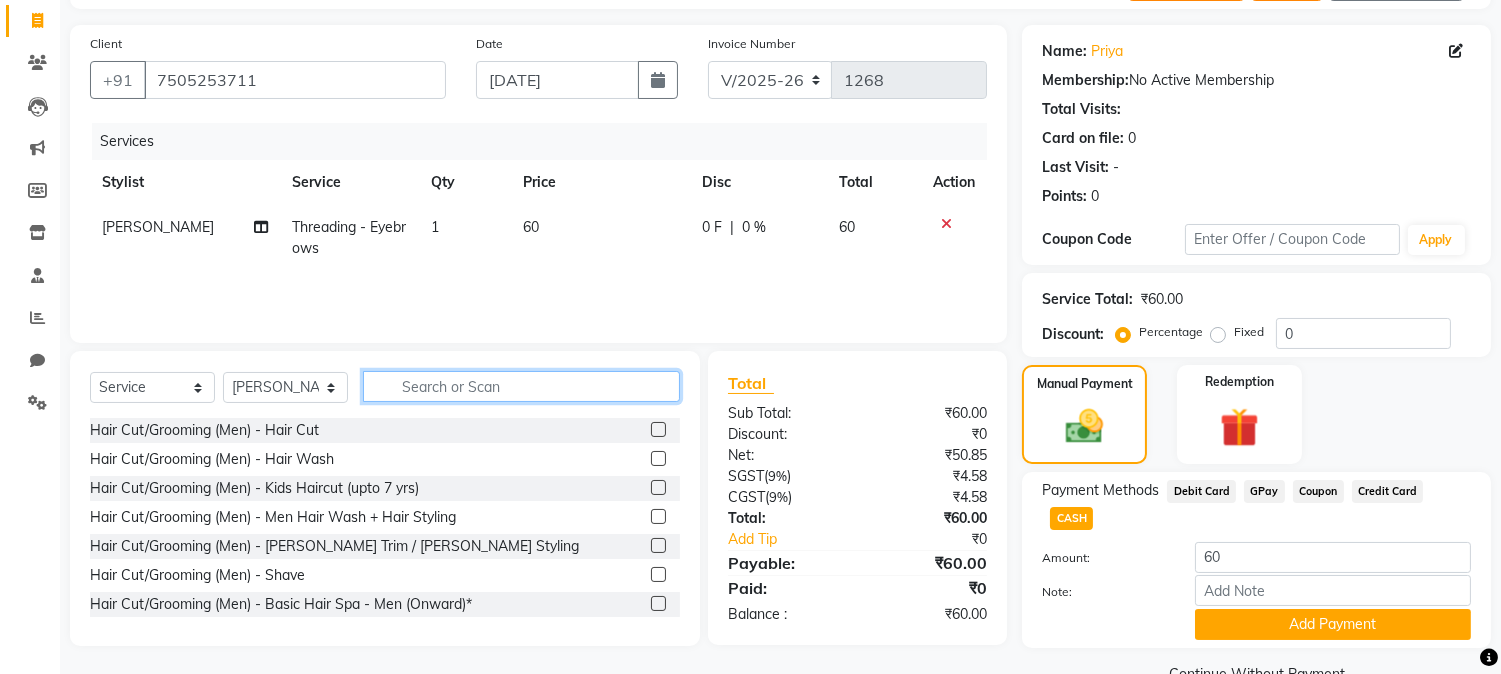 click 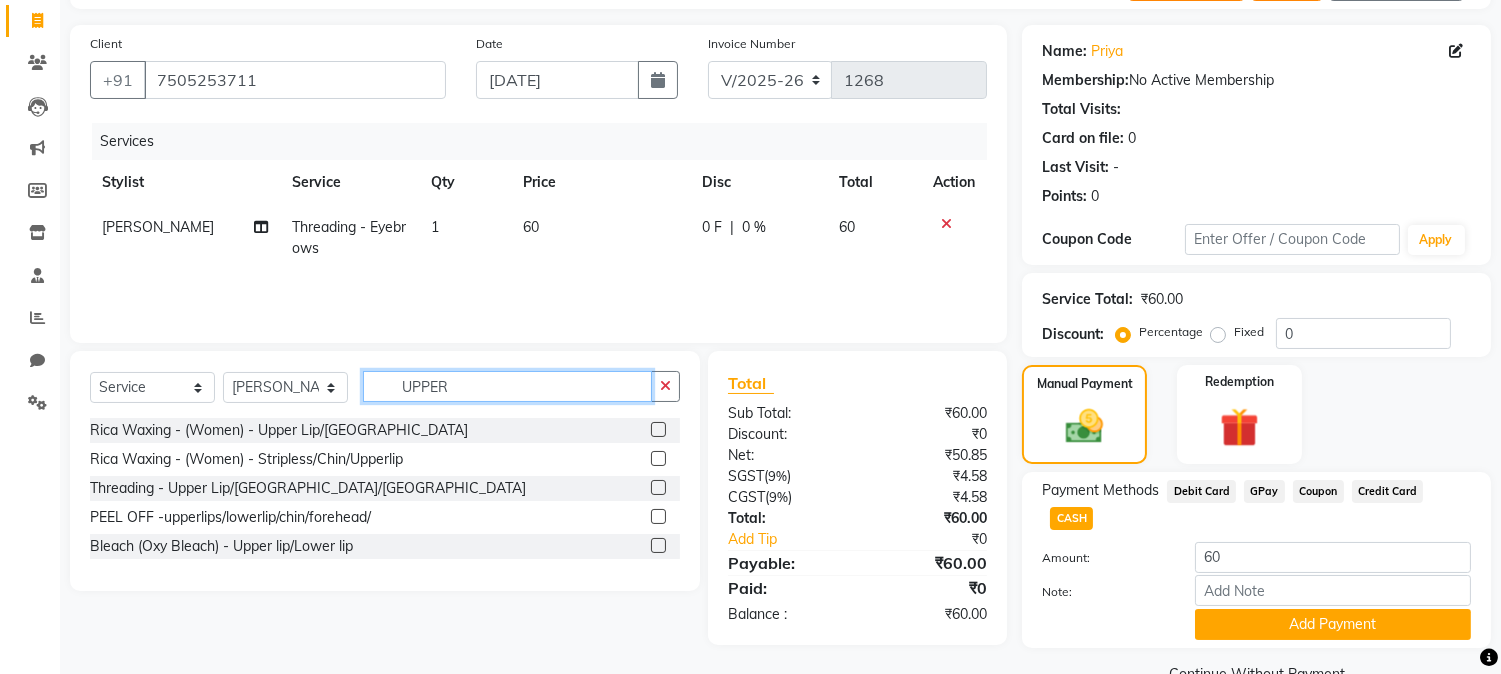 type on "UPPER" 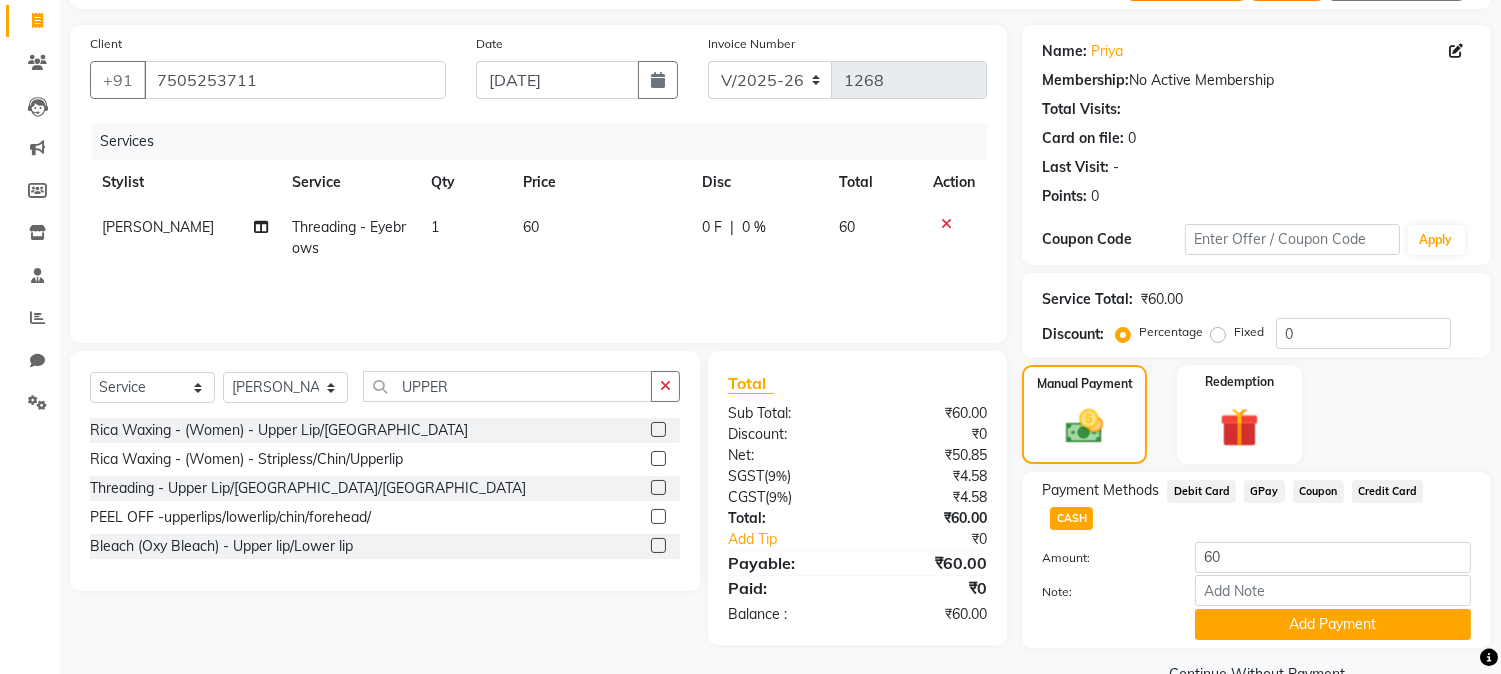 click 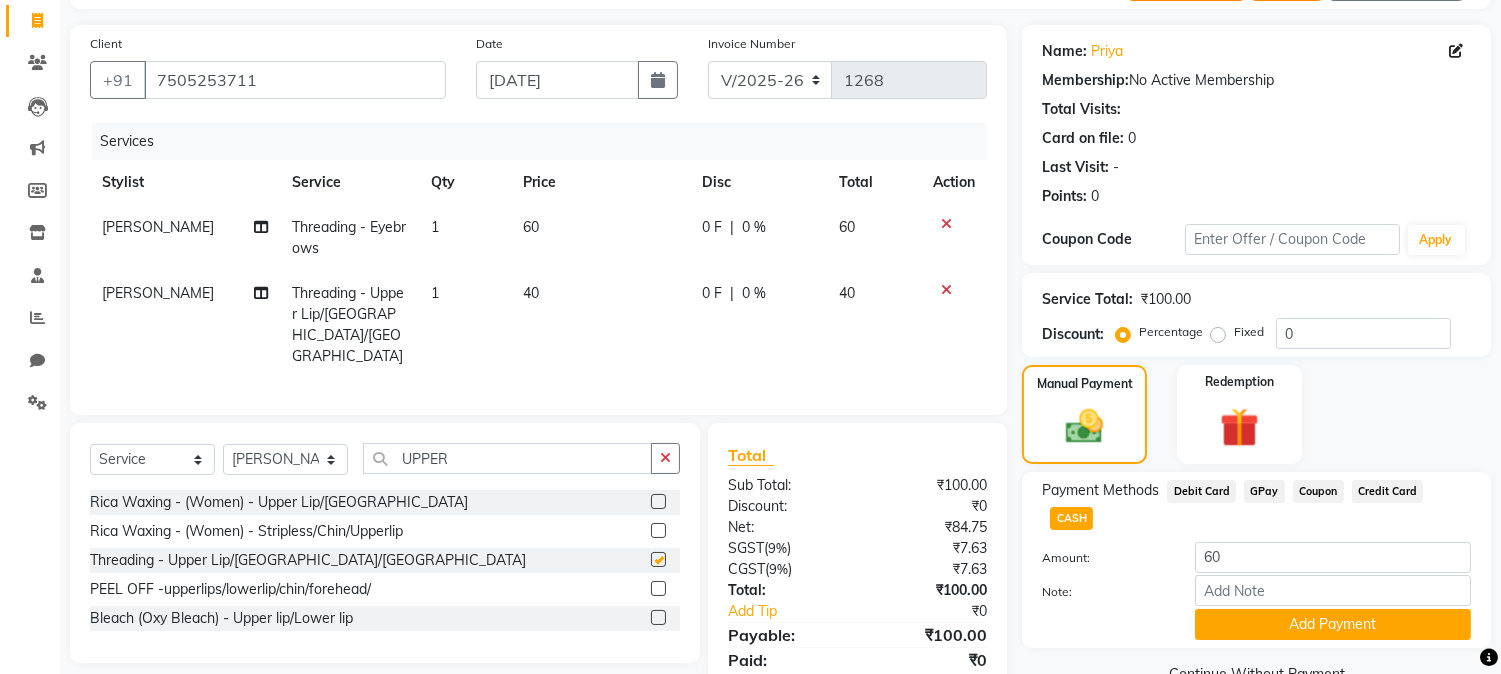 checkbox on "false" 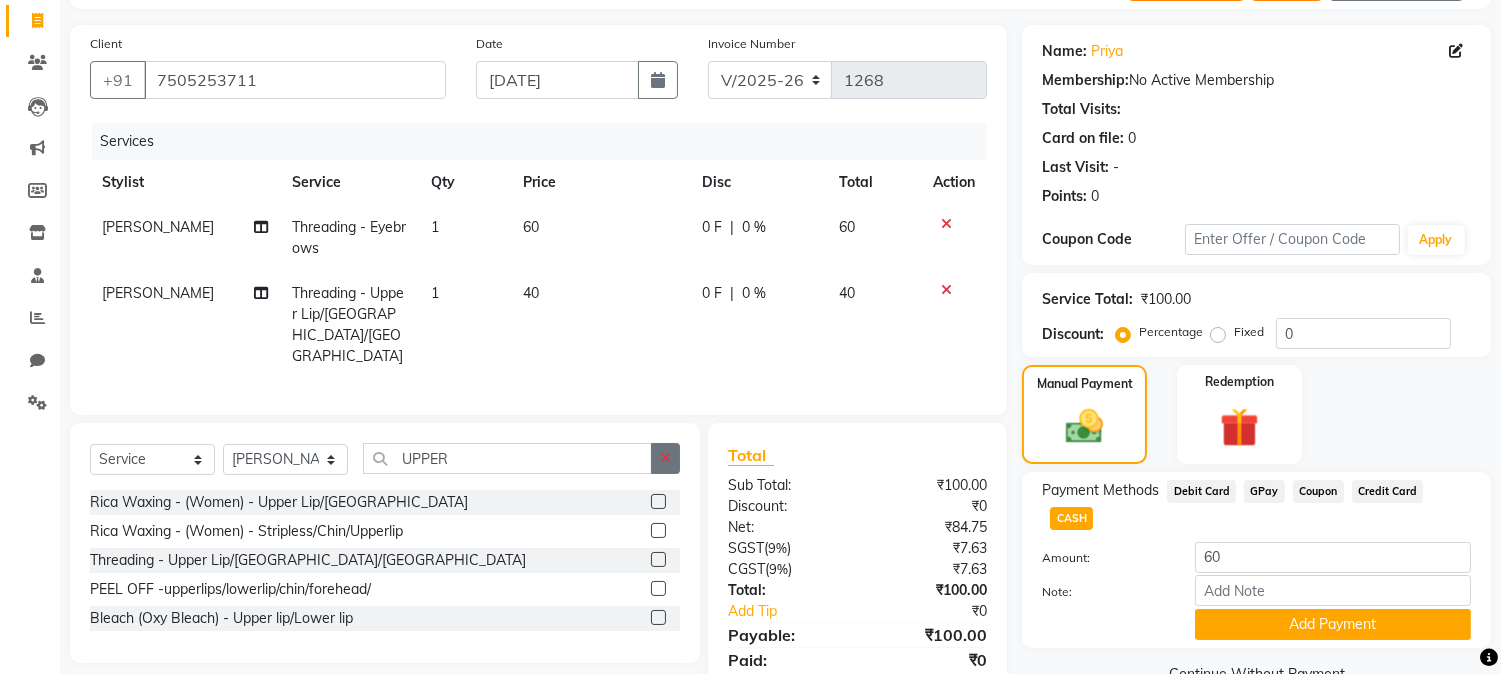 click 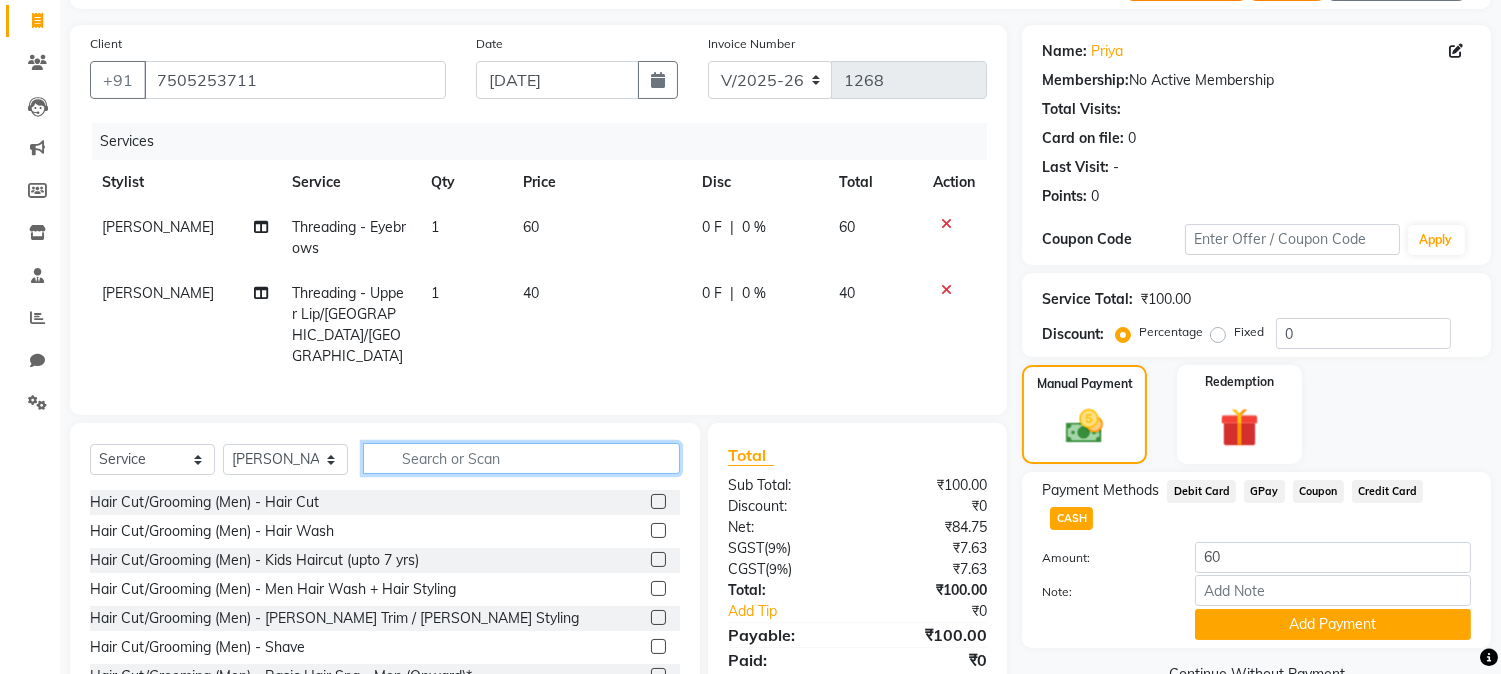 click 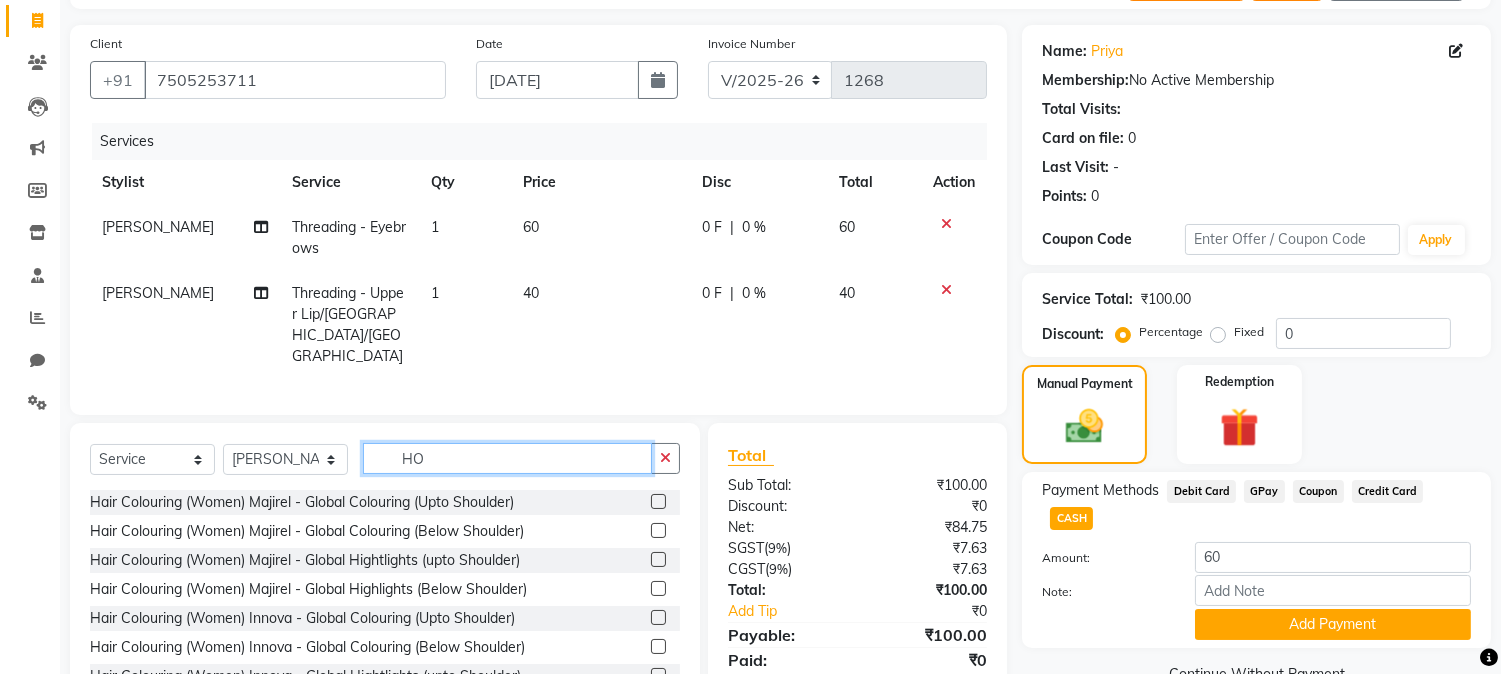 type on "H" 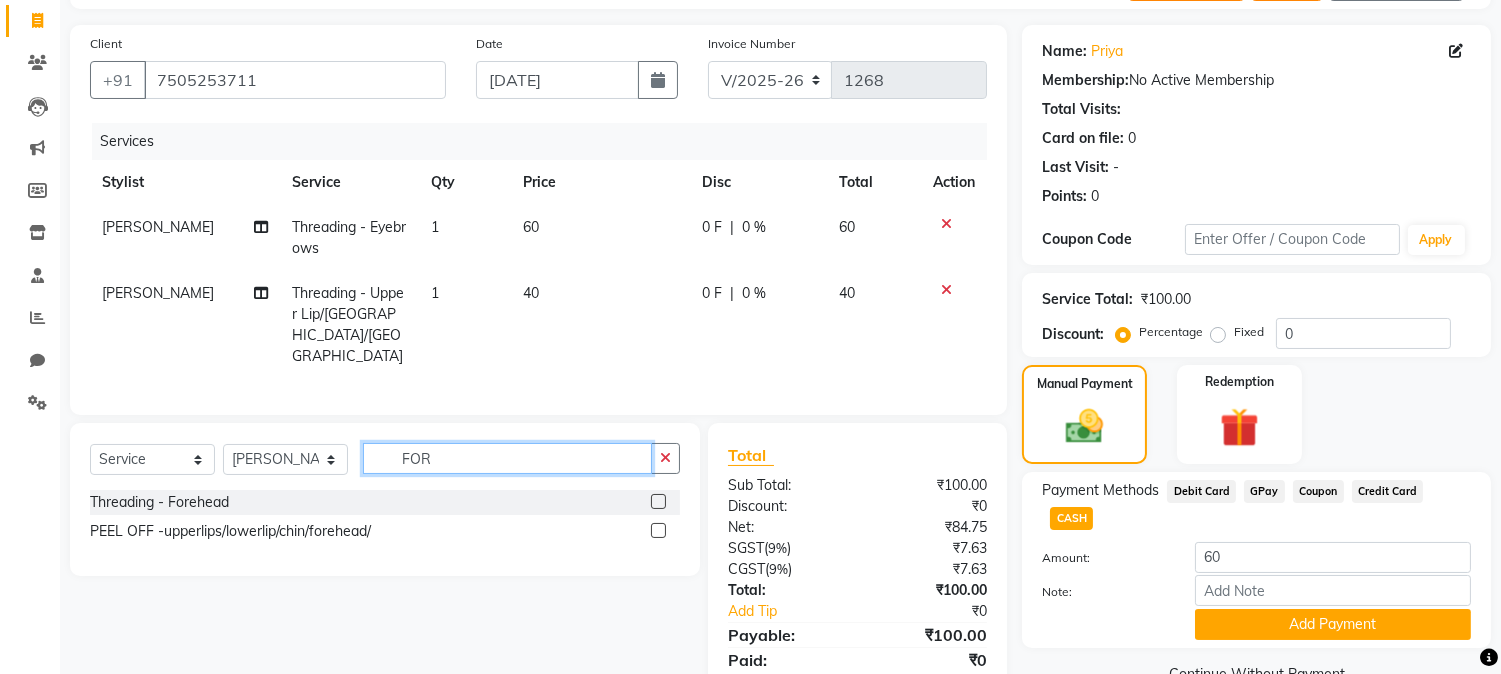 type on "FOR" 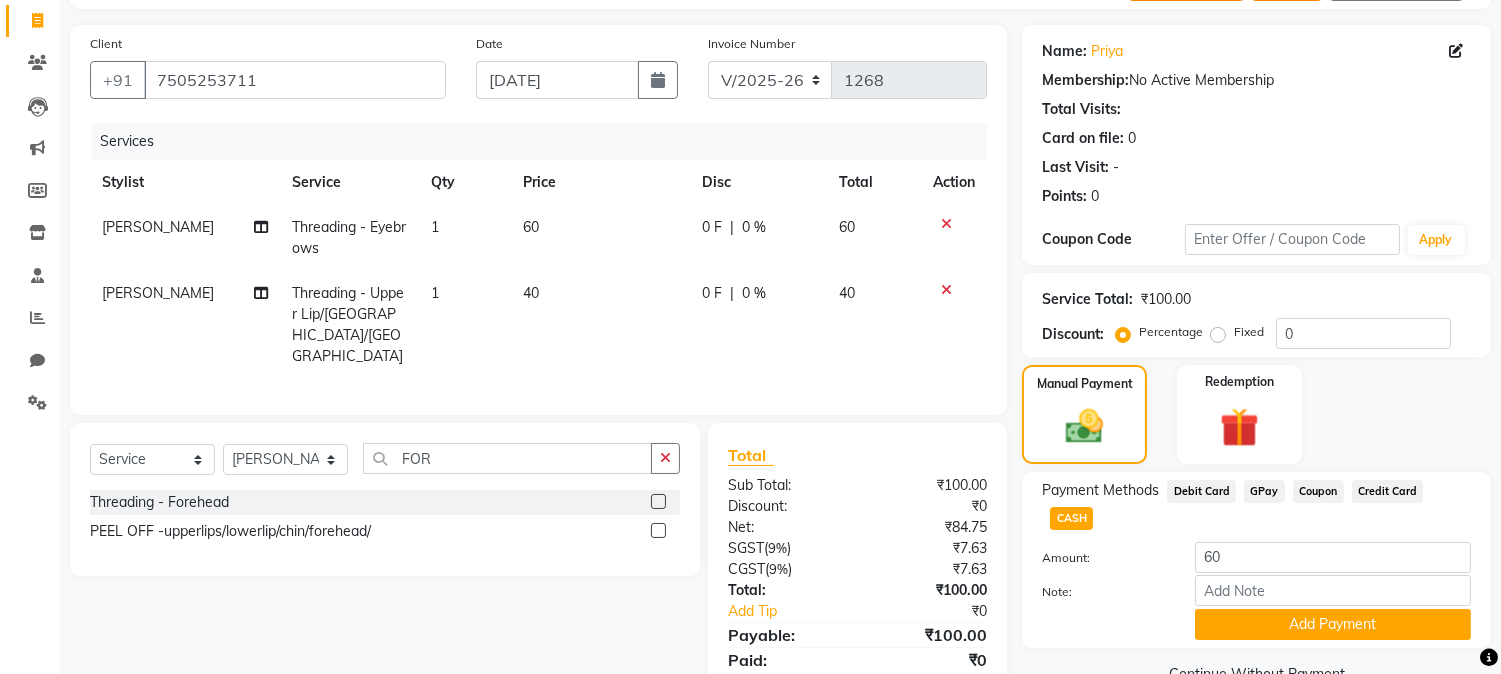 click 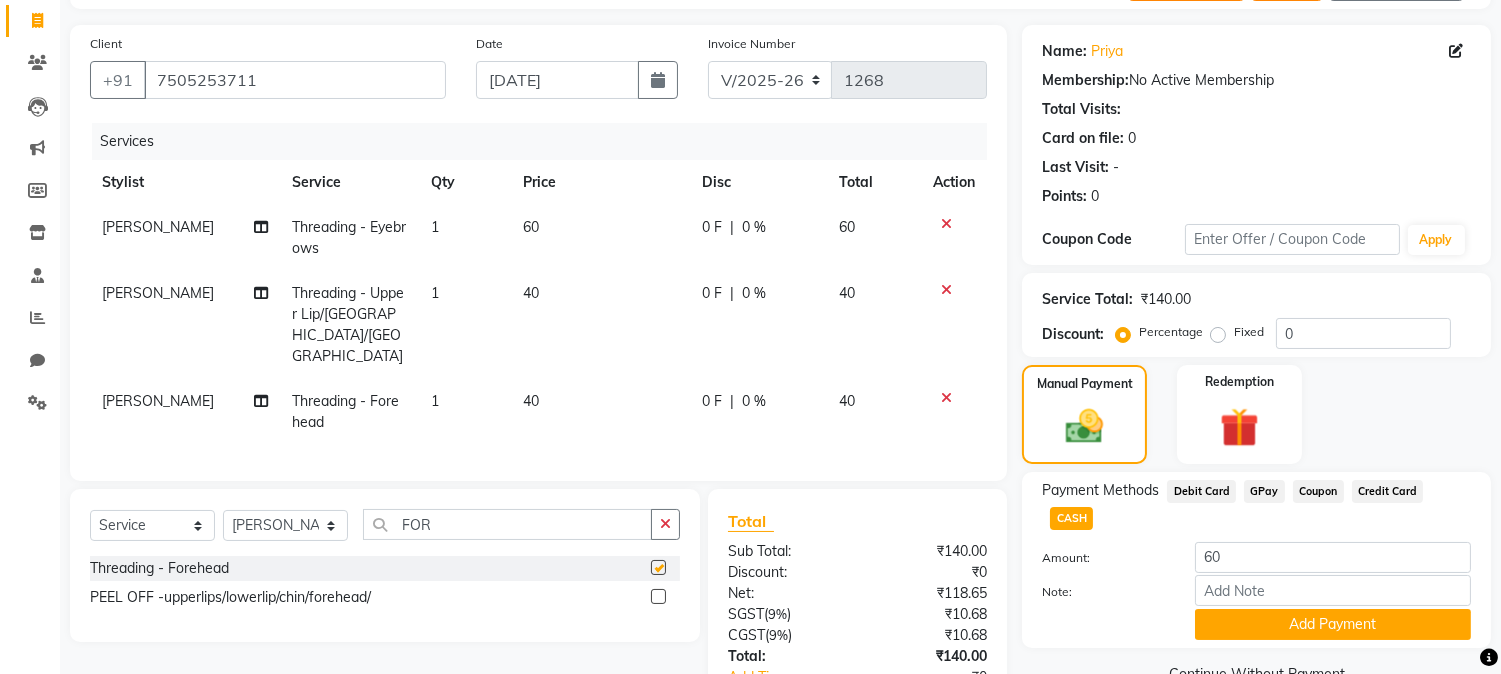 checkbox on "false" 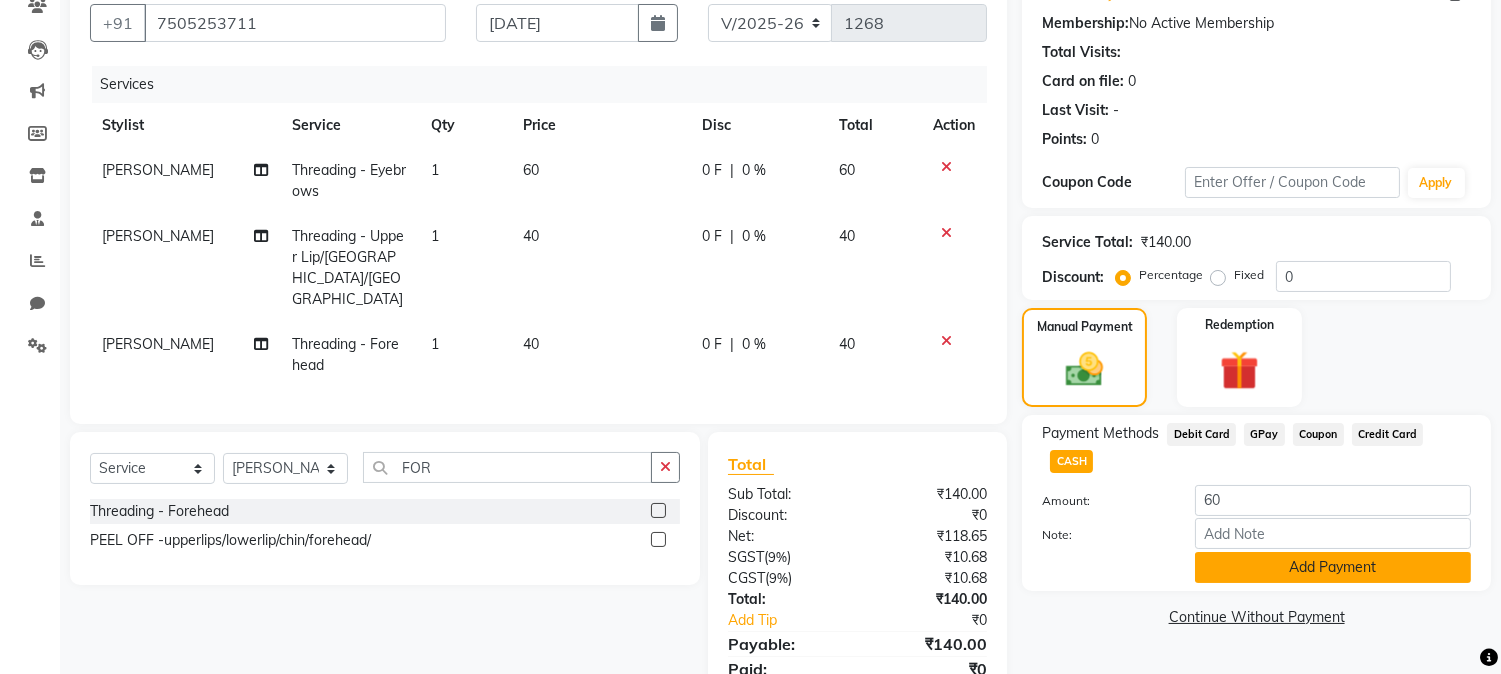 scroll, scrollTop: 236, scrollLeft: 0, axis: vertical 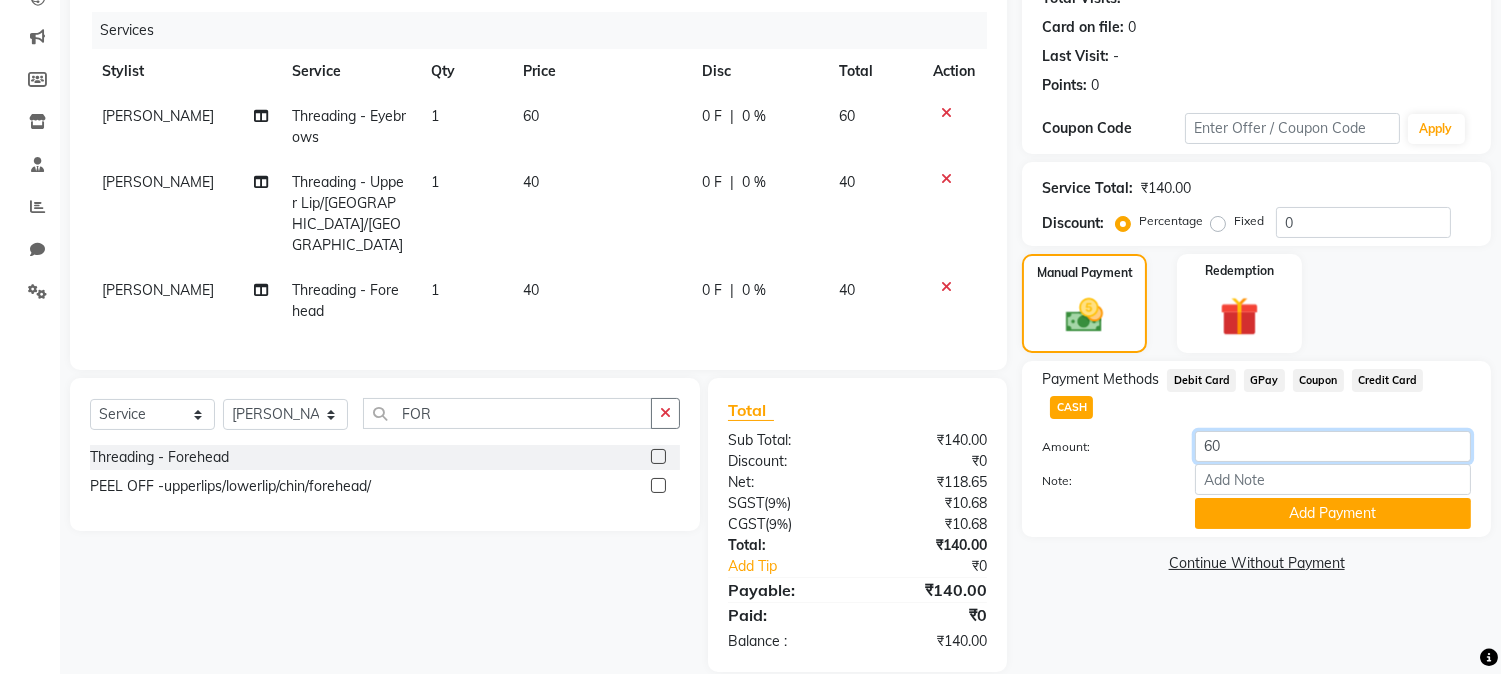 click on "60" 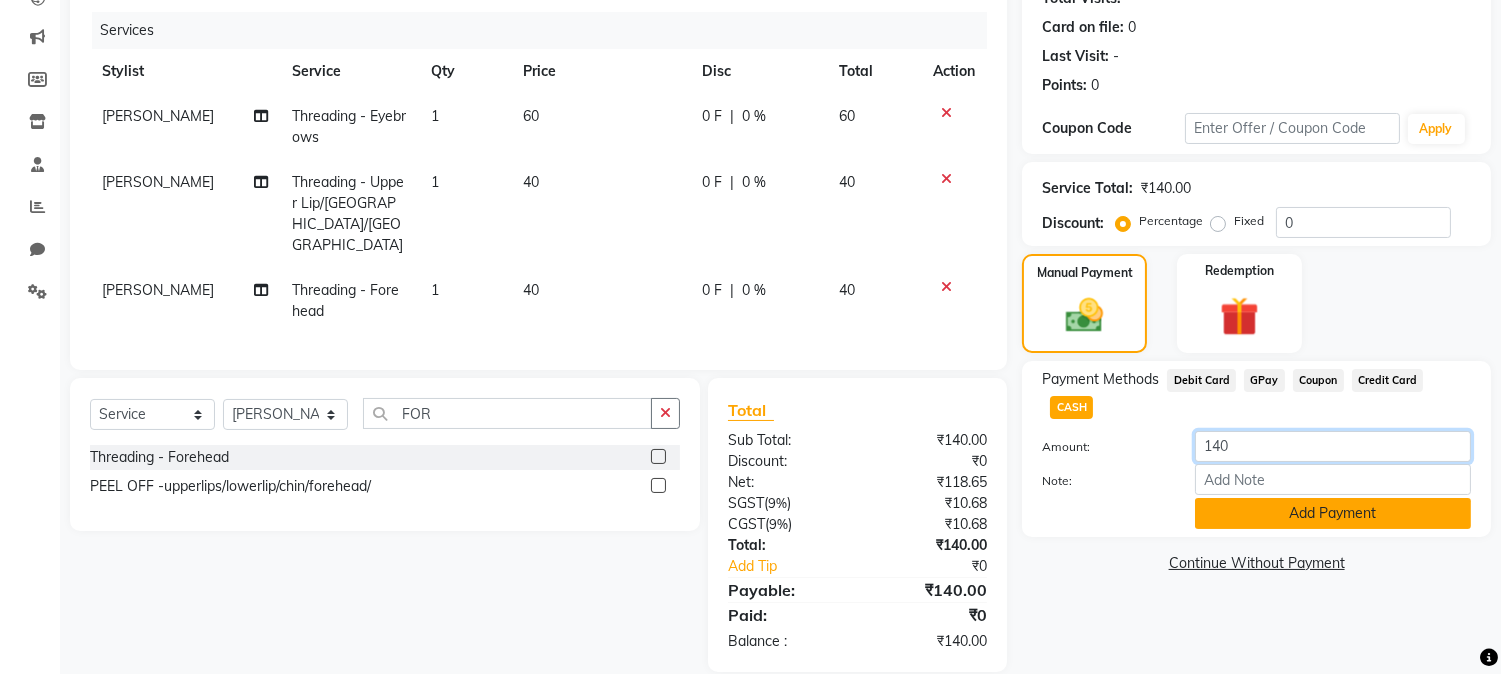 type on "140" 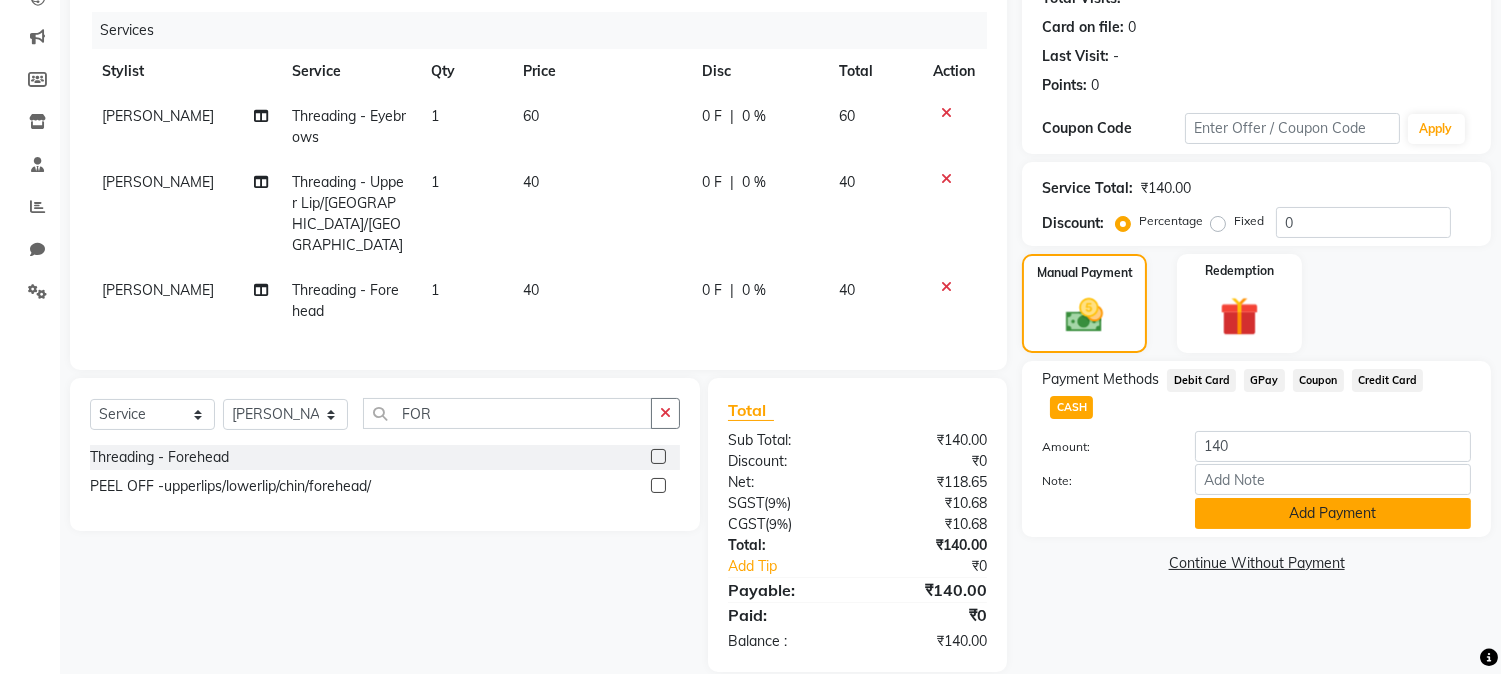 click on "Add Payment" 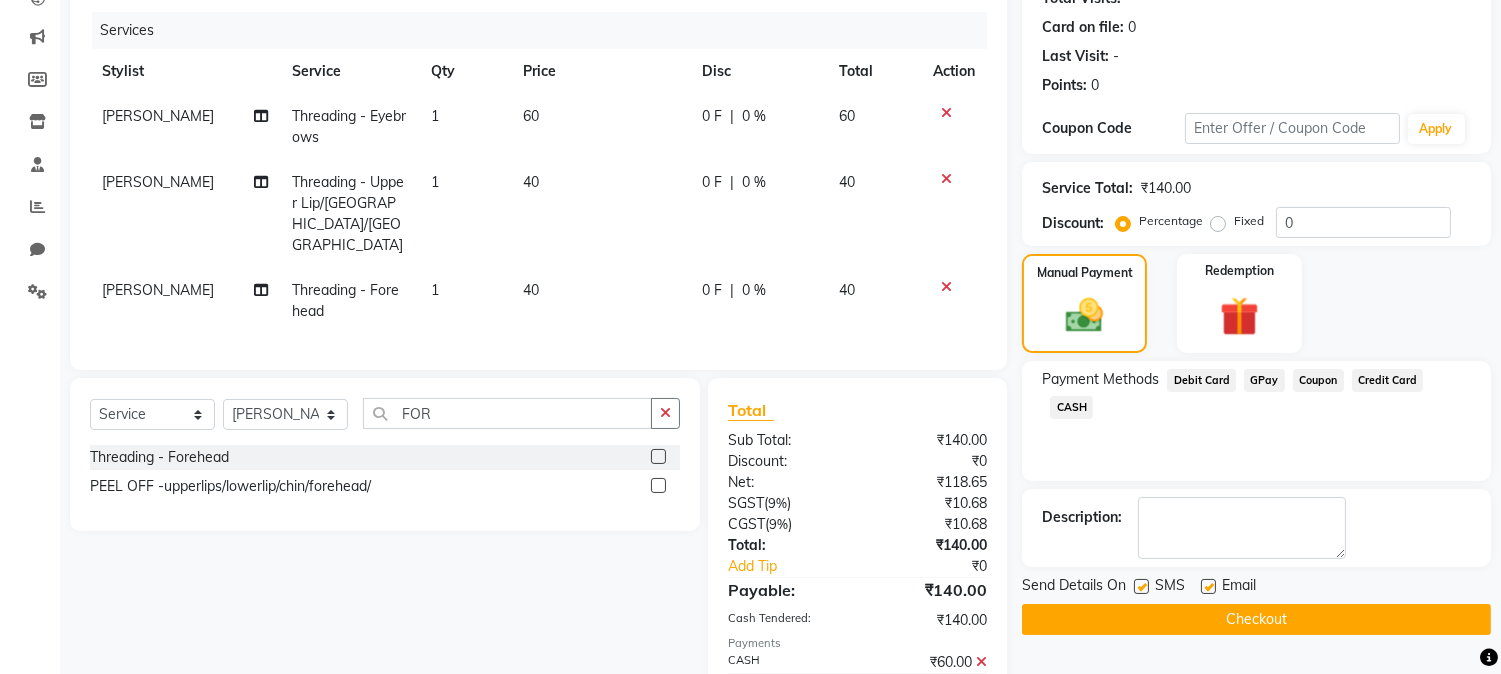 click on "Checkout" 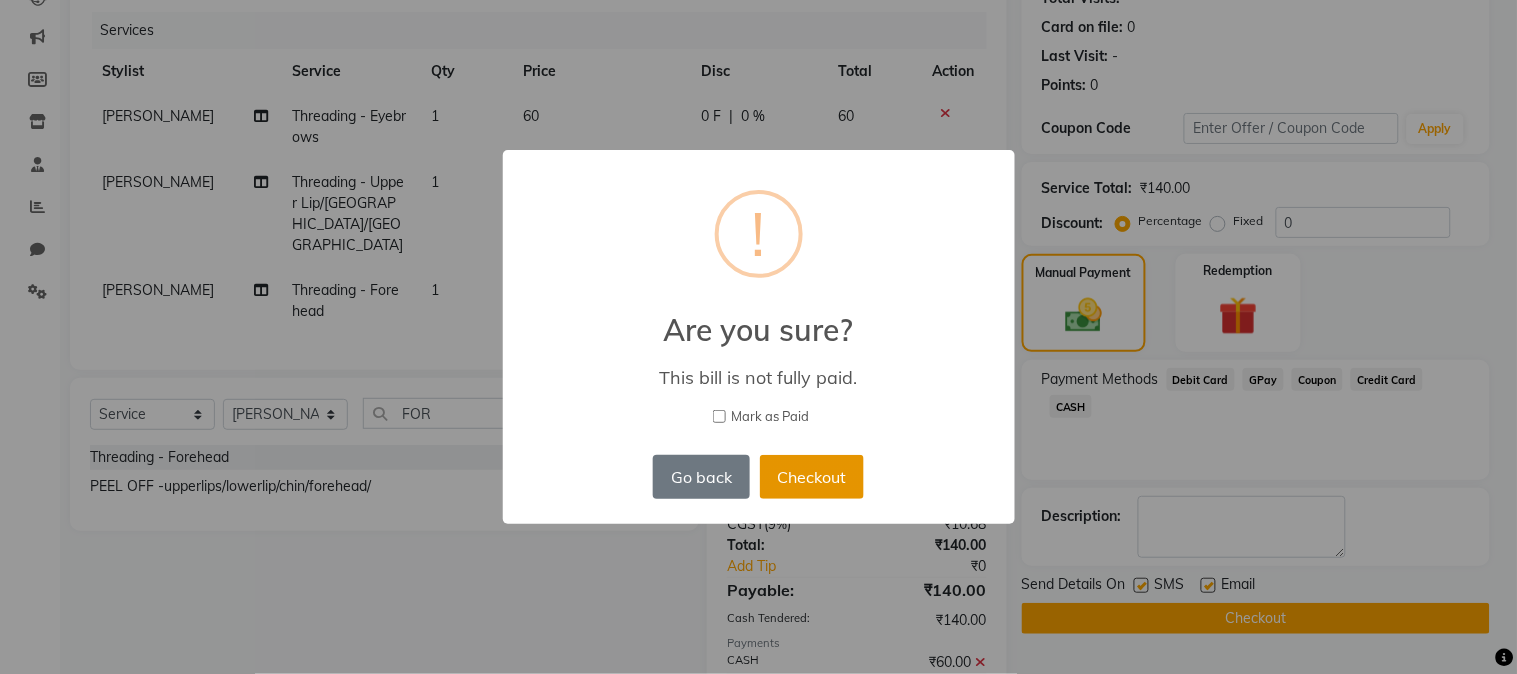 click on "Checkout" at bounding box center (812, 477) 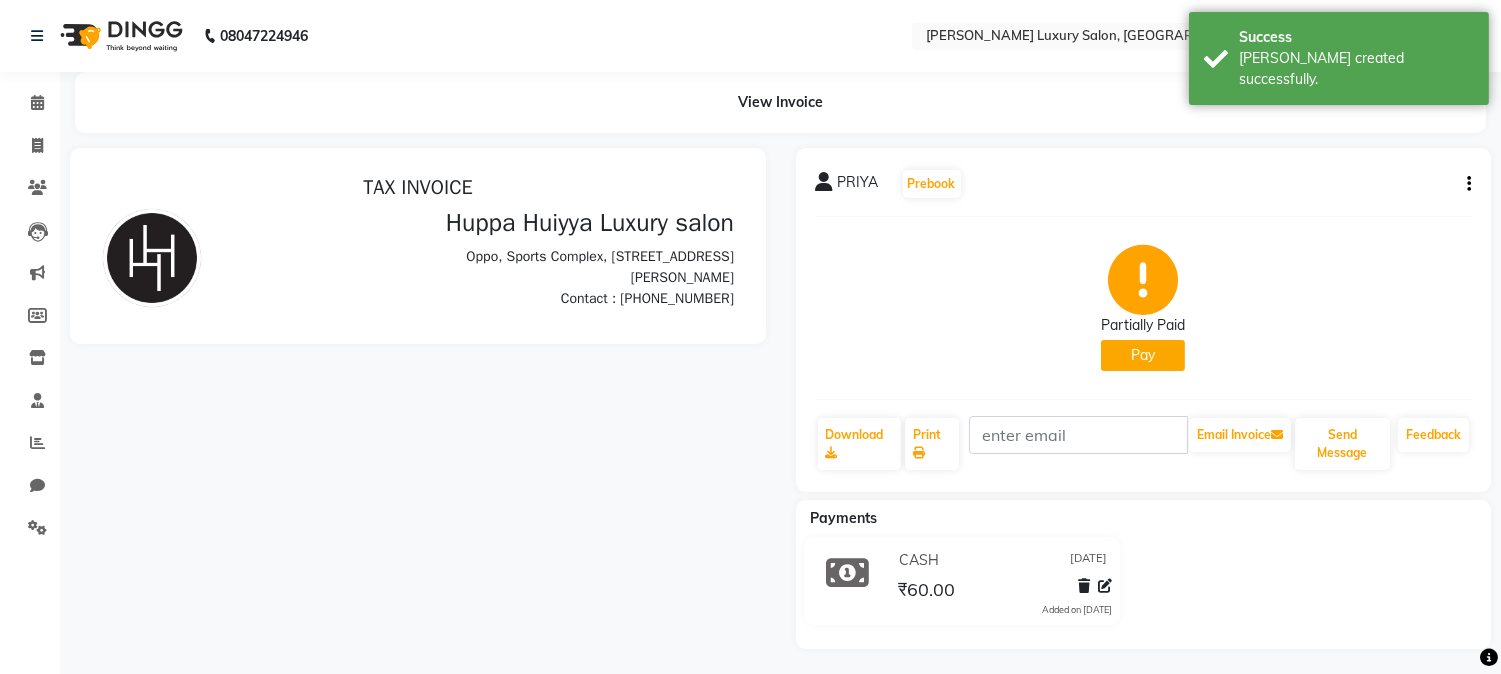 scroll, scrollTop: 0, scrollLeft: 0, axis: both 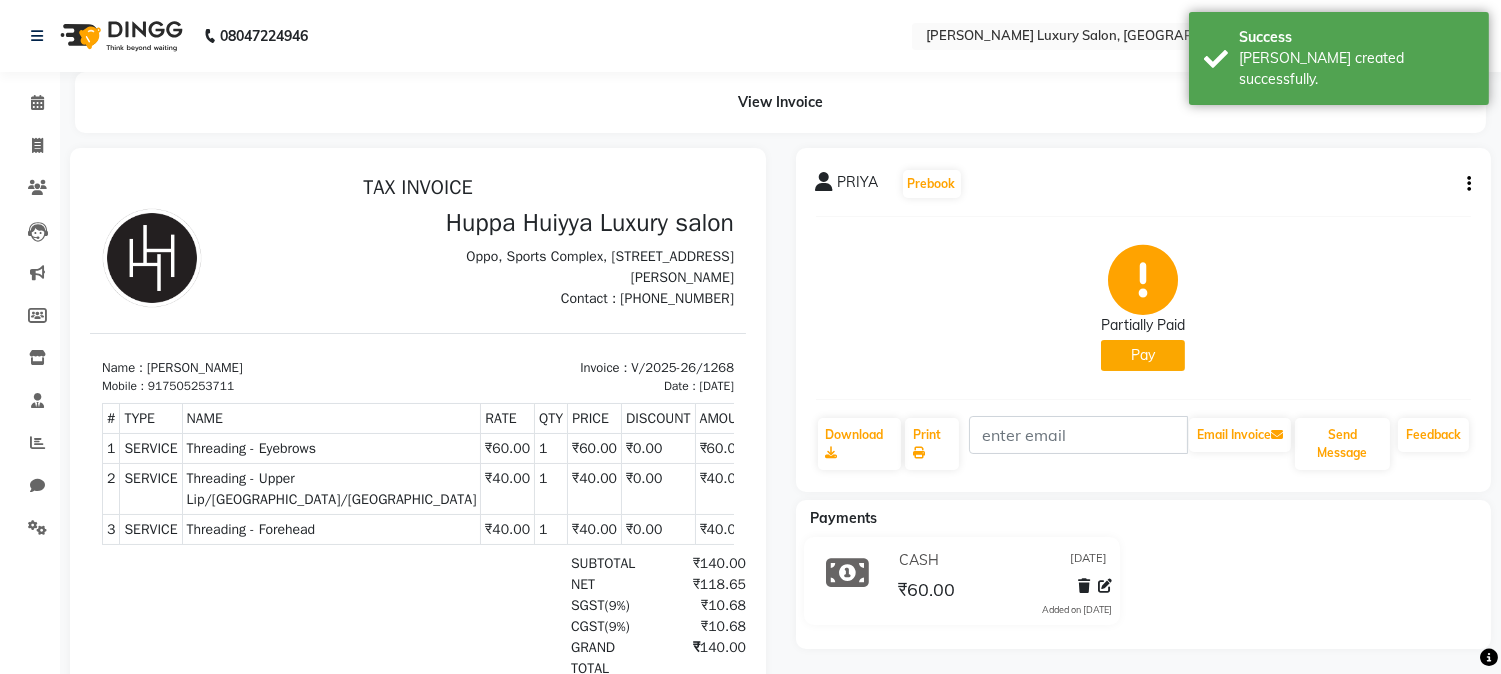 click on "CASH [DATE] ₹60.00  Added on [DATE]" 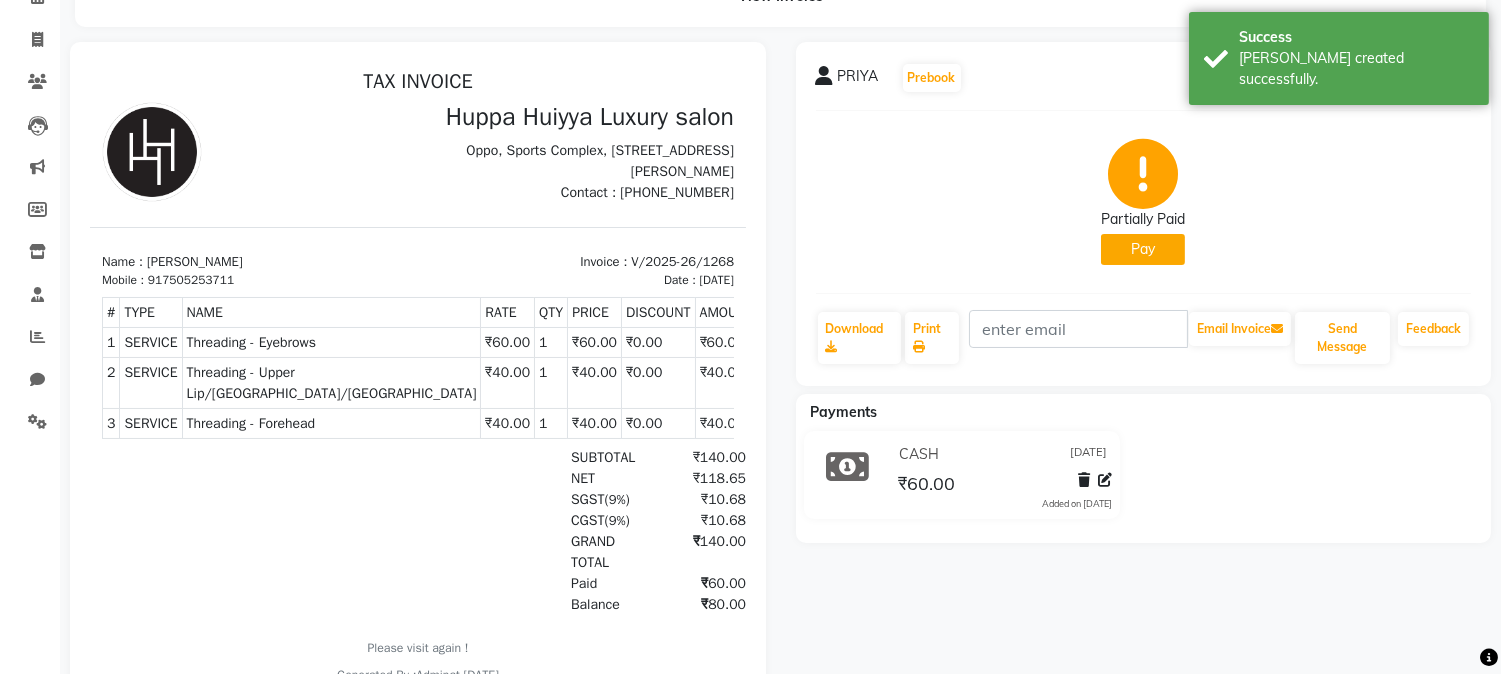 scroll, scrollTop: 111, scrollLeft: 0, axis: vertical 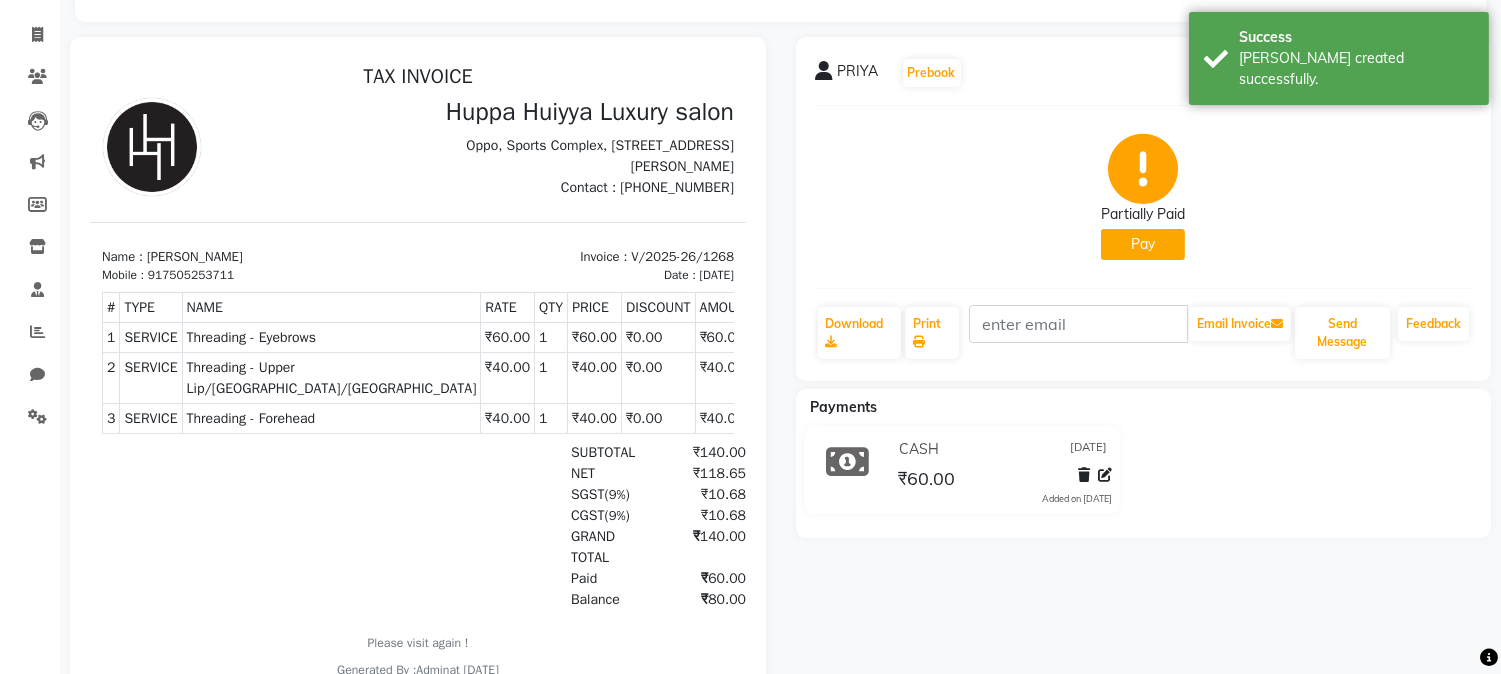 click on "₹60.00" 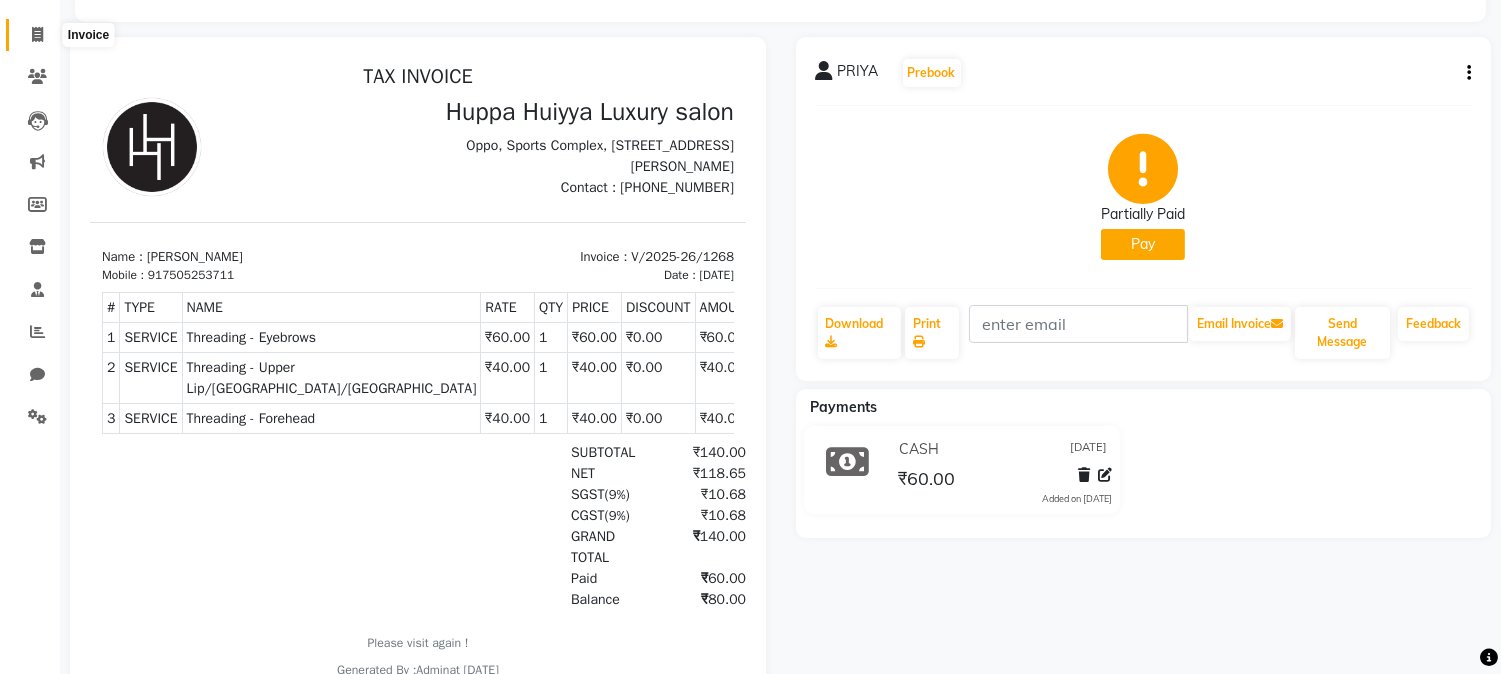 click 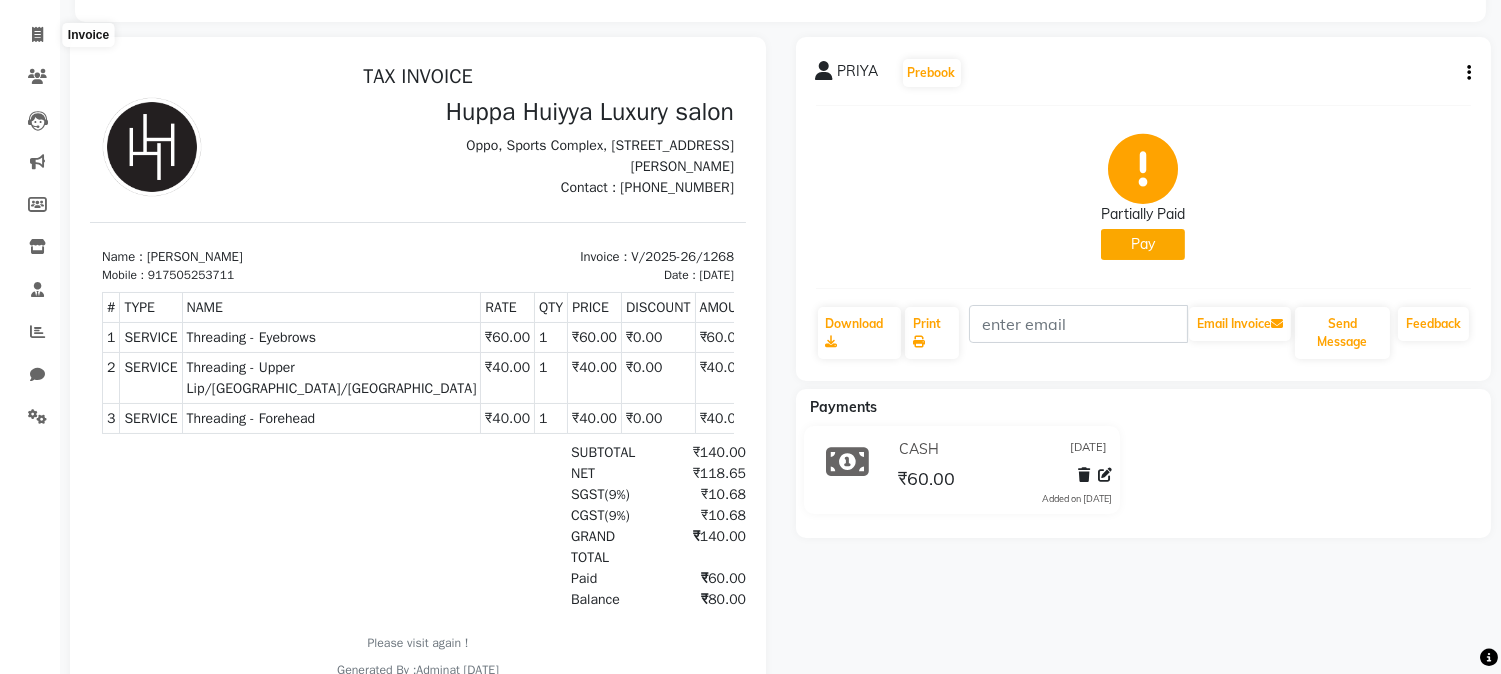 select on "service" 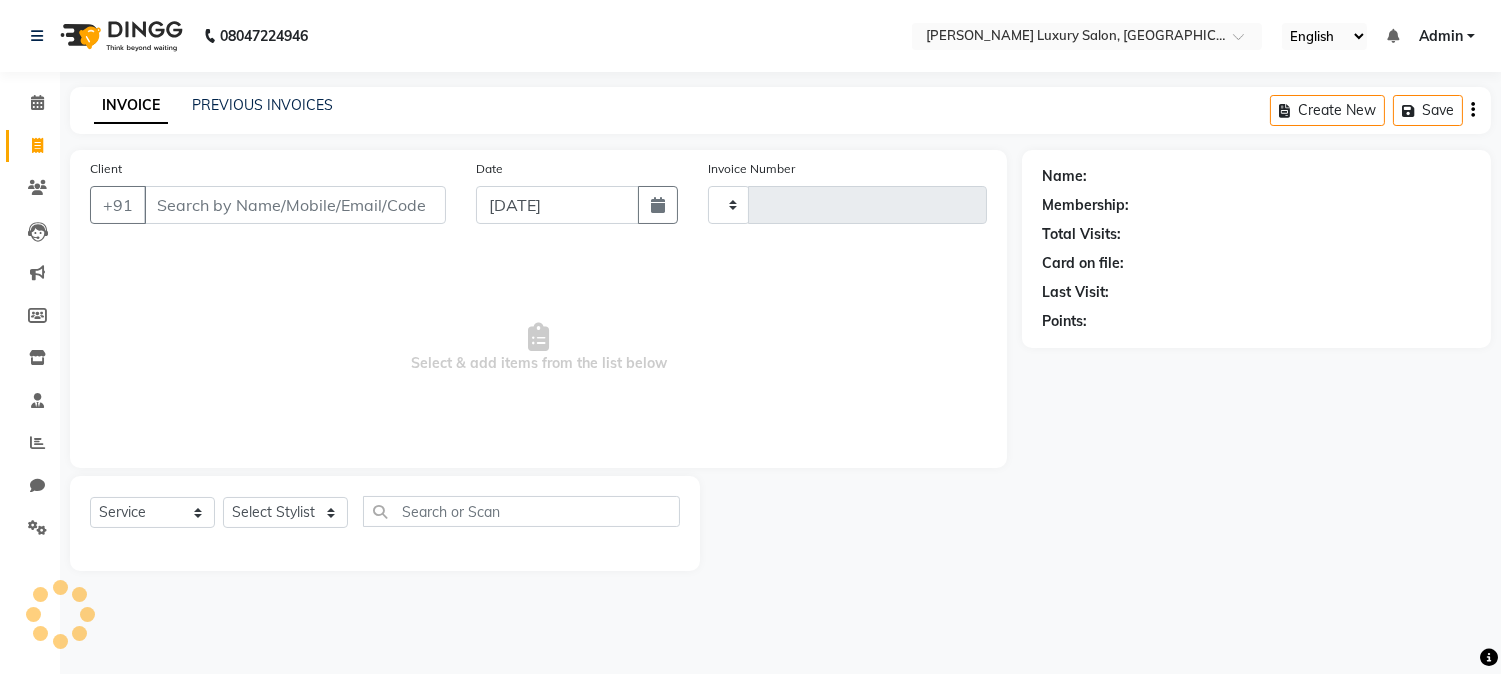 scroll, scrollTop: 0, scrollLeft: 0, axis: both 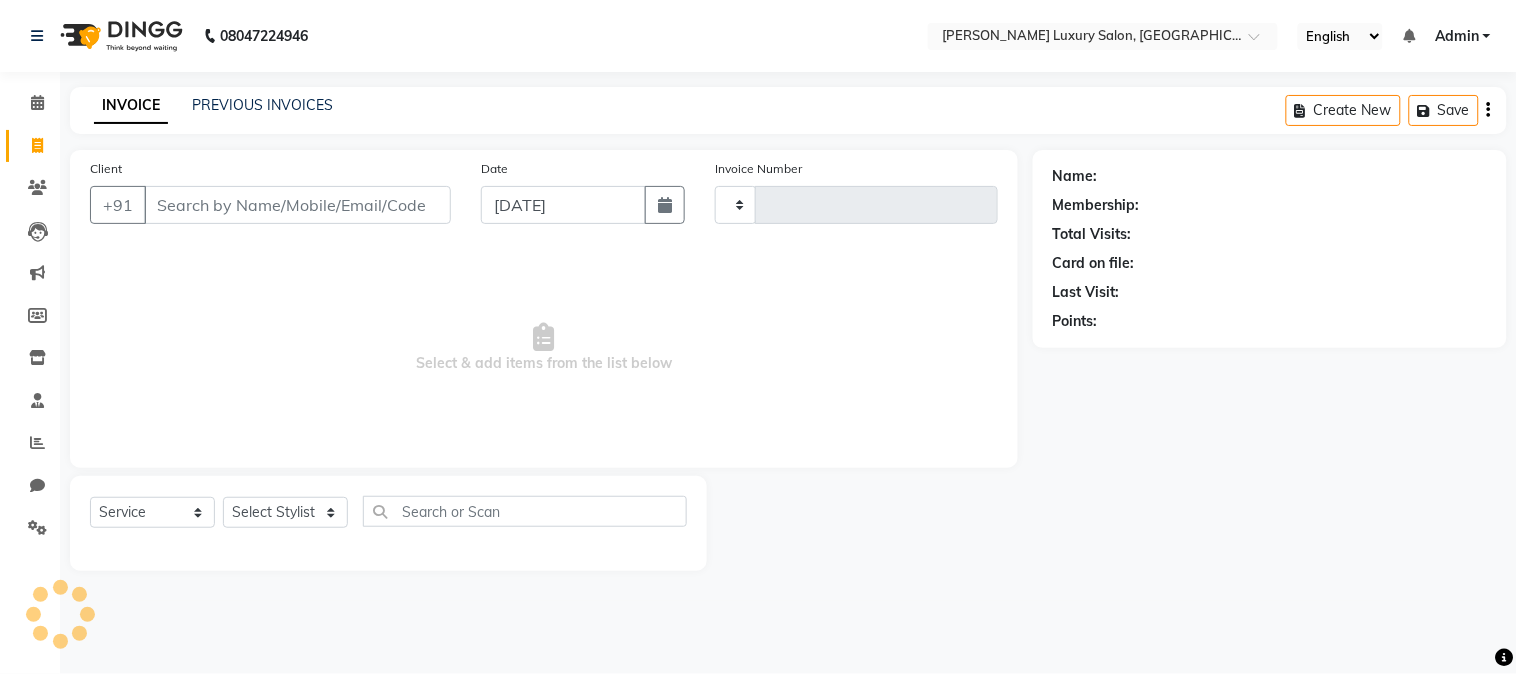 type on "1269" 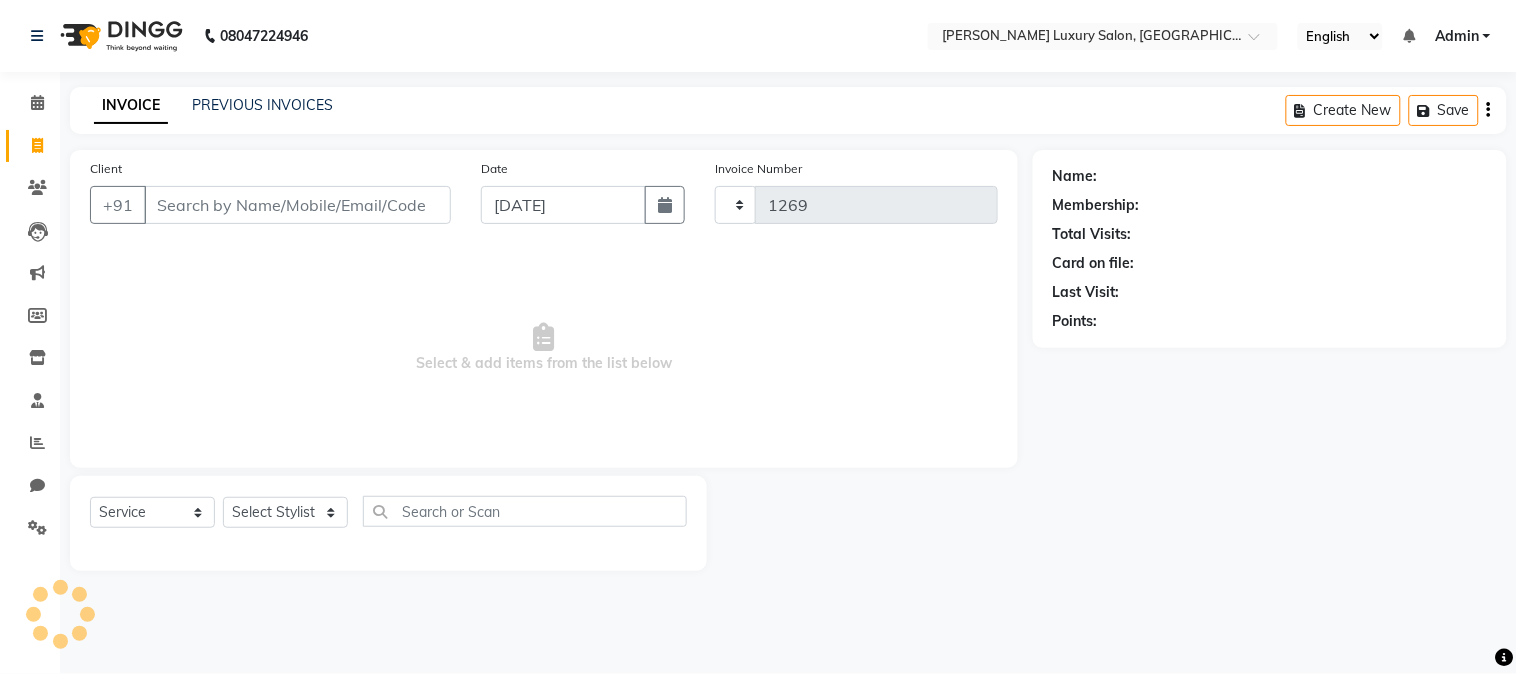 select on "7752" 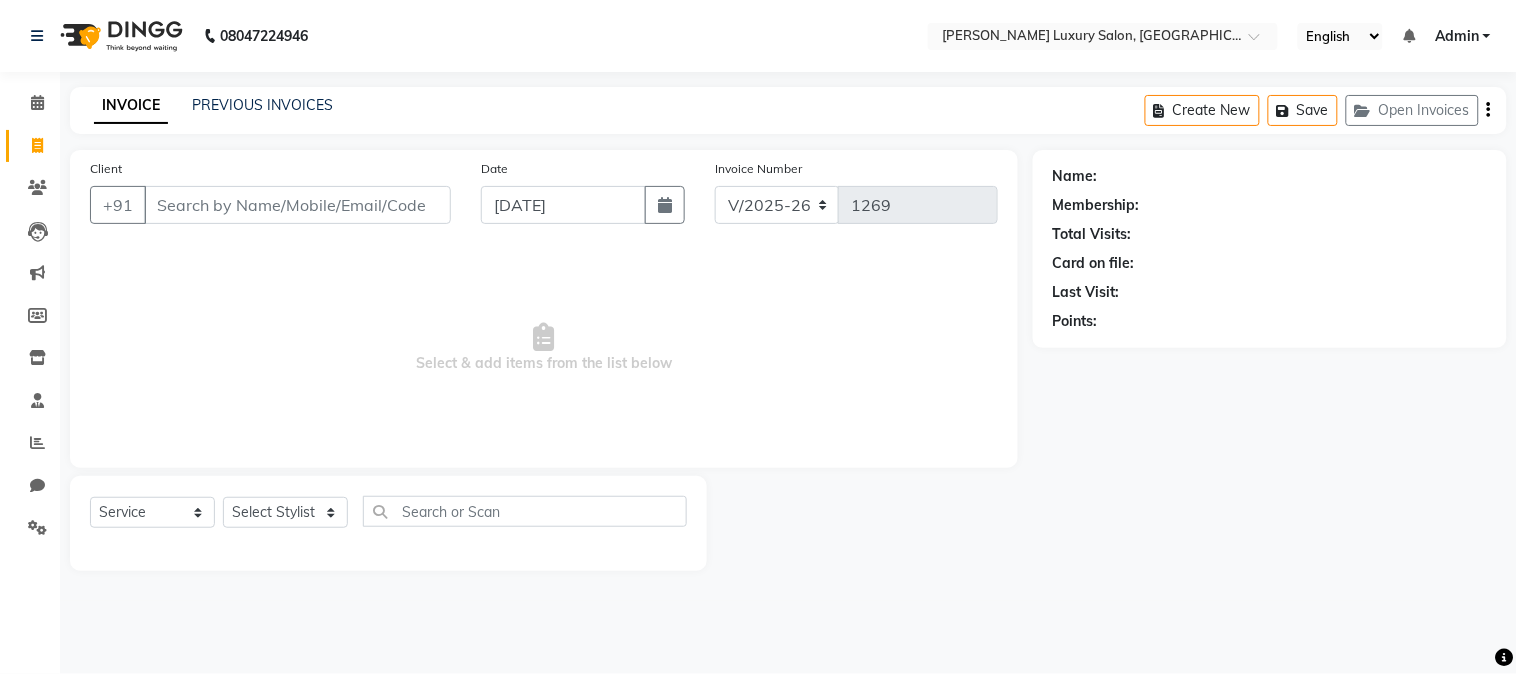 drag, startPoint x: 245, startPoint y: 211, endPoint x: 225, endPoint y: 198, distance: 23.853722 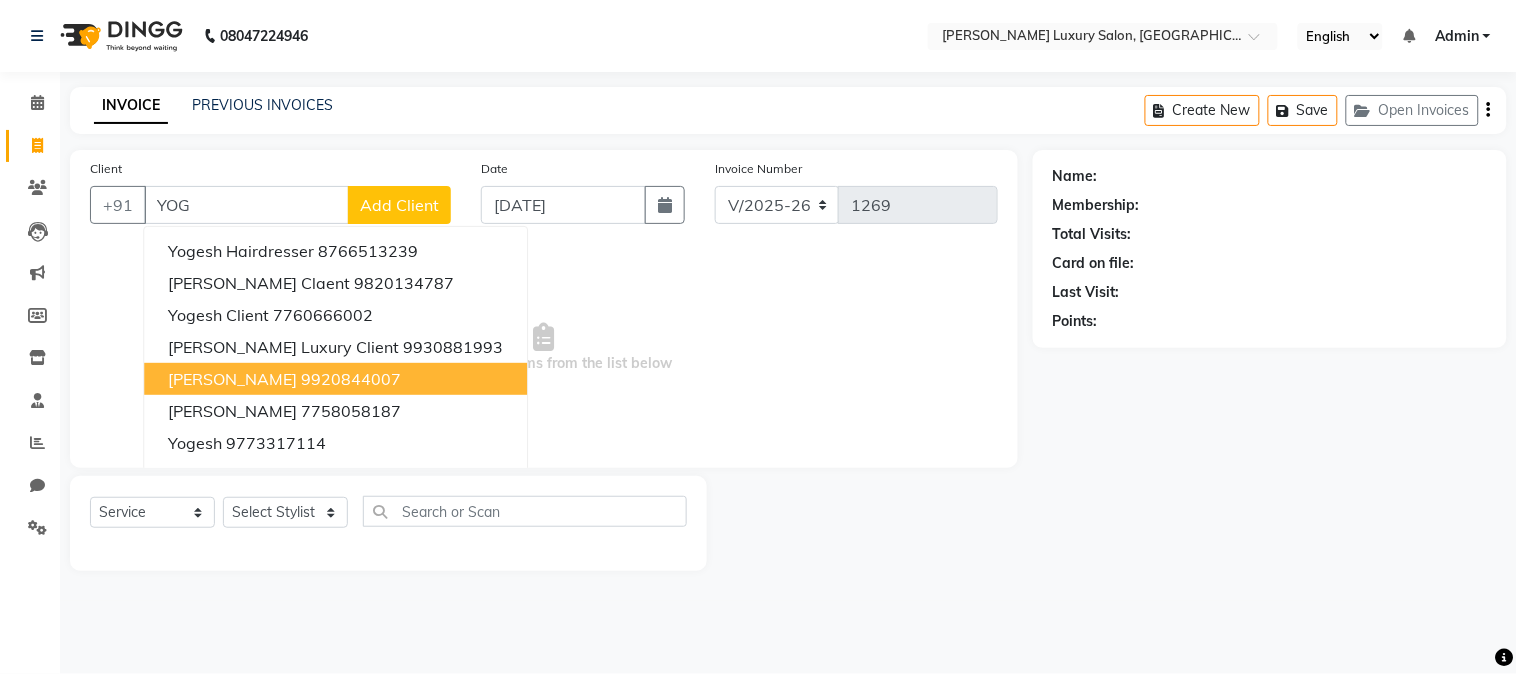 click on "9920844007" at bounding box center [351, 379] 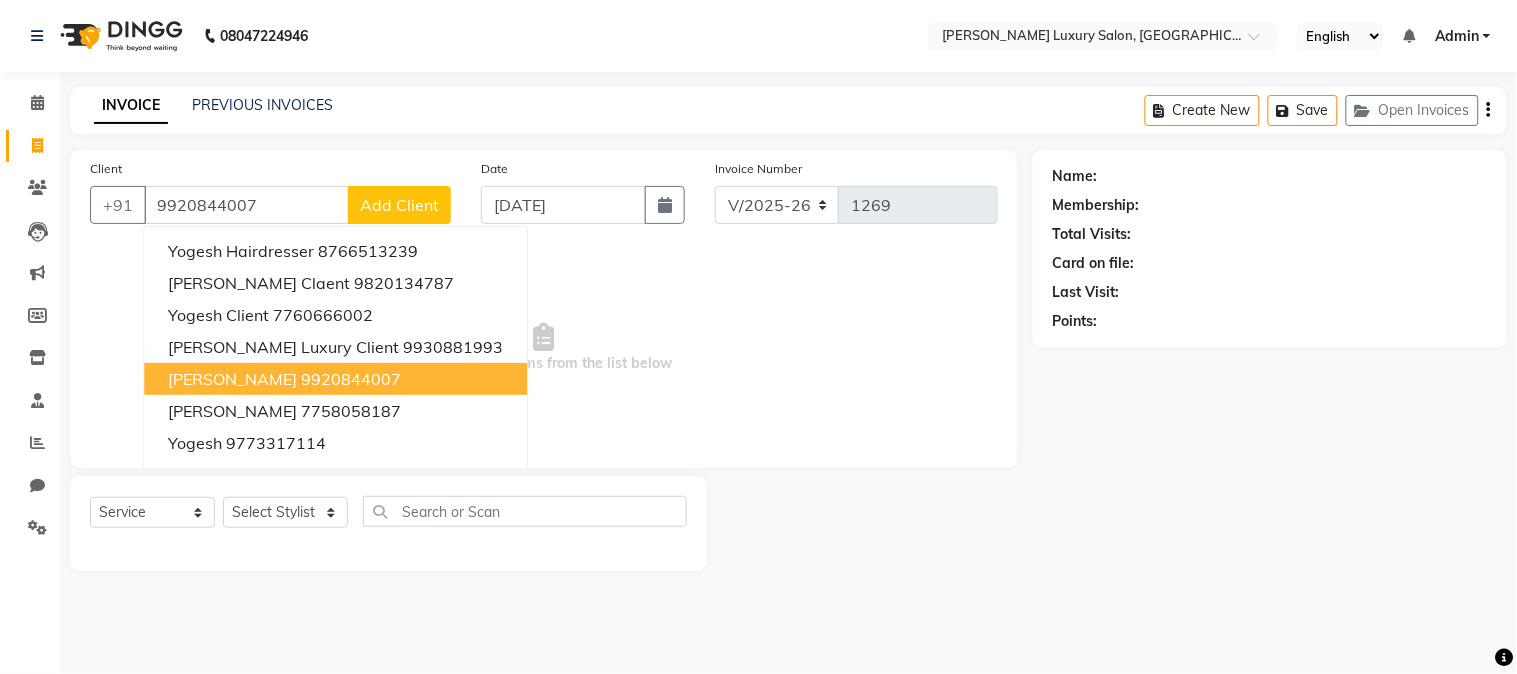 type on "9920844007" 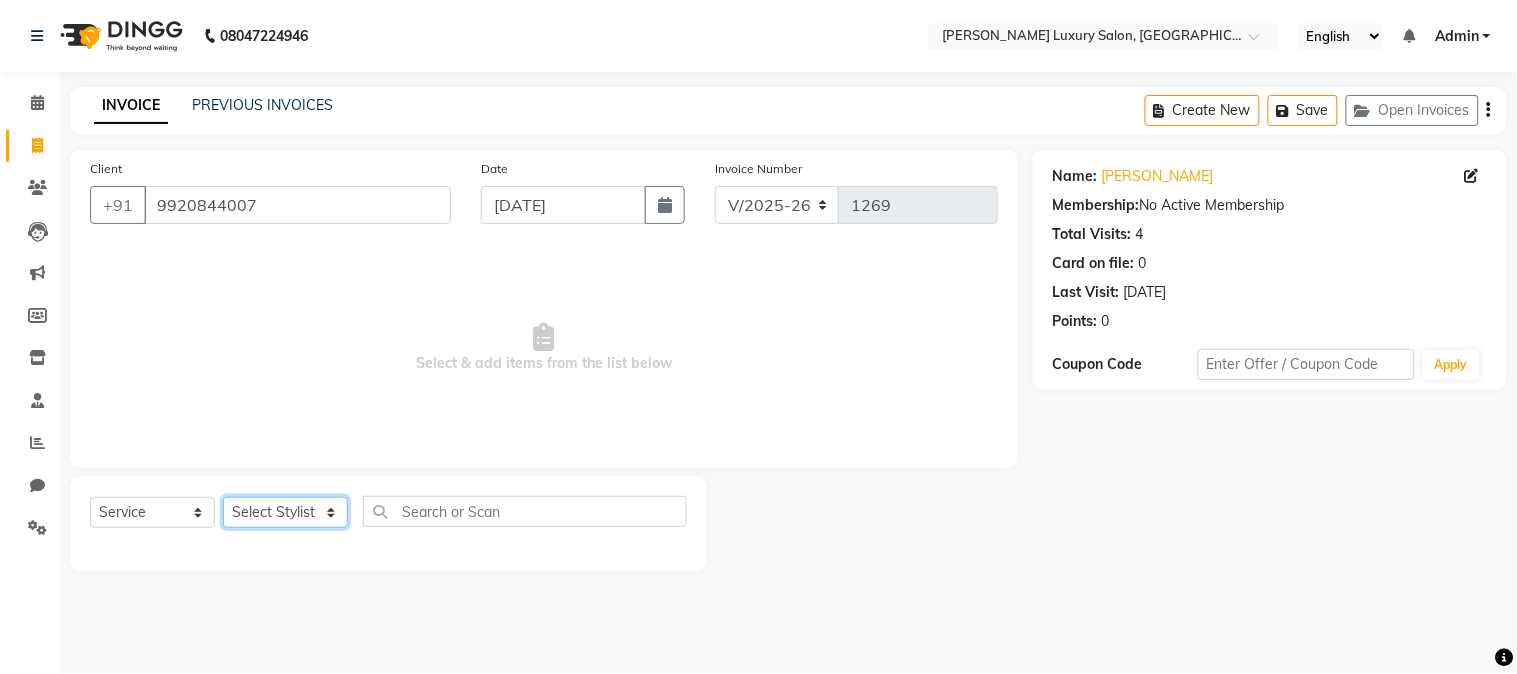click on "Select Stylist [PERSON_NAME] [PERSON_NAME] neha [PERSON_NAME] Salon Sandhya [PERSON_NAME] [PERSON_NAME]" 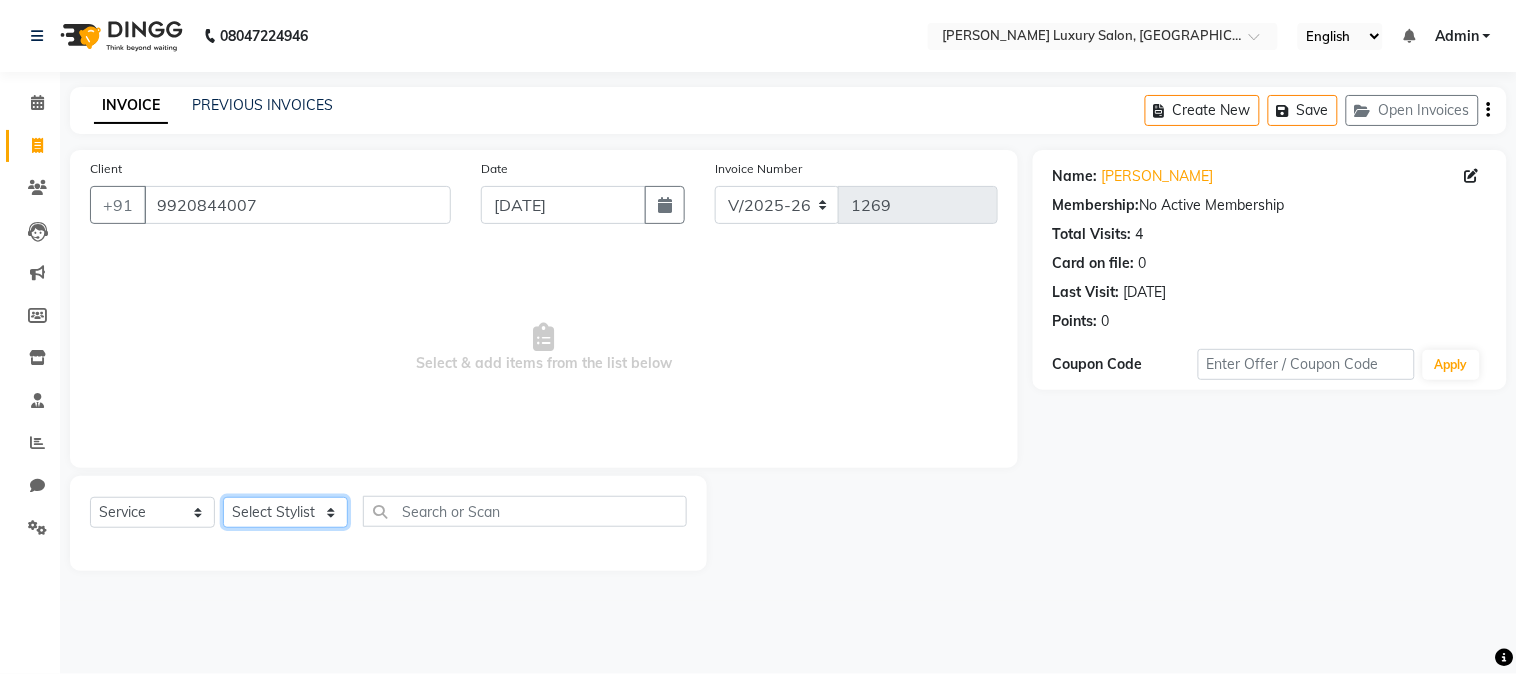 select on "69294" 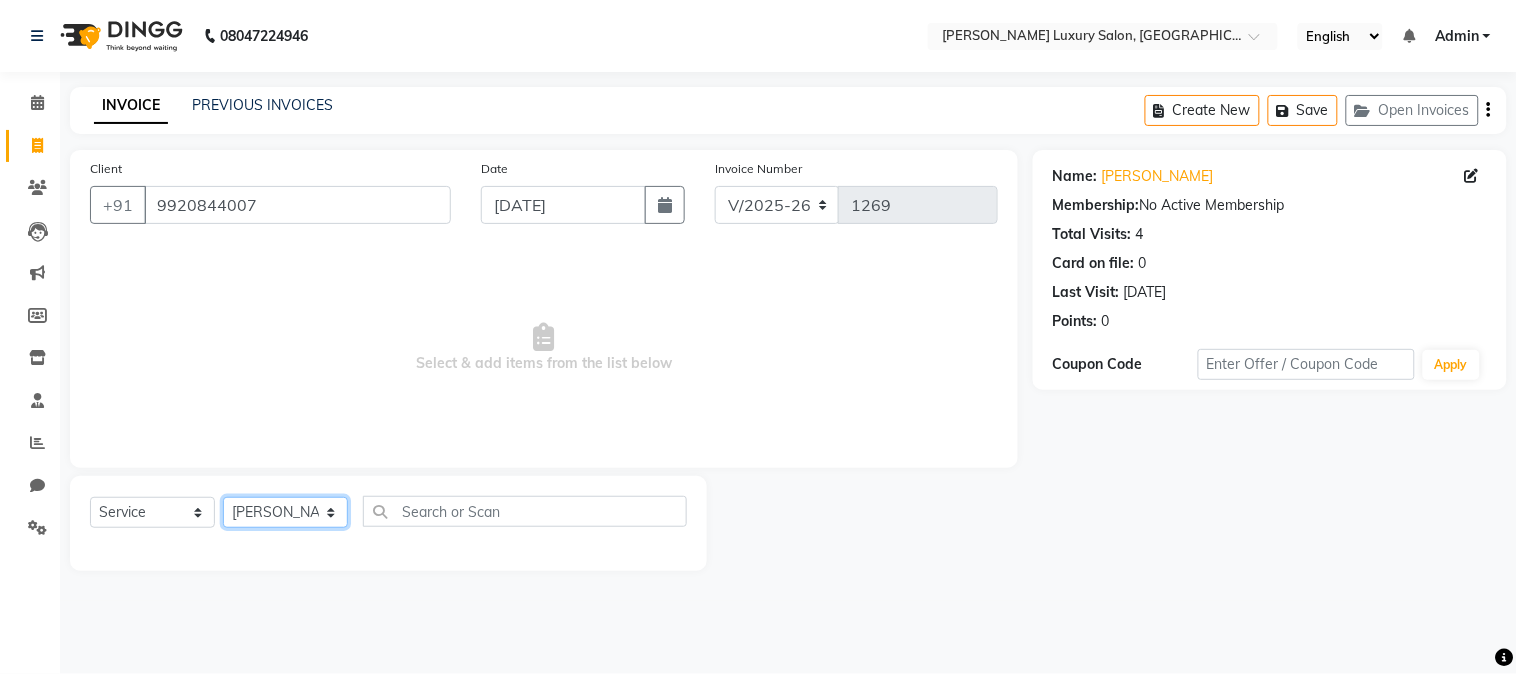 click on "Select Stylist [PERSON_NAME] [PERSON_NAME] neha [PERSON_NAME] Salon Sandhya [PERSON_NAME] [PERSON_NAME]" 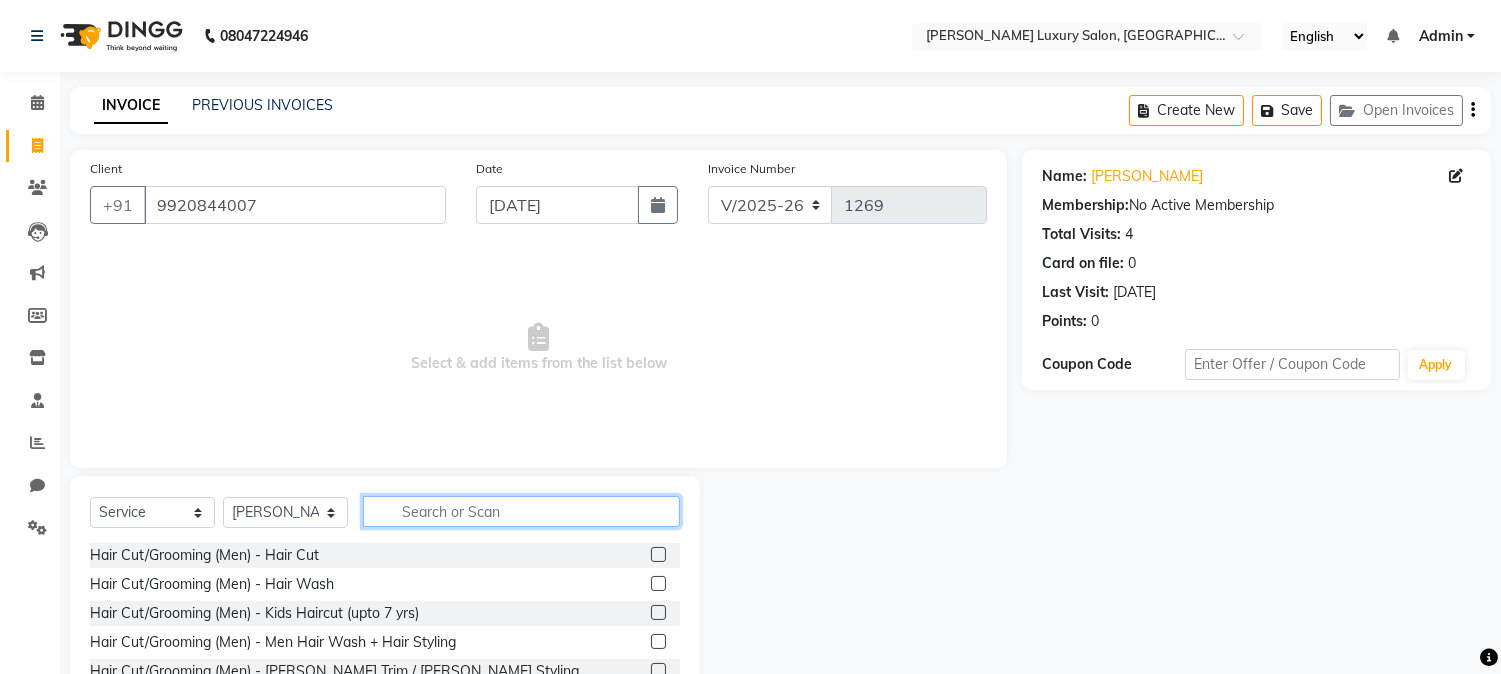 click 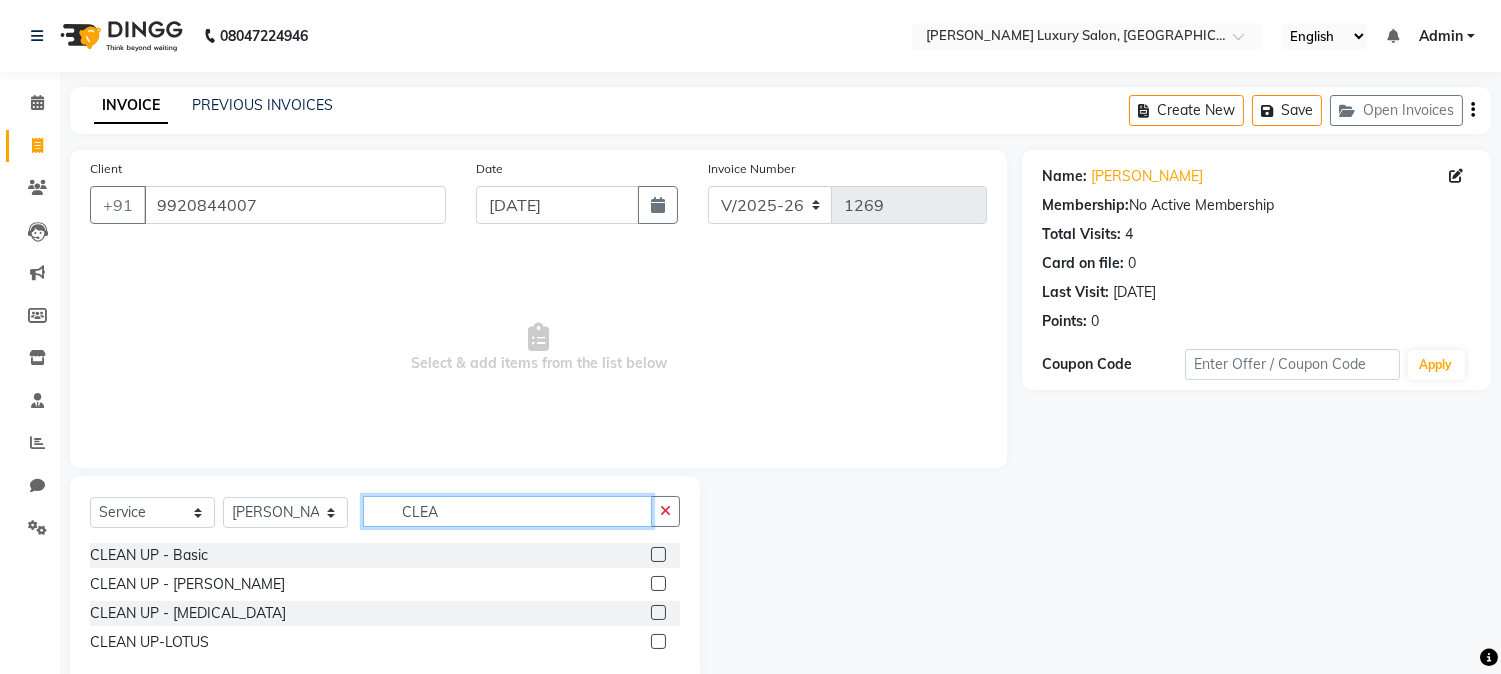 type on "CLEA" 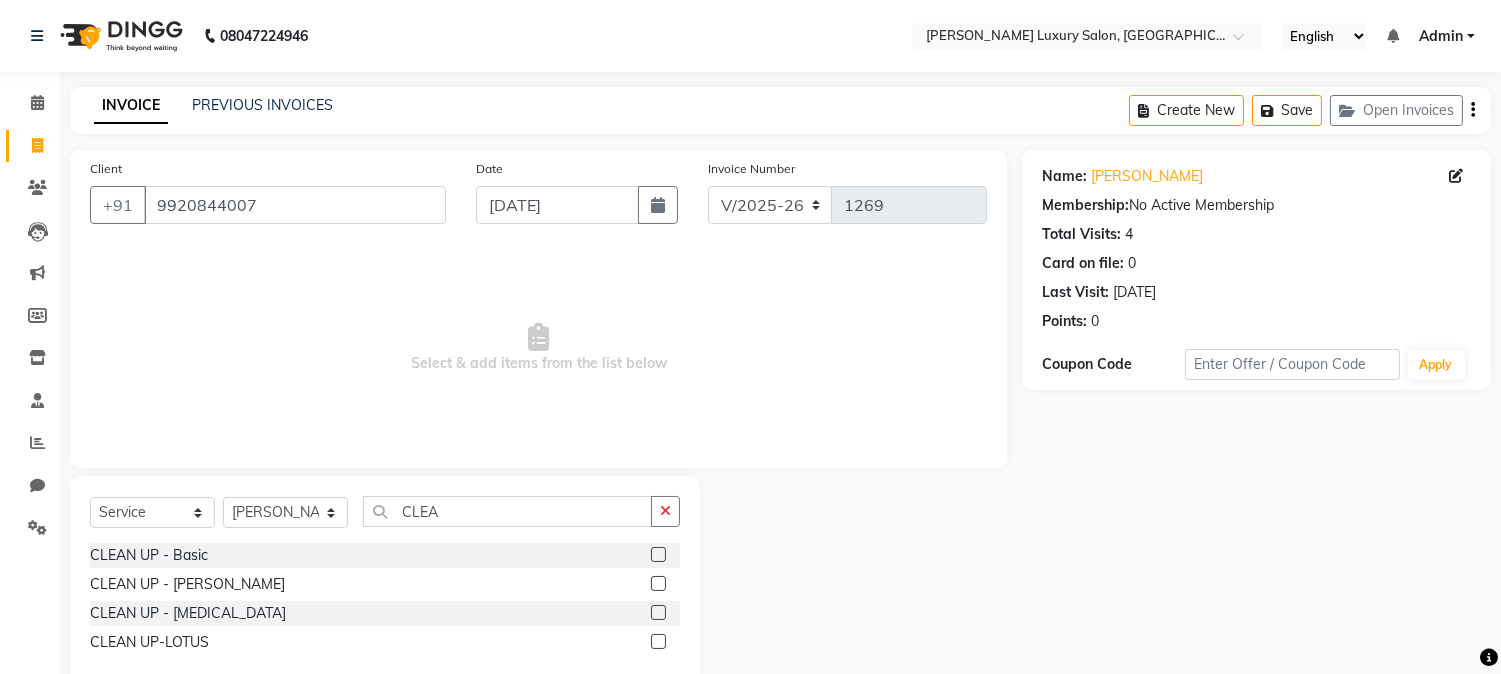 click 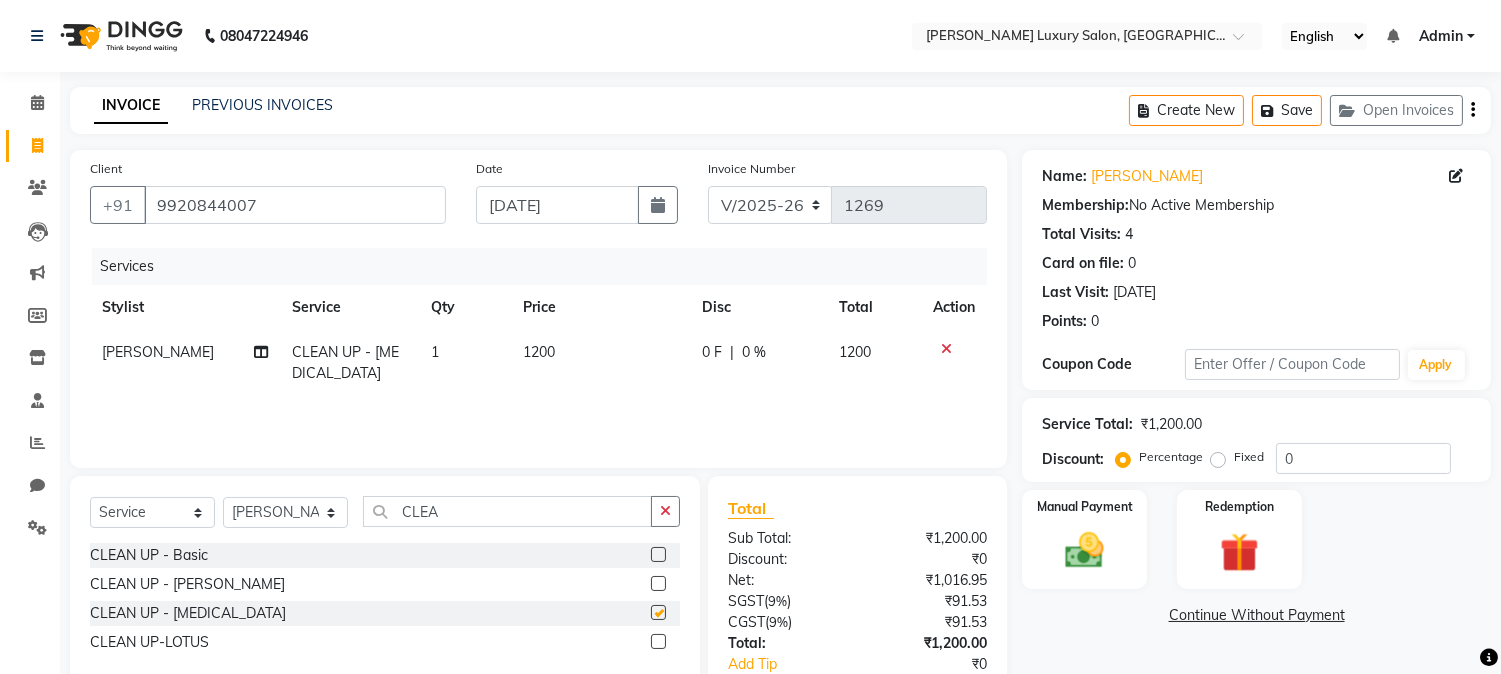 checkbox on "false" 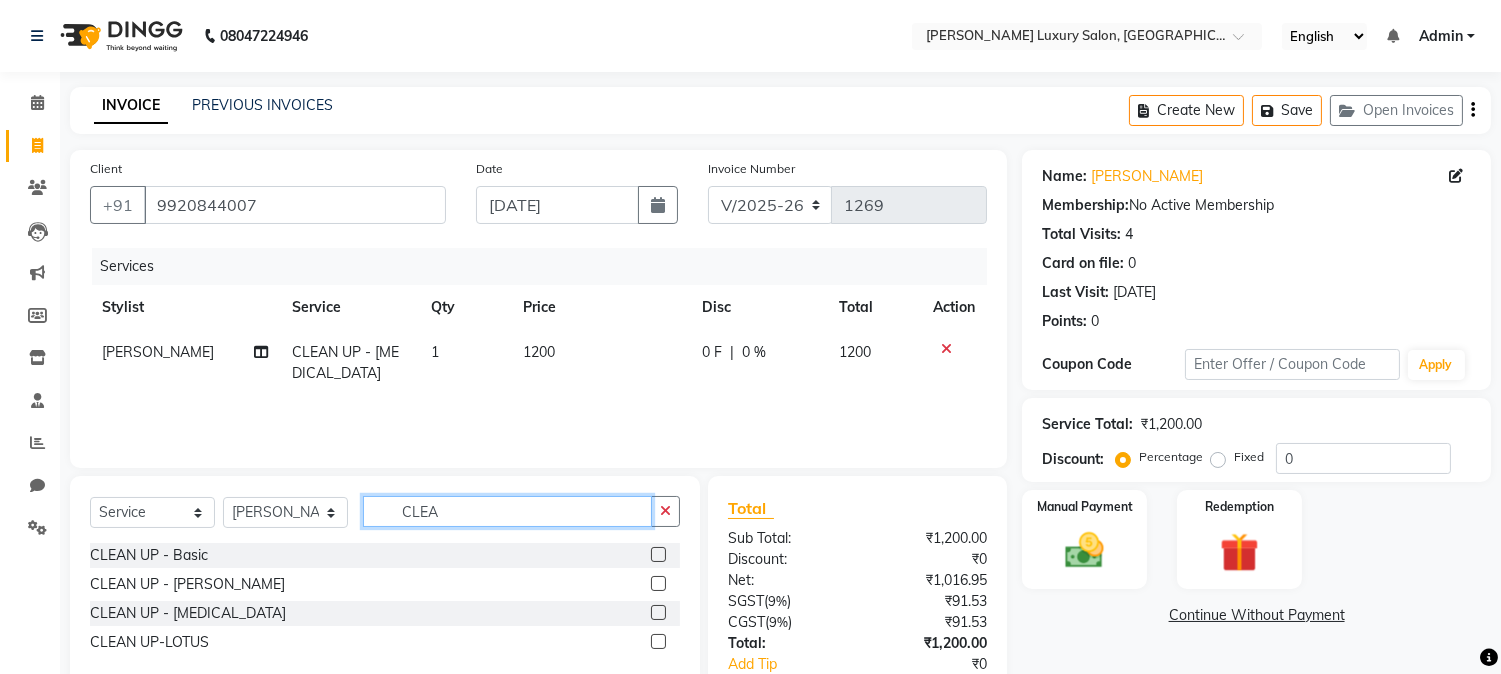 click on "CLEA" 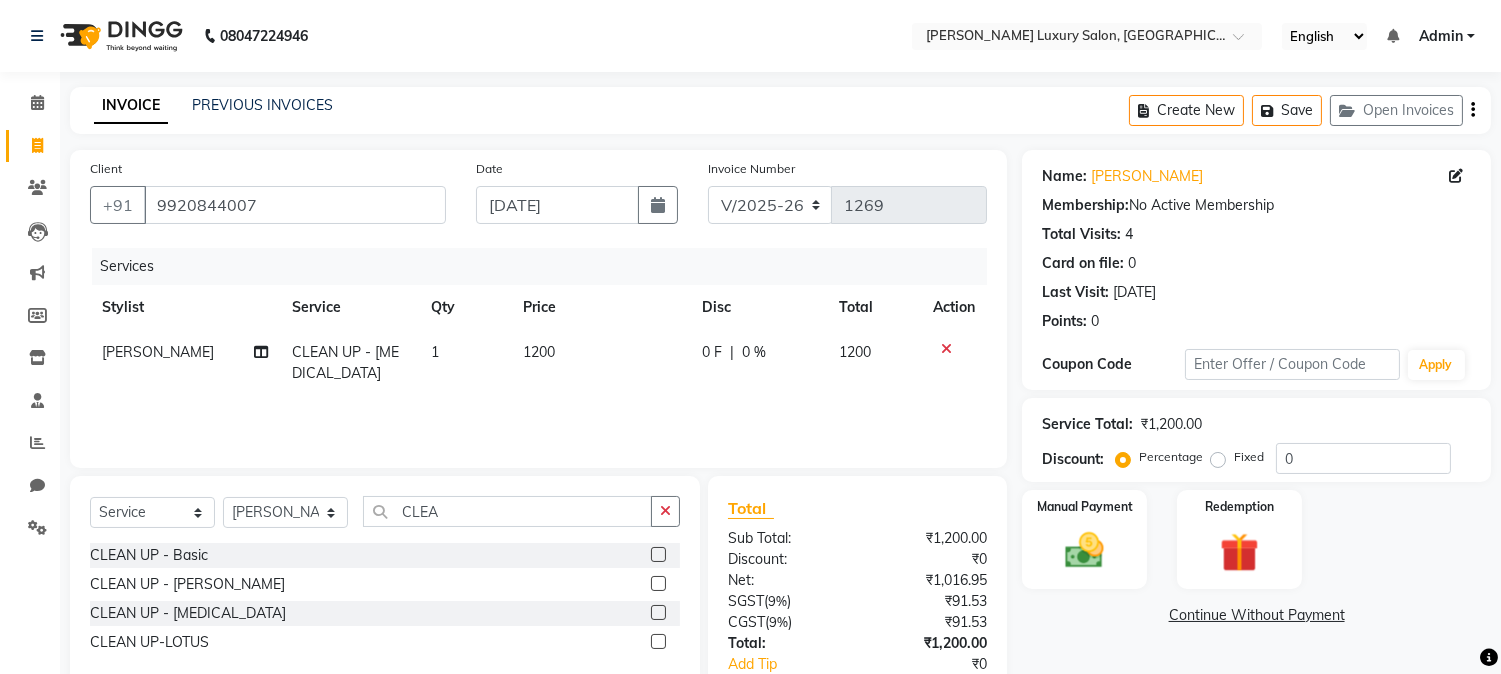 drag, startPoint x: 666, startPoint y: 511, endPoint x: 595, endPoint y: 508, distance: 71.063354 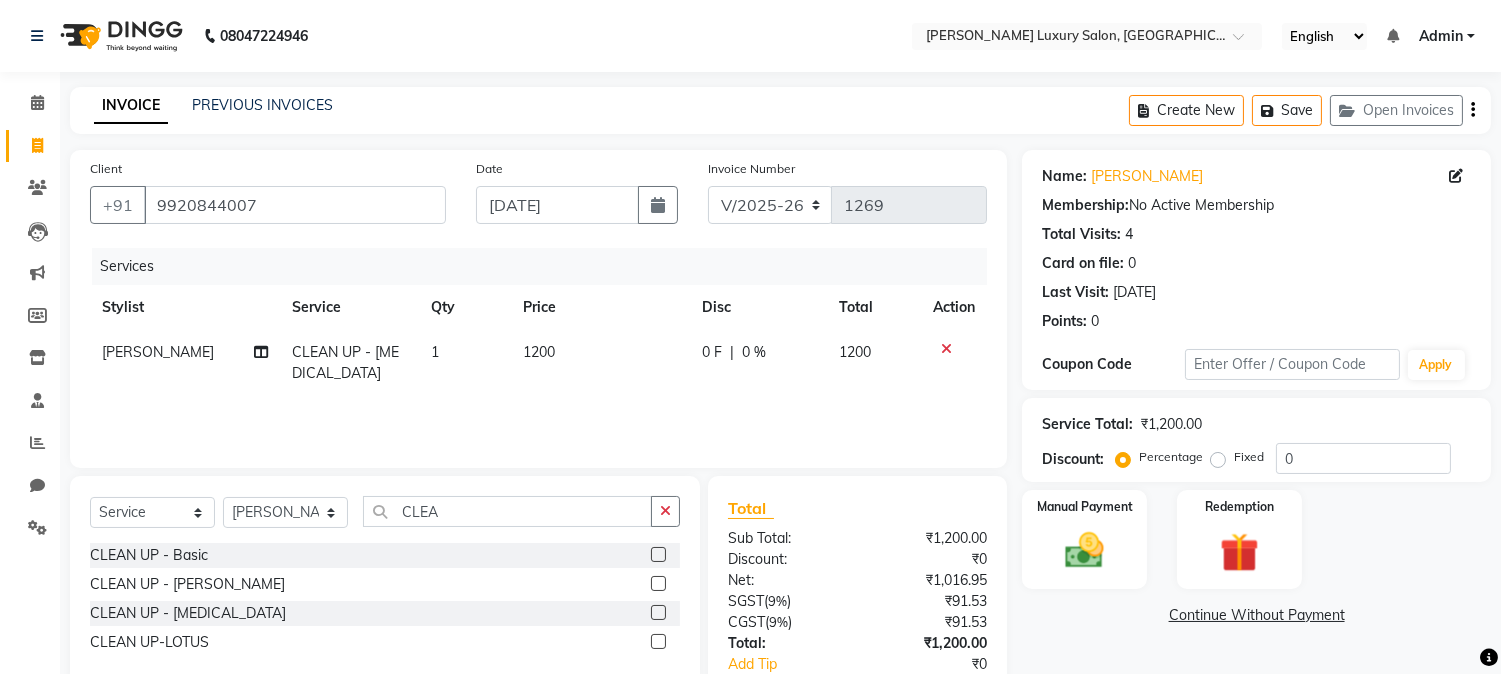 click on "1200" 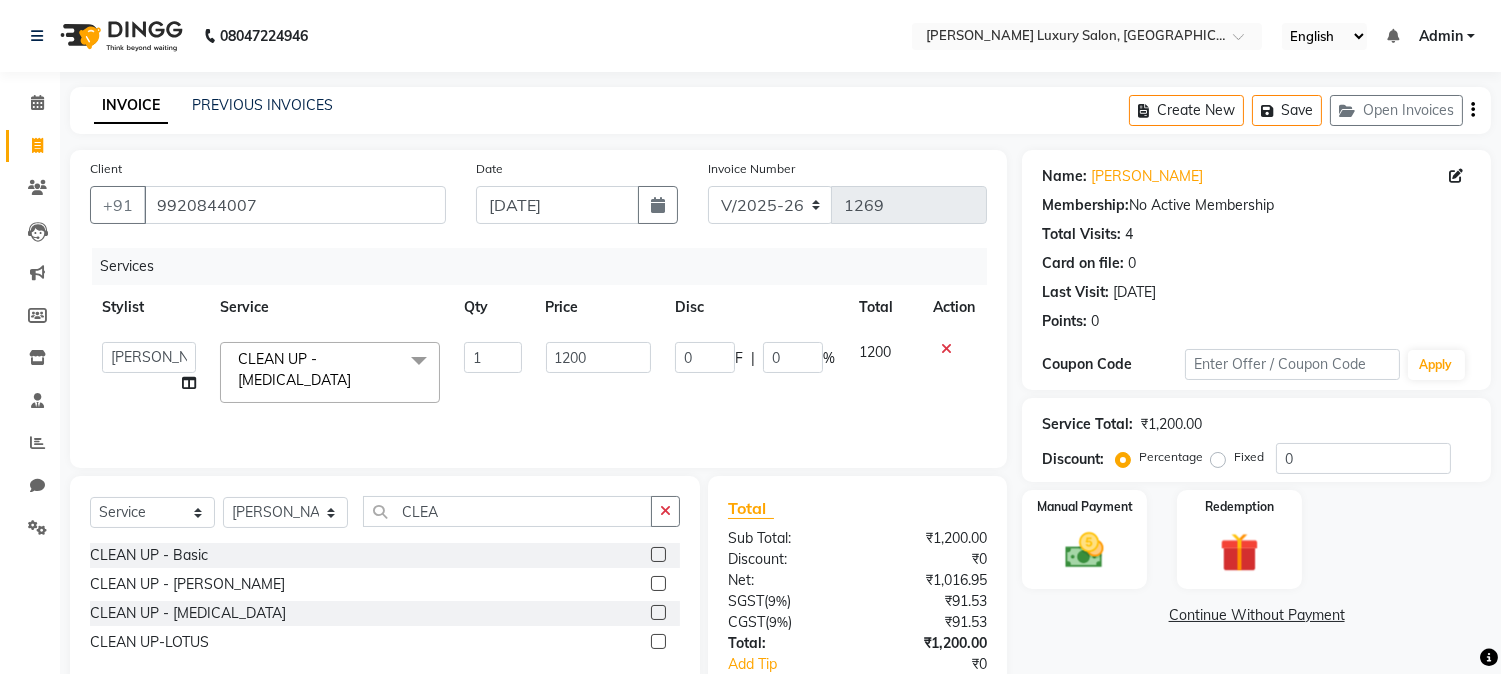 click 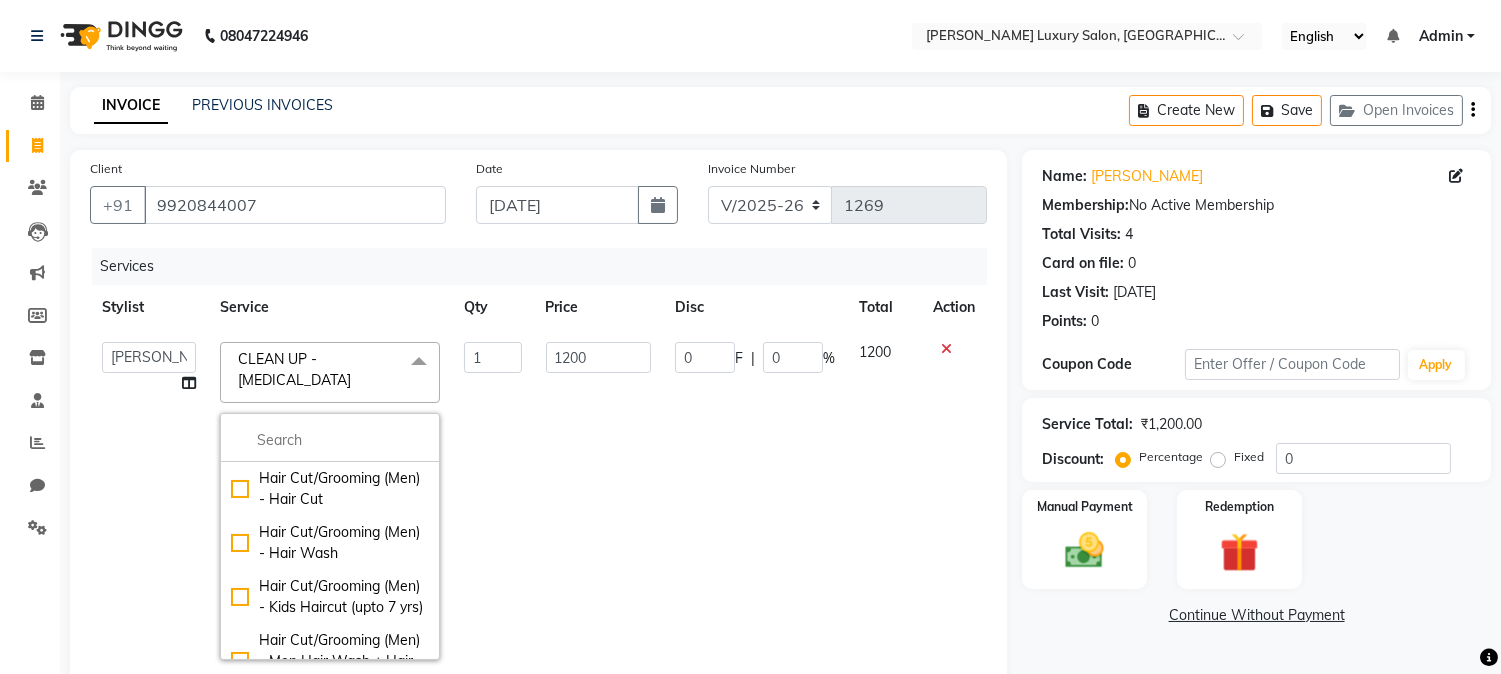 click on "Hair Cut/Grooming (Men) - Hair Cut Hair Cut/Grooming (Men) - Hair Wash Hair Cut/Grooming (Men) - Kids Haircut (upto 7 yrs) Hair Cut/Grooming (Men) - Men Hair Wash + Hair Styling Hair Cut/Grooming (Men) - [PERSON_NAME] Trim / [PERSON_NAME] Styling Hair Cut/Grooming (Men) - Shave Hair Cut/Grooming (Men) - Basic Hair Spa - Men (Onward)* Women Hair Styling Hair Colouring (Men) Majirel - Global Colouring (Onwards)* Hair Colouring (Men) Majirel - Highlights Hair Colouring (Men) Majirel - [PERSON_NAME] Colour Hair Colouring (Men) - Inoa [MEDICAL_DATA] Free - Global Colouring - (Onward)* Hair Colouring (Men) - Inoa [MEDICAL_DATA] Free - Hightlights Hair Colouring (Men) - Inoa [MEDICAL_DATA] Free - [PERSON_NAME] Colour Hair Cut (Women) - Basic Hair Cut Hair Cut (Women) - Advance Hair cut (Onwards)* Hair Cut (Women) - Hair Wash (Onwards)* Hair Cut (Women) - Advance Hair Wash (Onwards)* Hair Cut (Women) - Fringe Cut Hair Cut (Women) - Hair Wash + Blow Dry Hair Cut (Women) - Keratin Hair Wash (Onwards)* Hair Cut (Women) - Nanoplastia Wash (Onwards)* CLEAN UP - Basic" 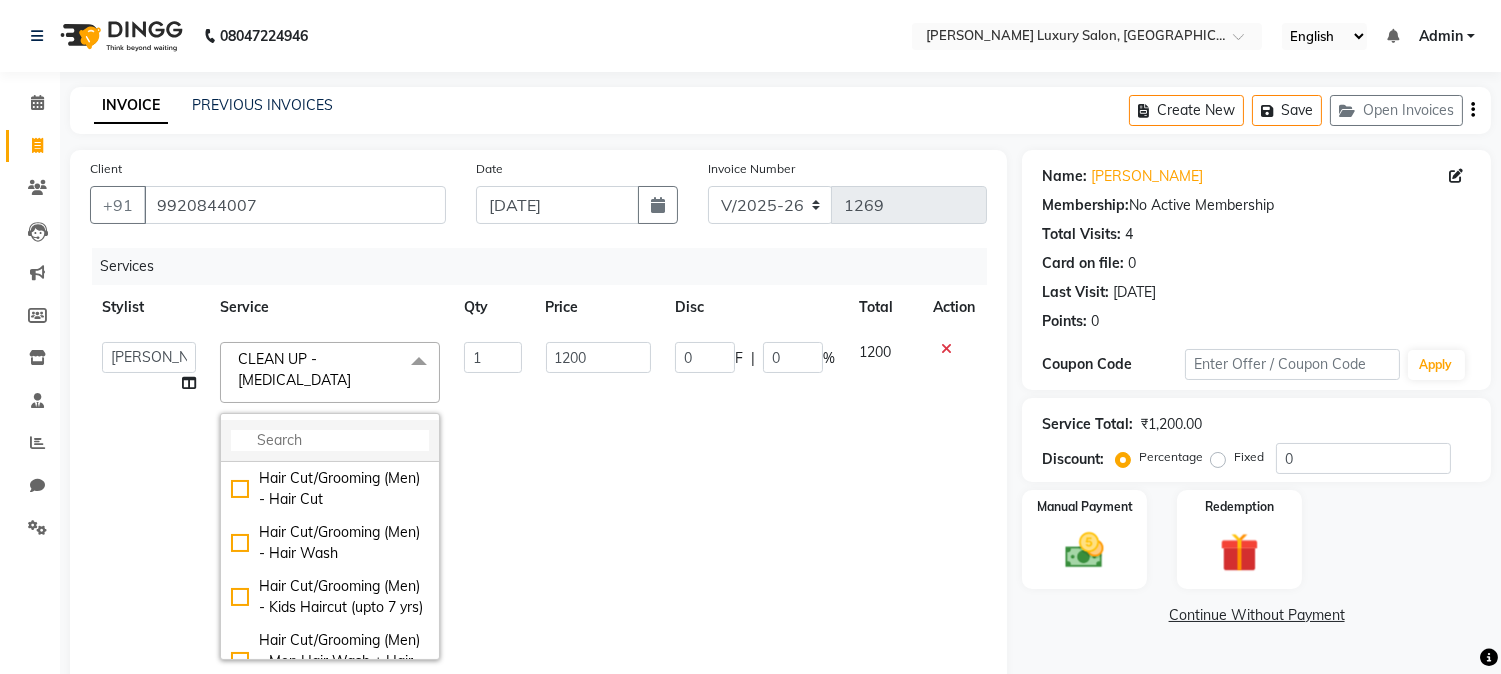 click 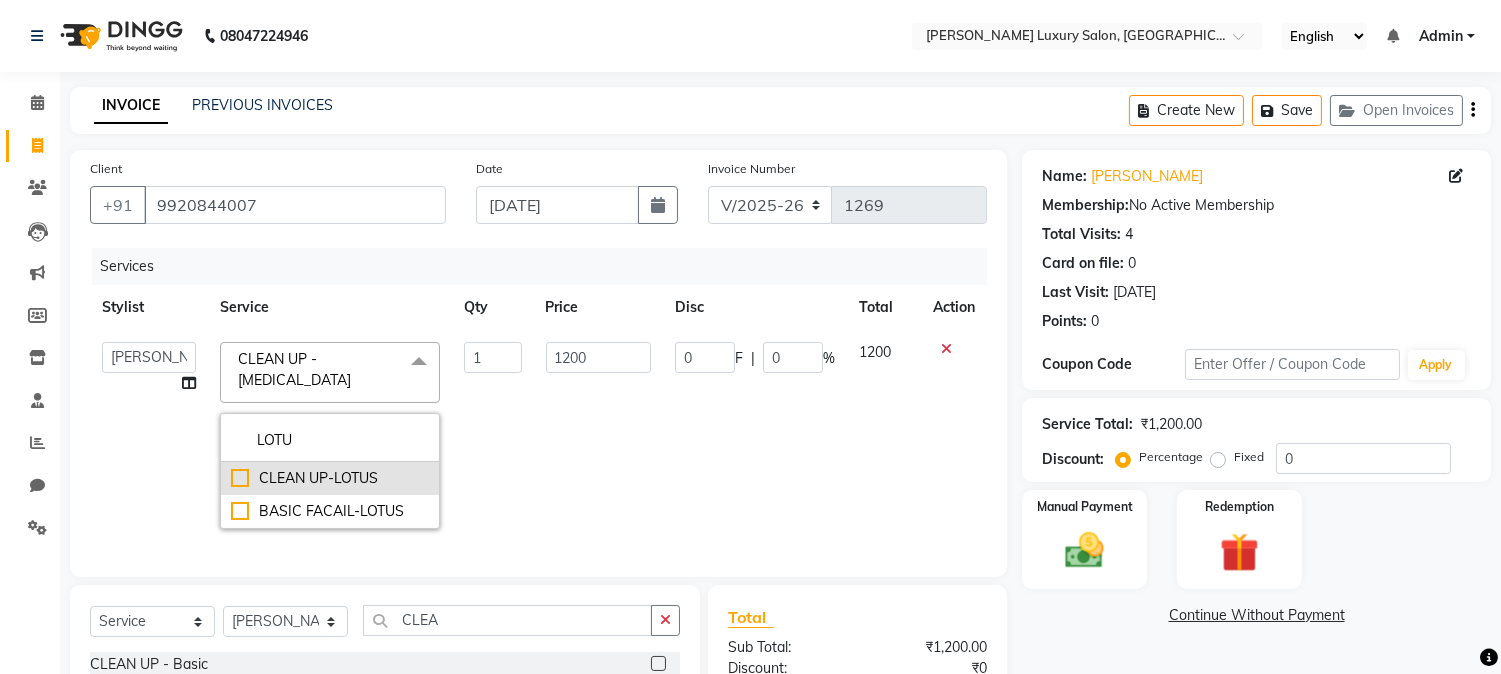 type on "LOTU" 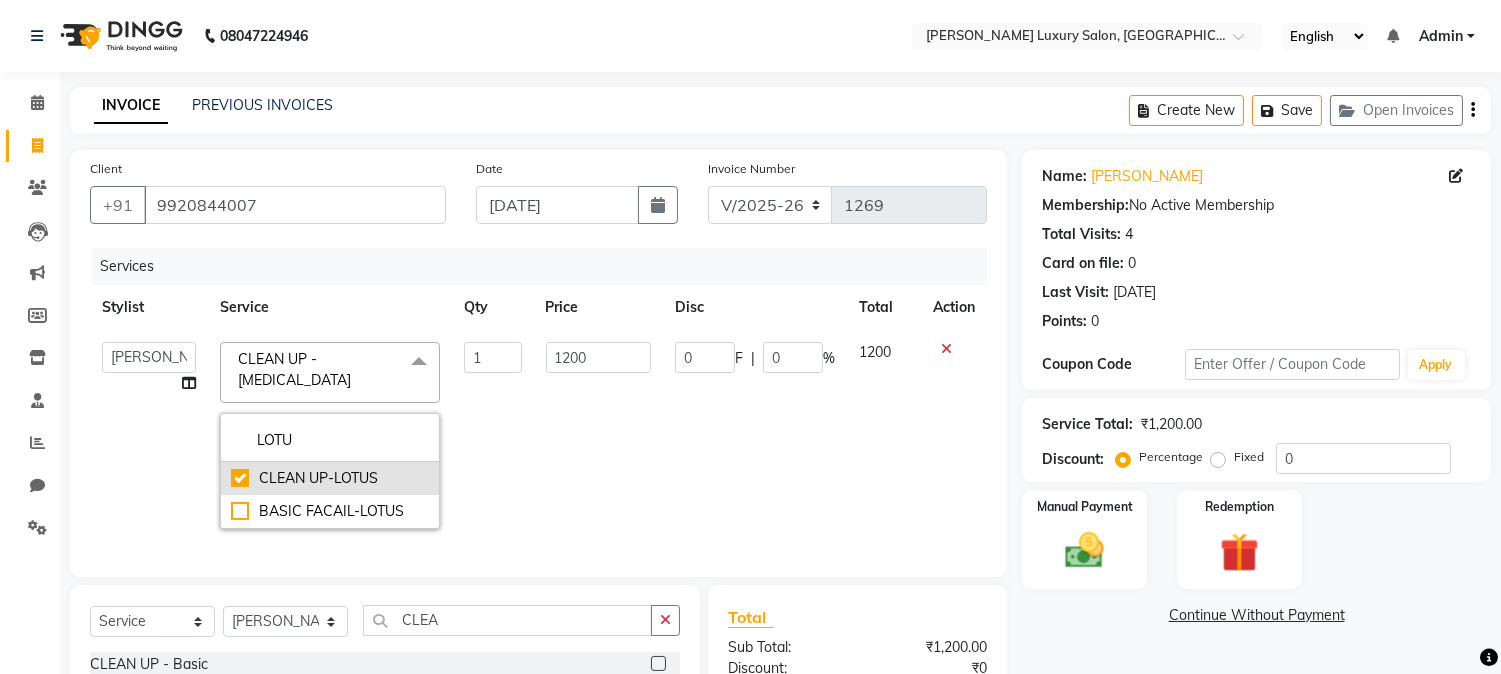 checkbox on "true" 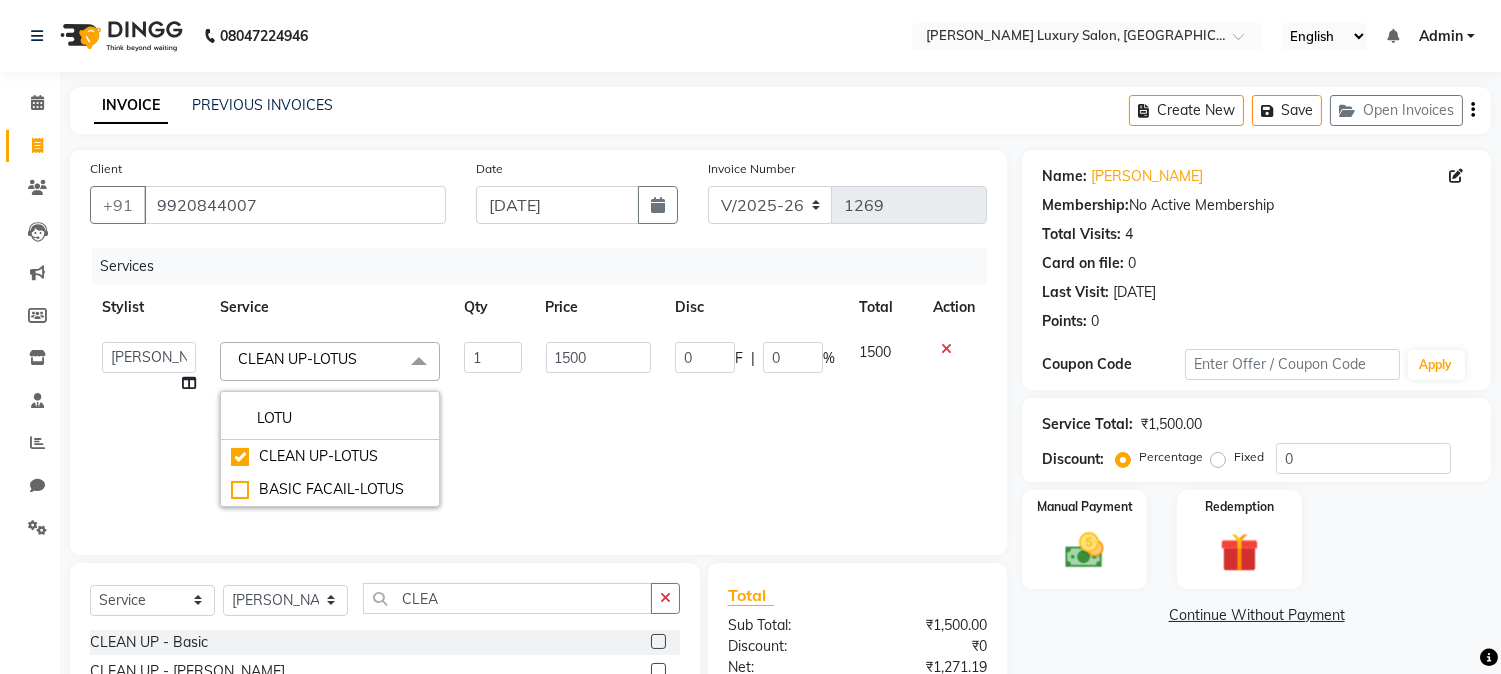 click on "1500" 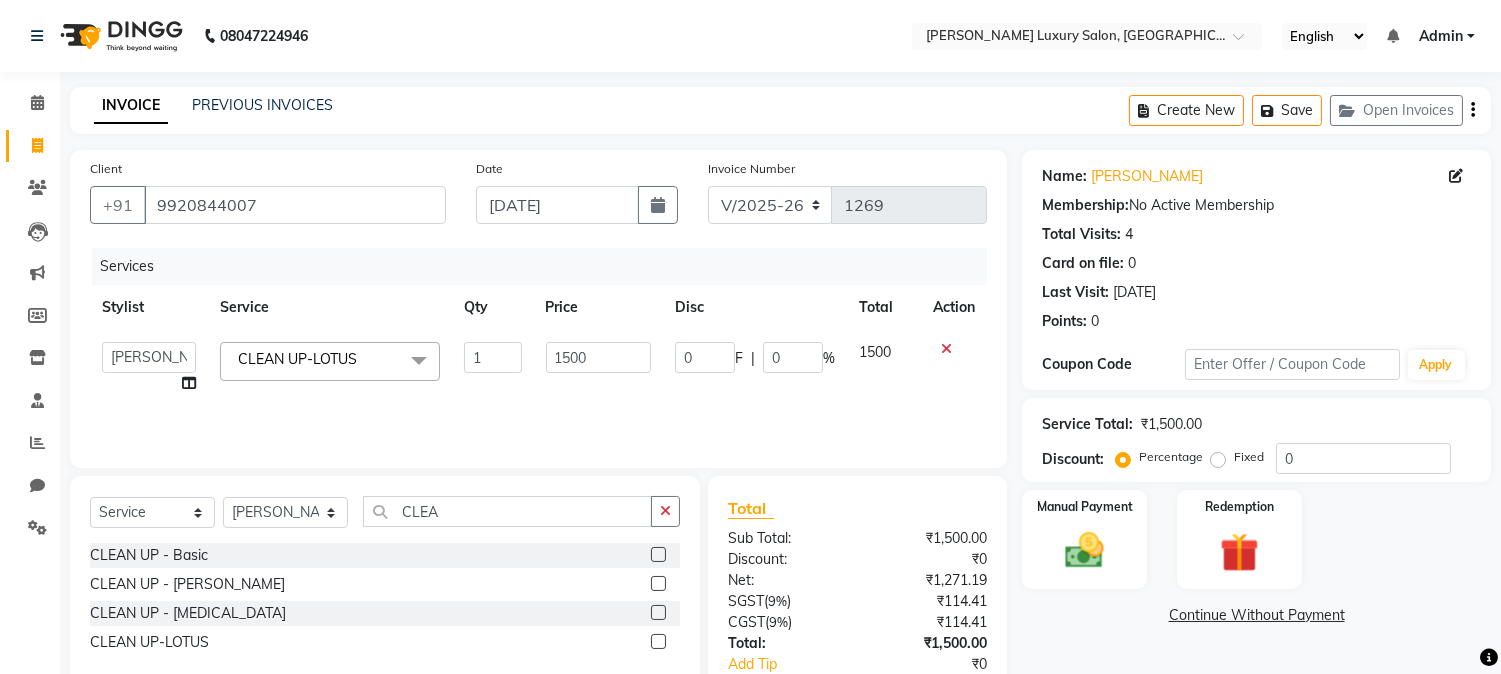 drag, startPoint x: 661, startPoint y: 515, endPoint x: 637, endPoint y: 513, distance: 24.083189 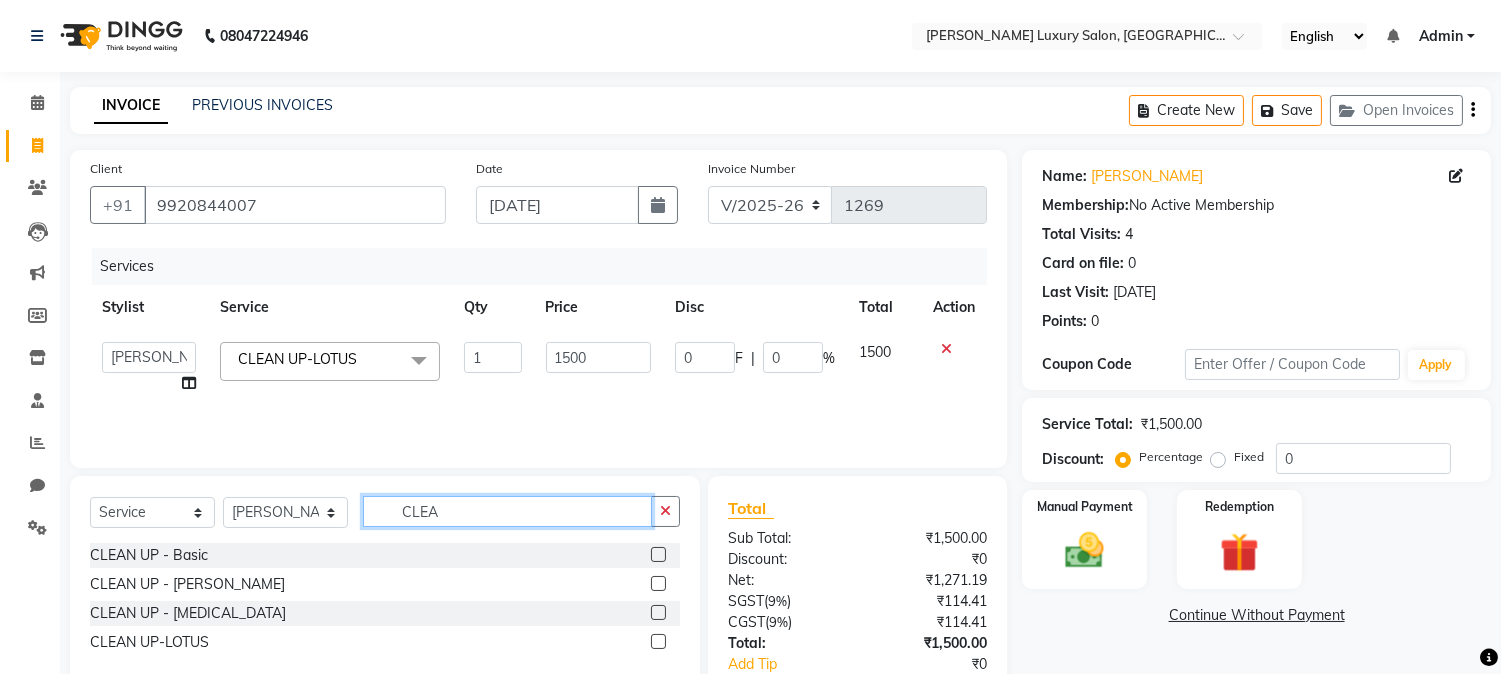click on "CLEA" 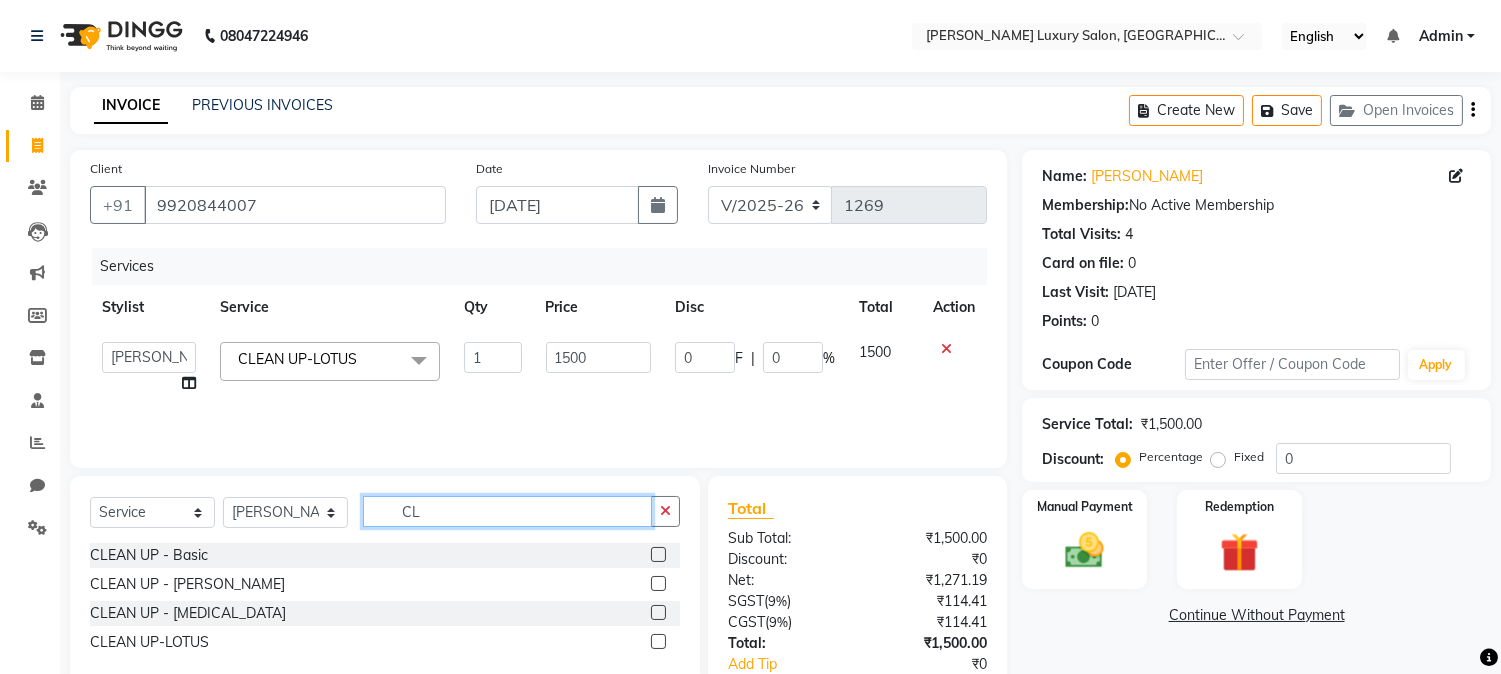 type on "C" 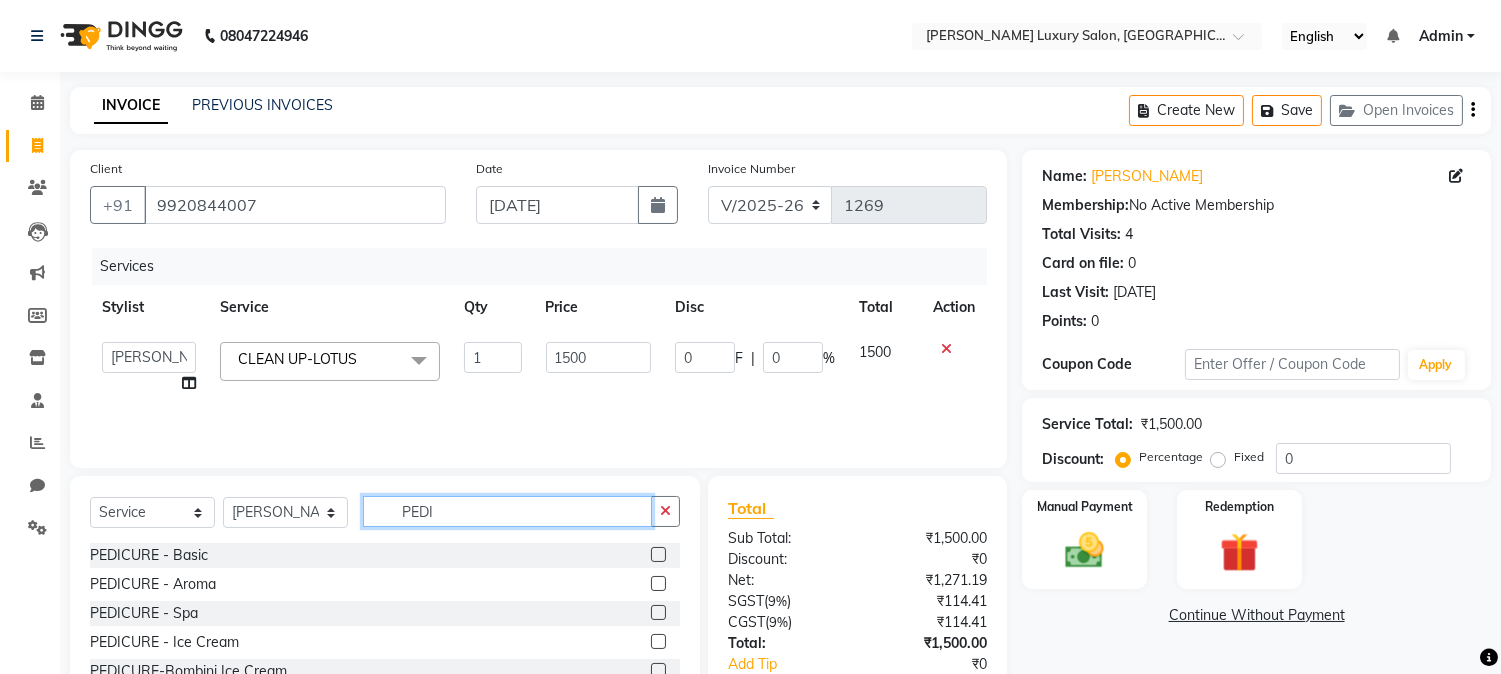 type on "PEDI" 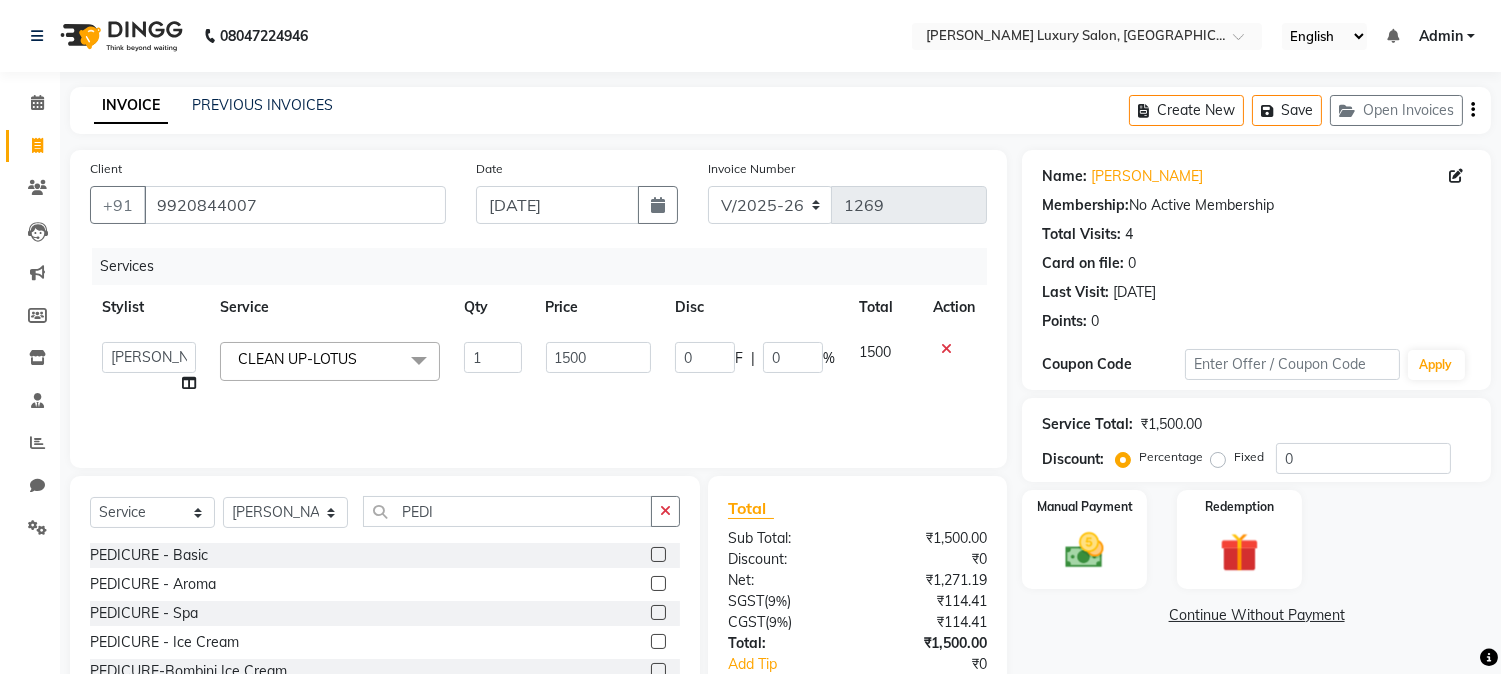drag, startPoint x: 673, startPoint y: 550, endPoint x: 631, endPoint y: 557, distance: 42.579338 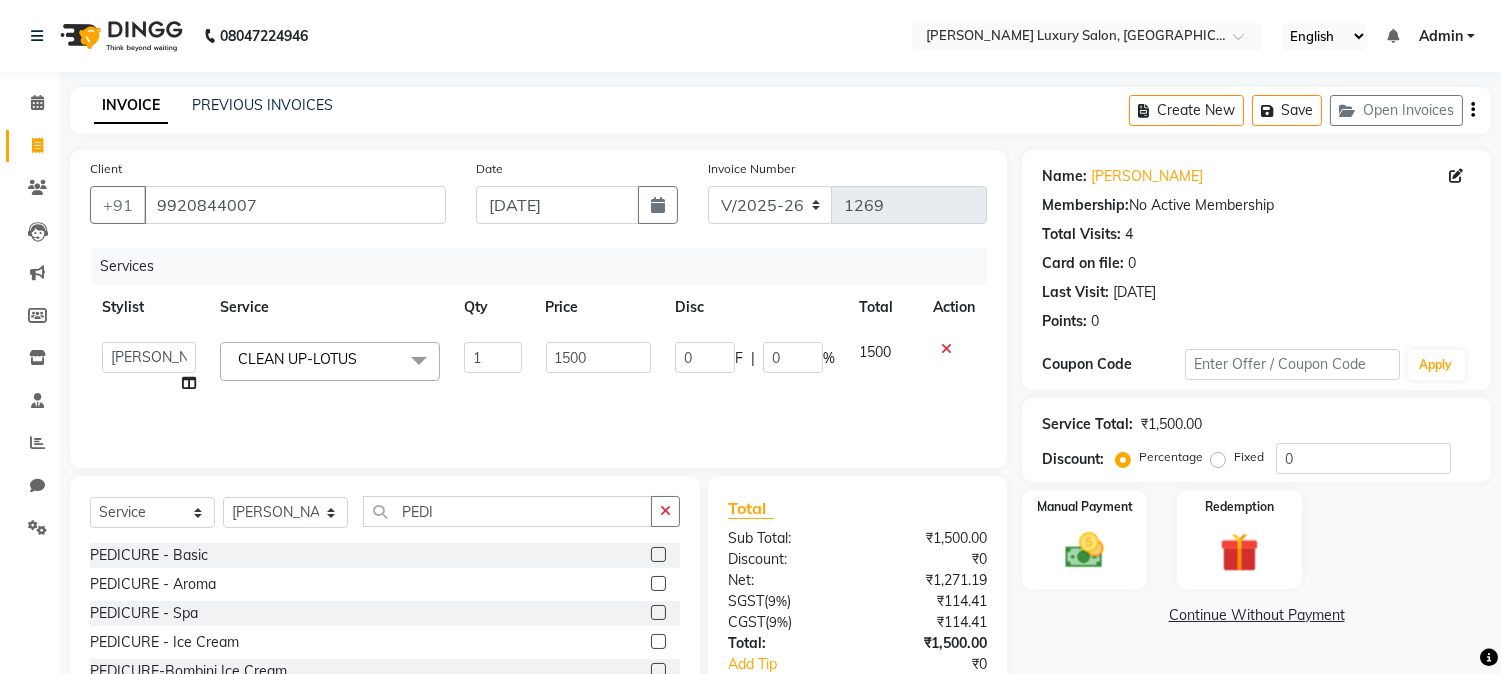 click 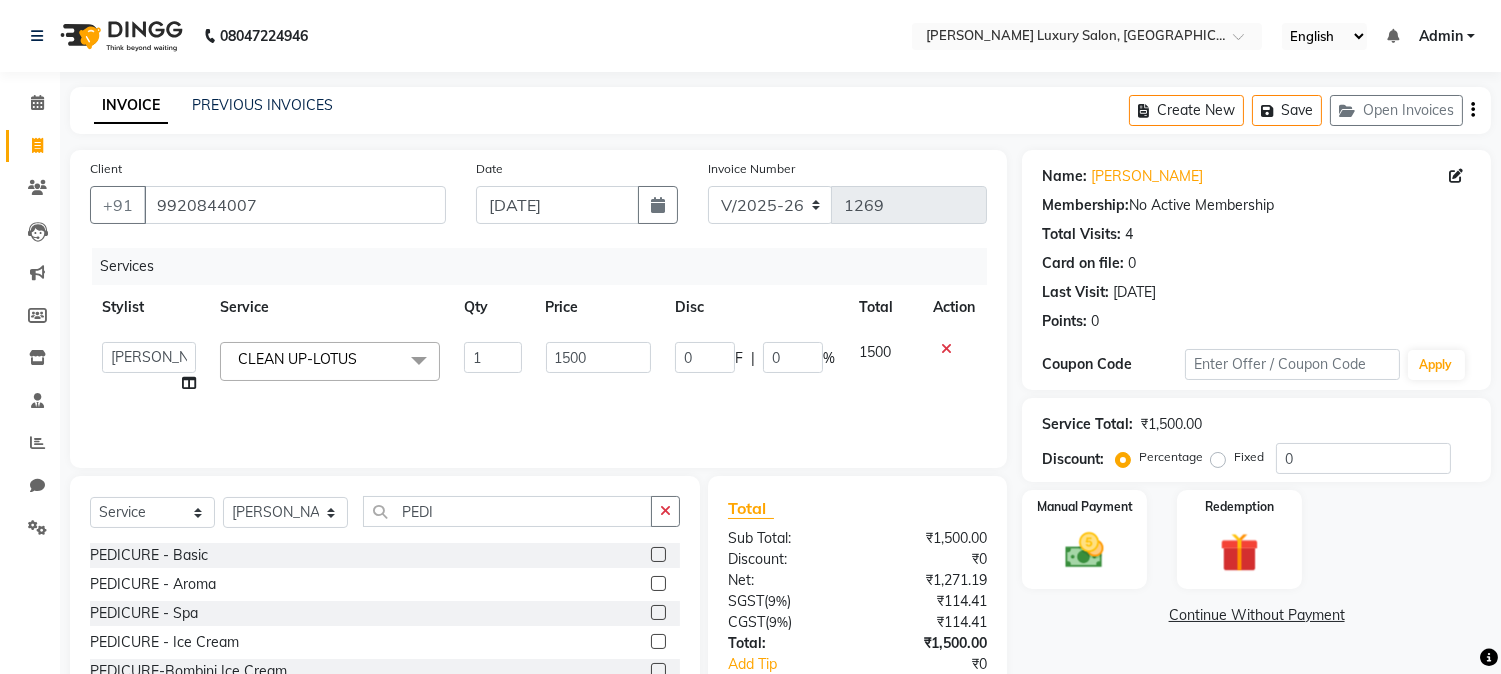 click at bounding box center [657, 555] 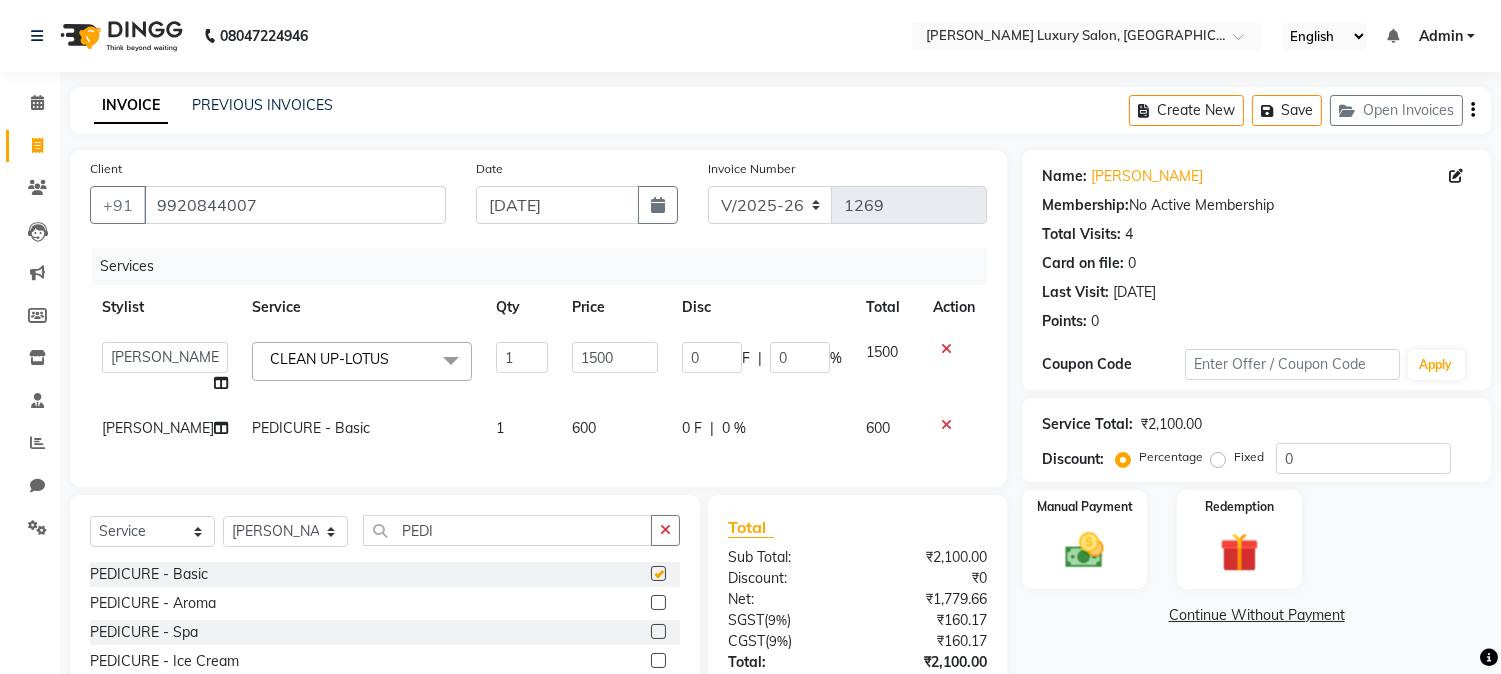 checkbox on "false" 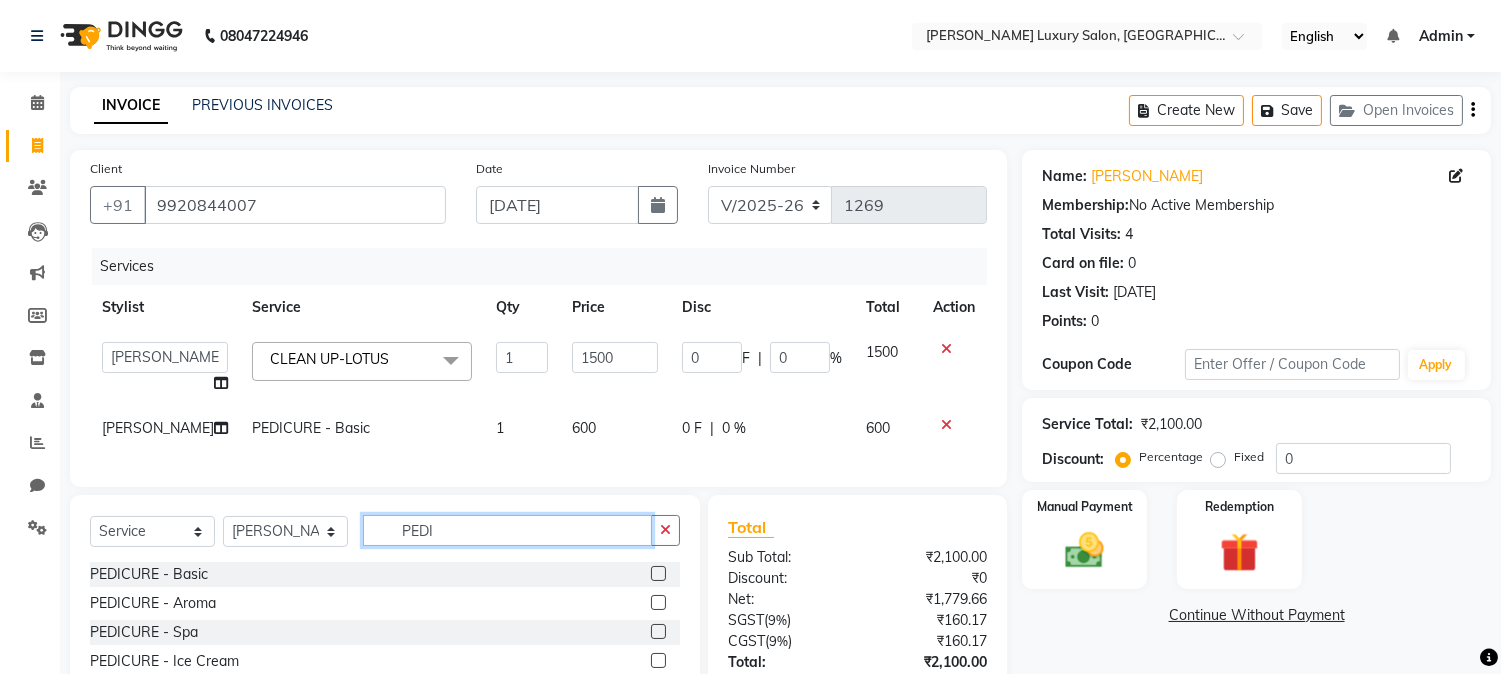 click on "PEDI" 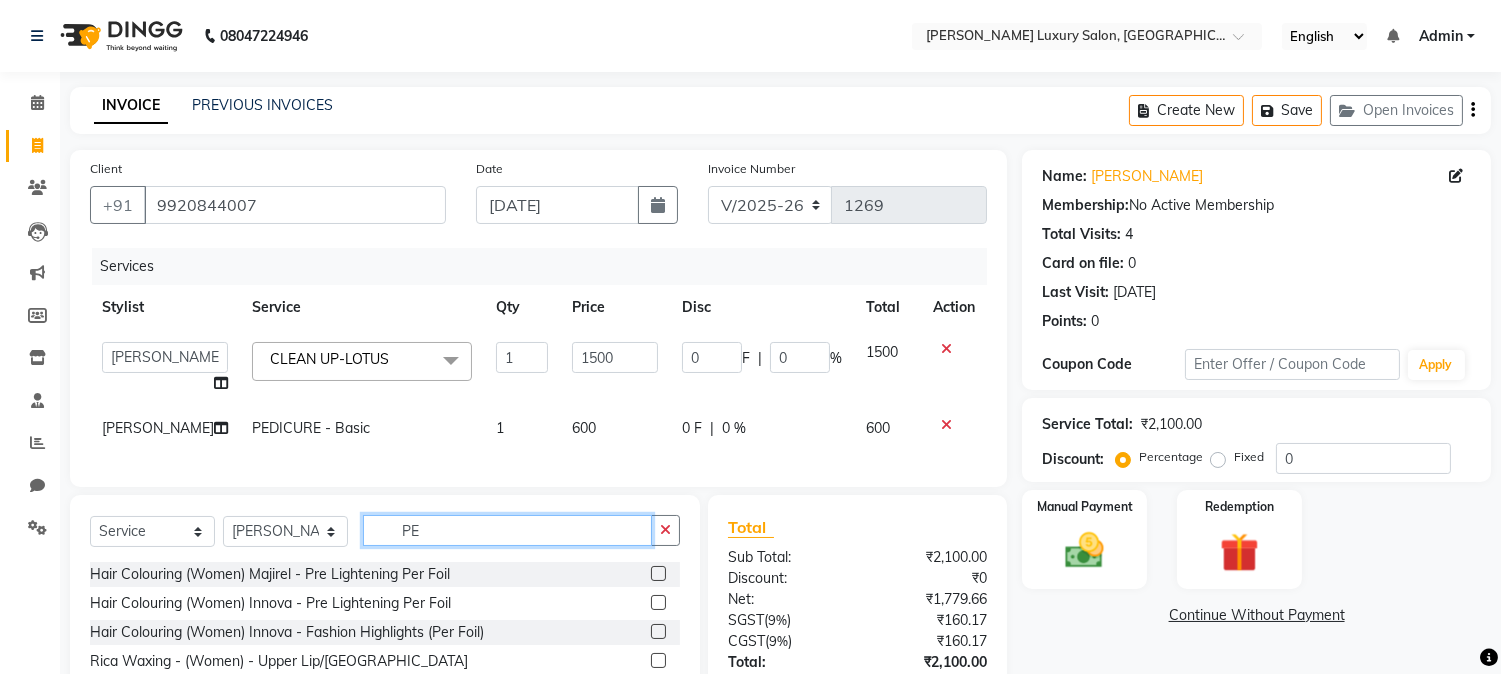 type on "P" 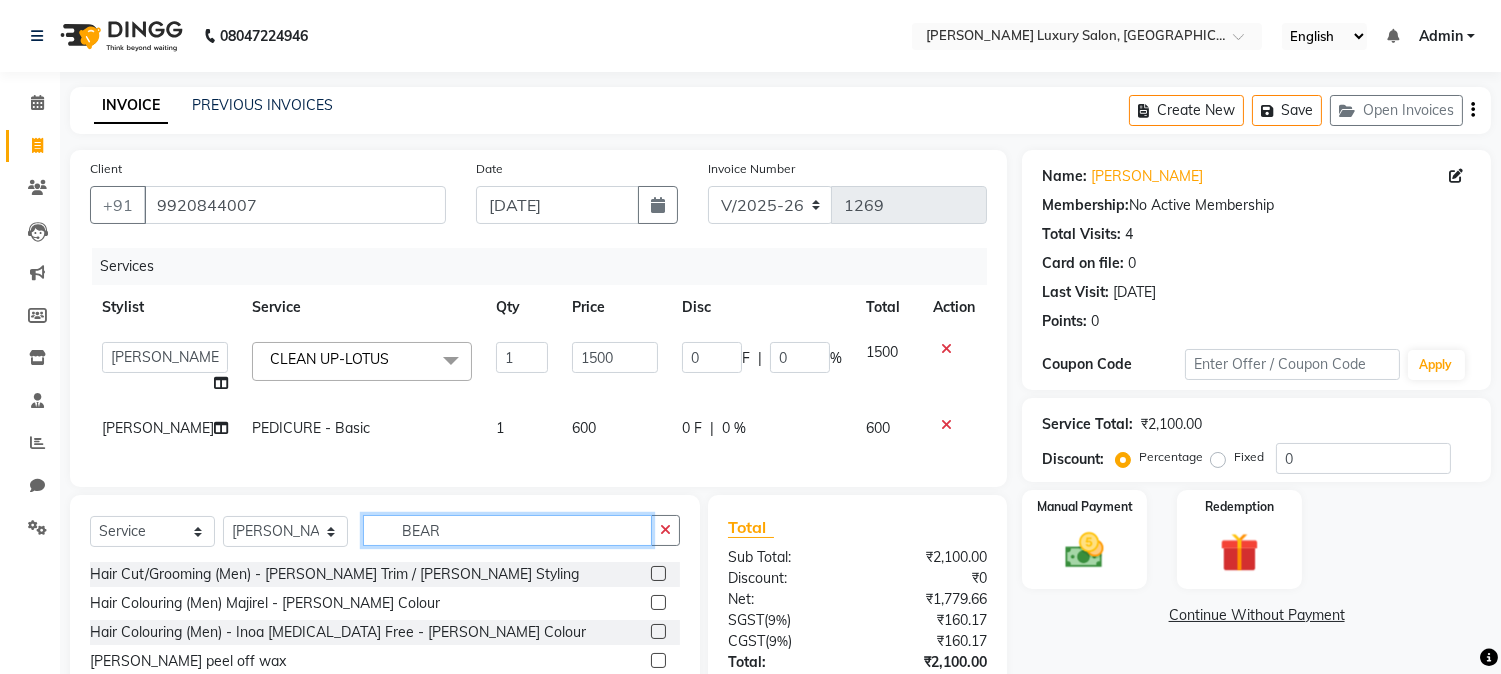 scroll, scrollTop: 111, scrollLeft: 0, axis: vertical 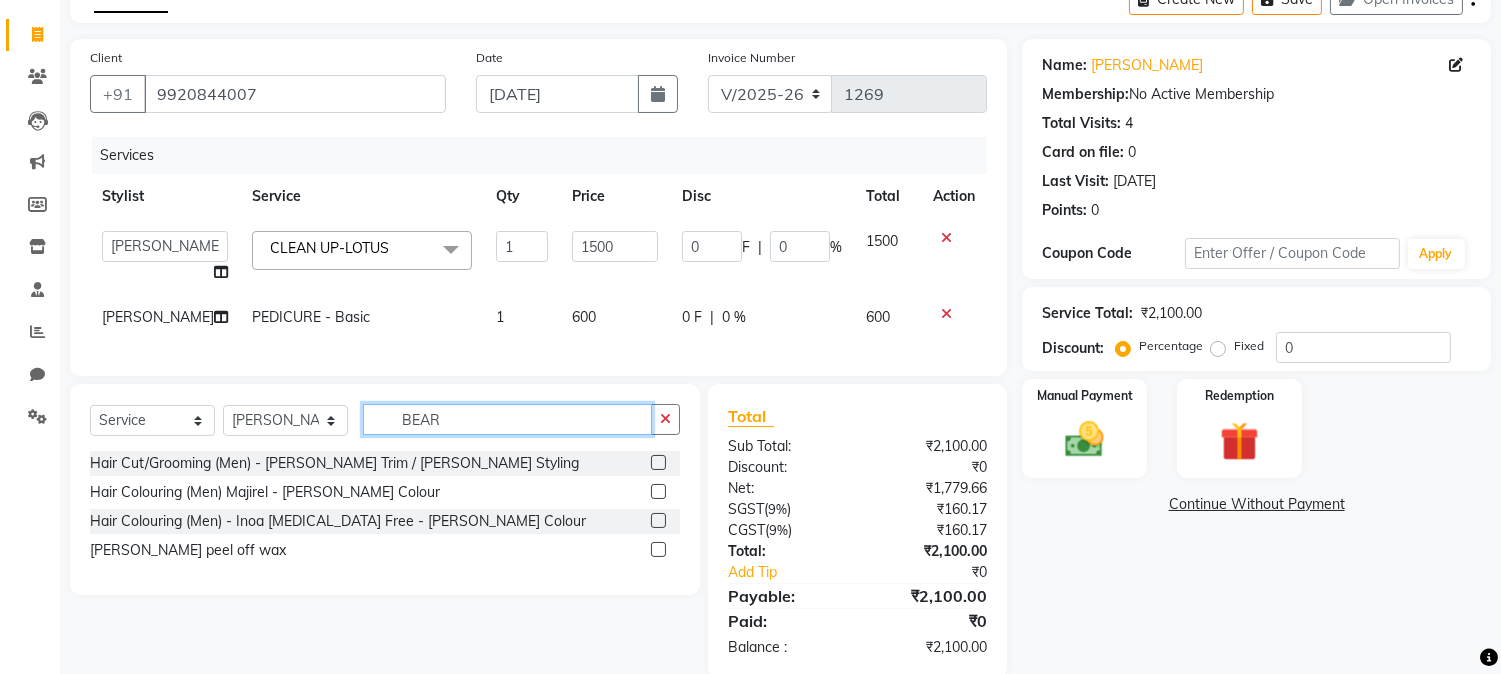 type on "BEAR" 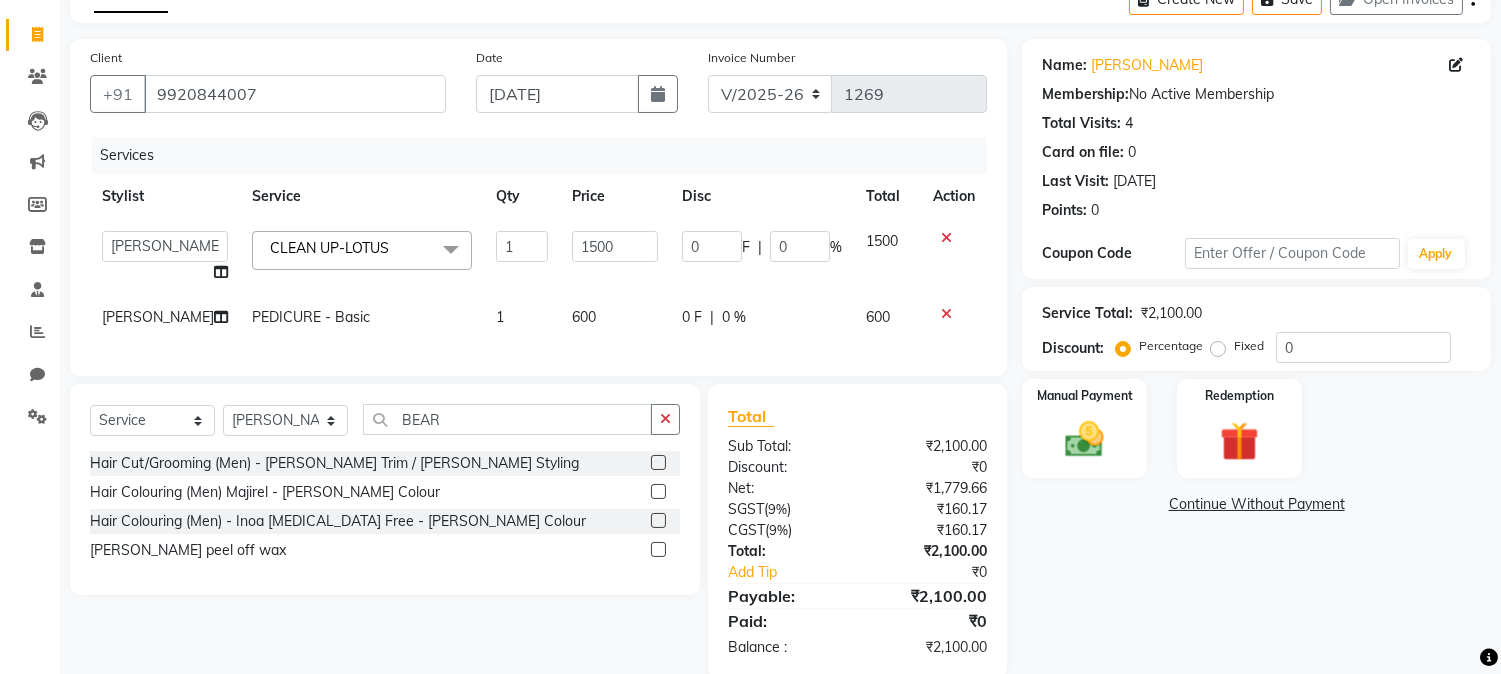 click 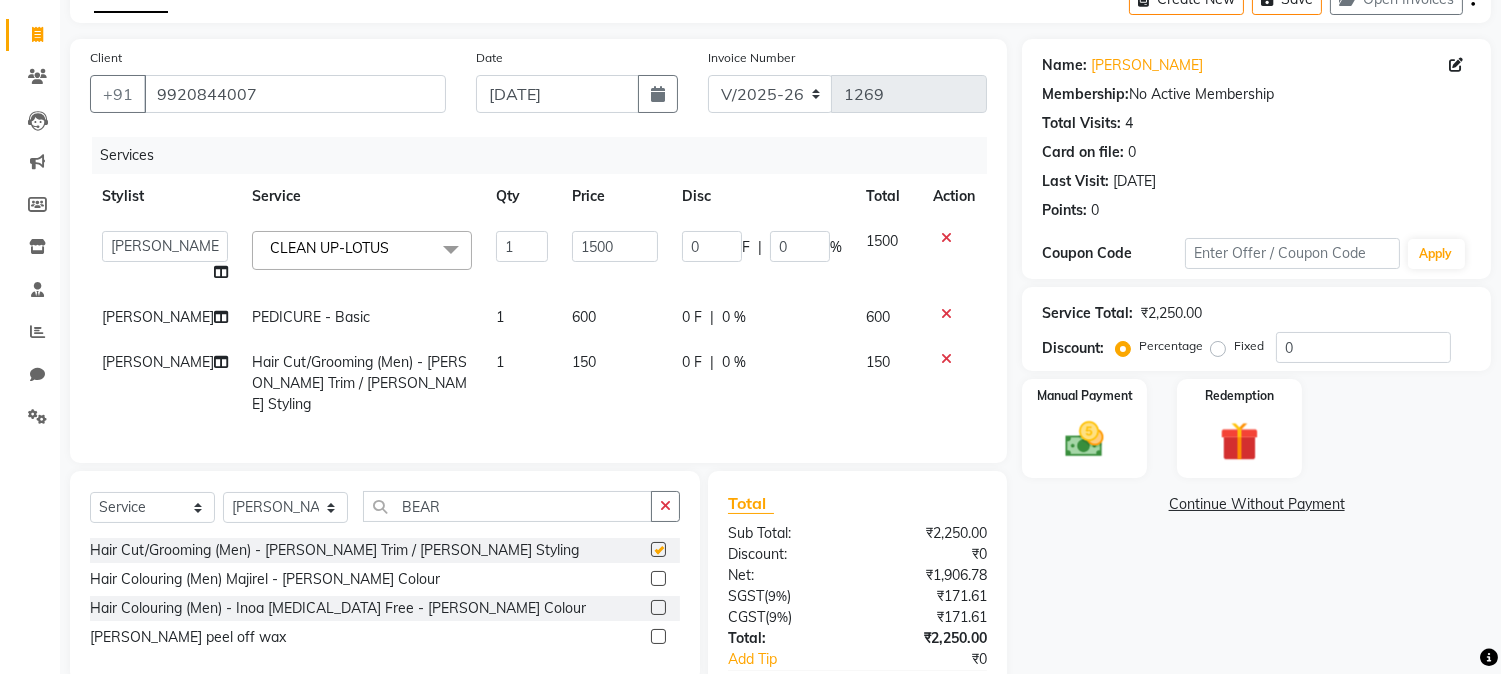 checkbox on "false" 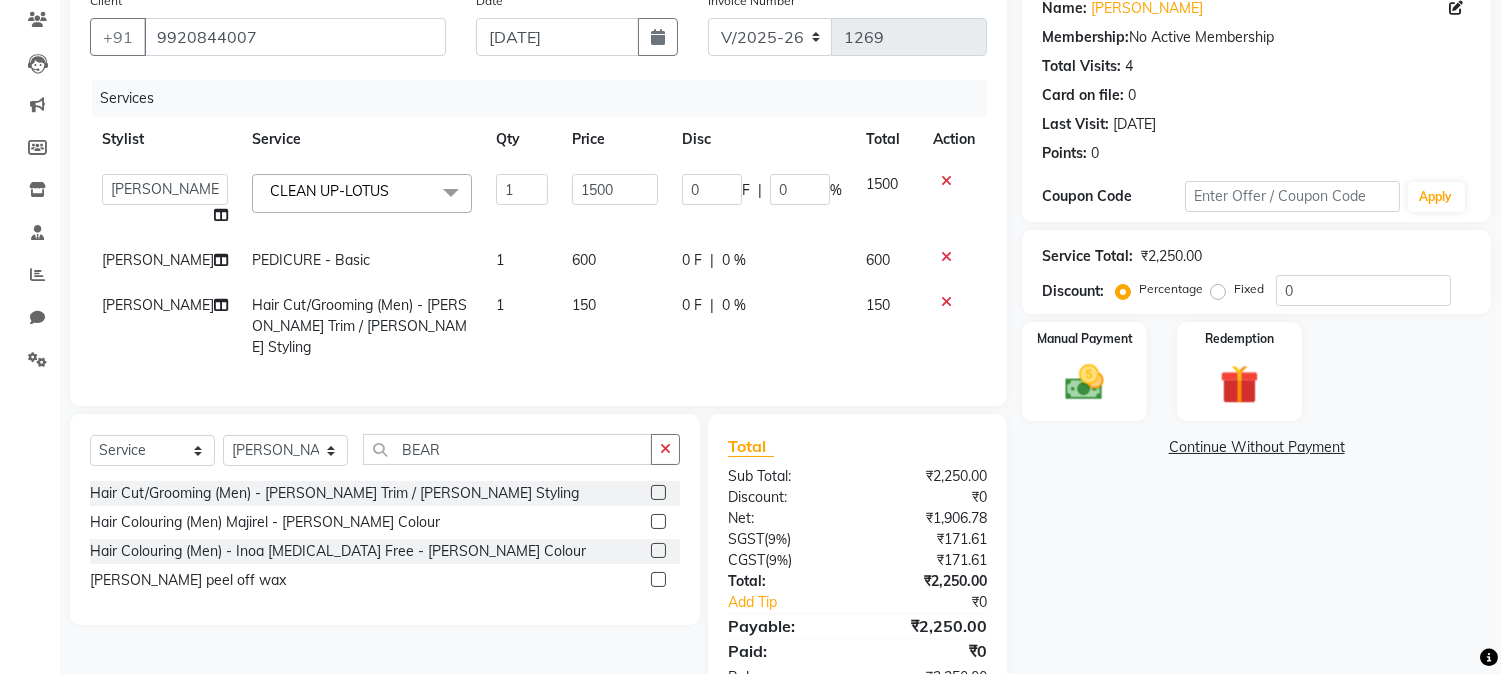 scroll, scrollTop: 222, scrollLeft: 0, axis: vertical 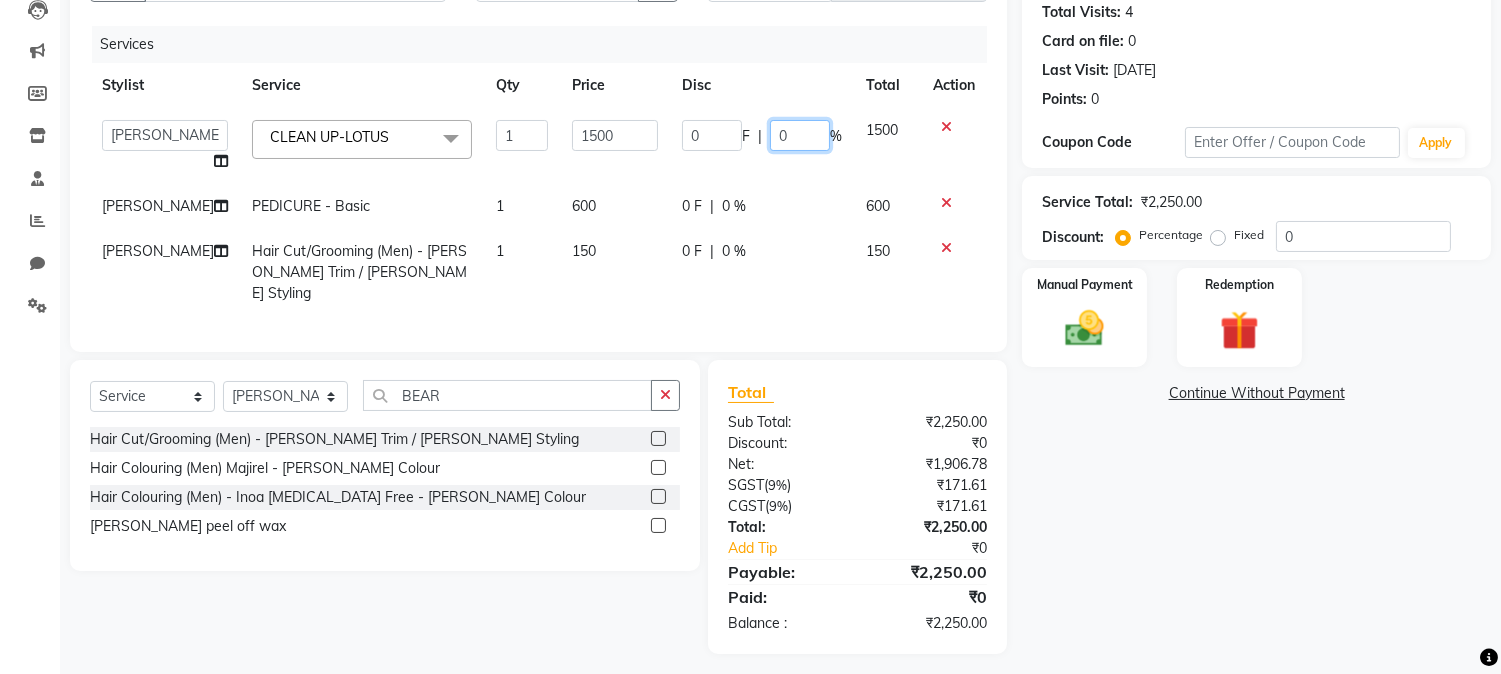click on "0" 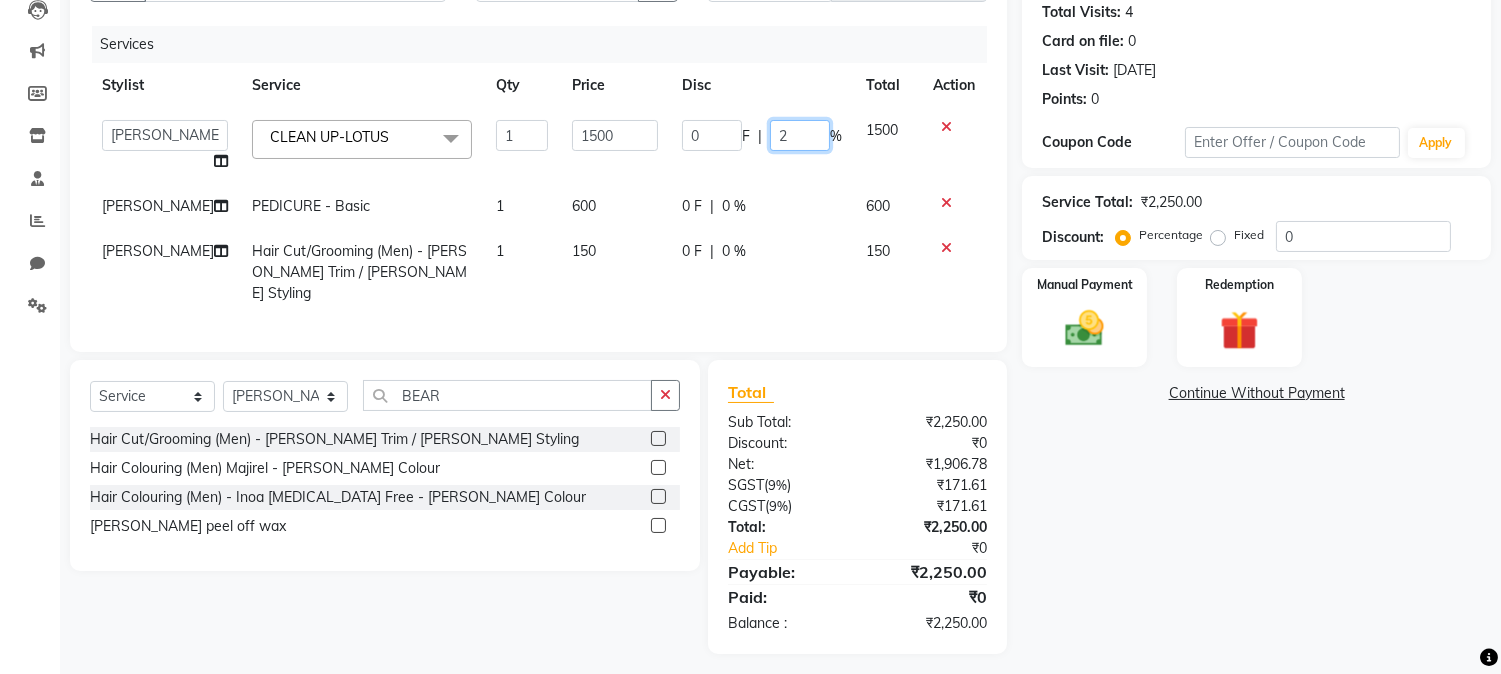 type on "20" 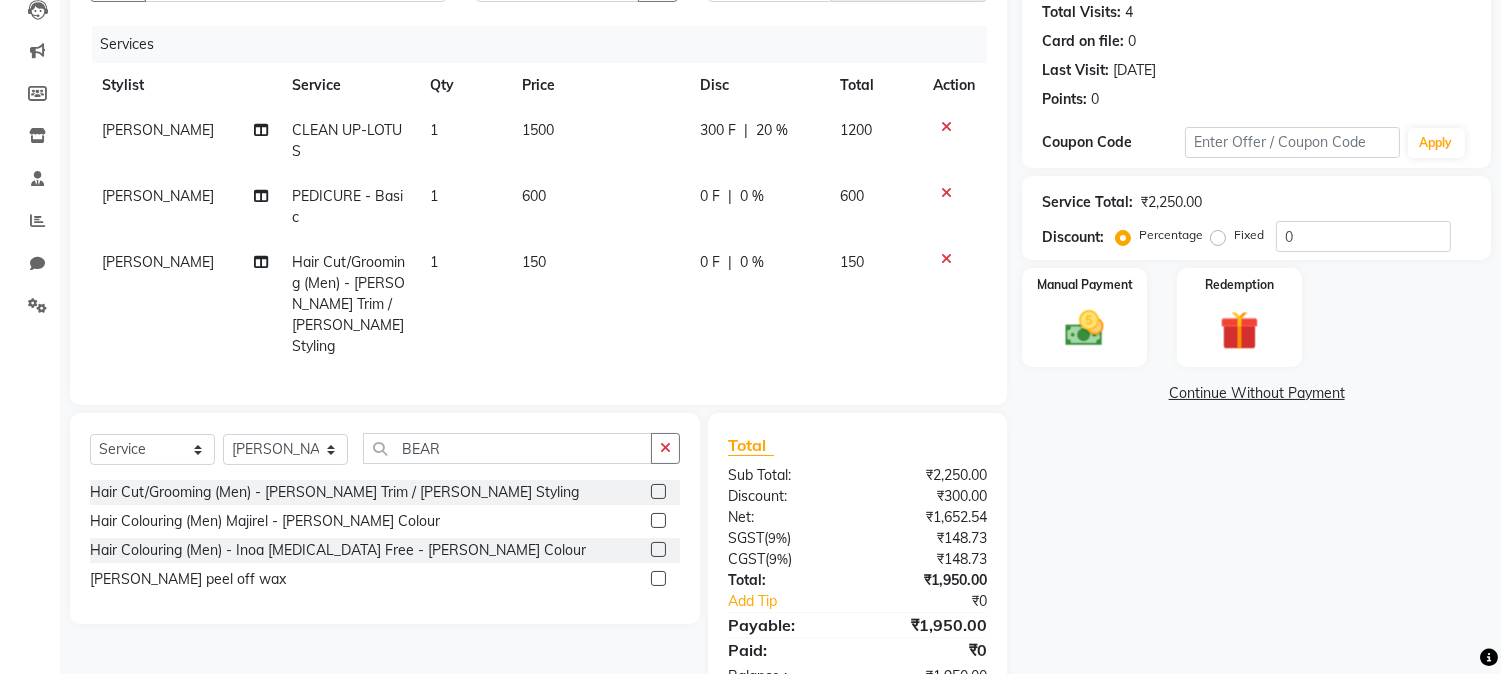 click on "0 F | 0 %" 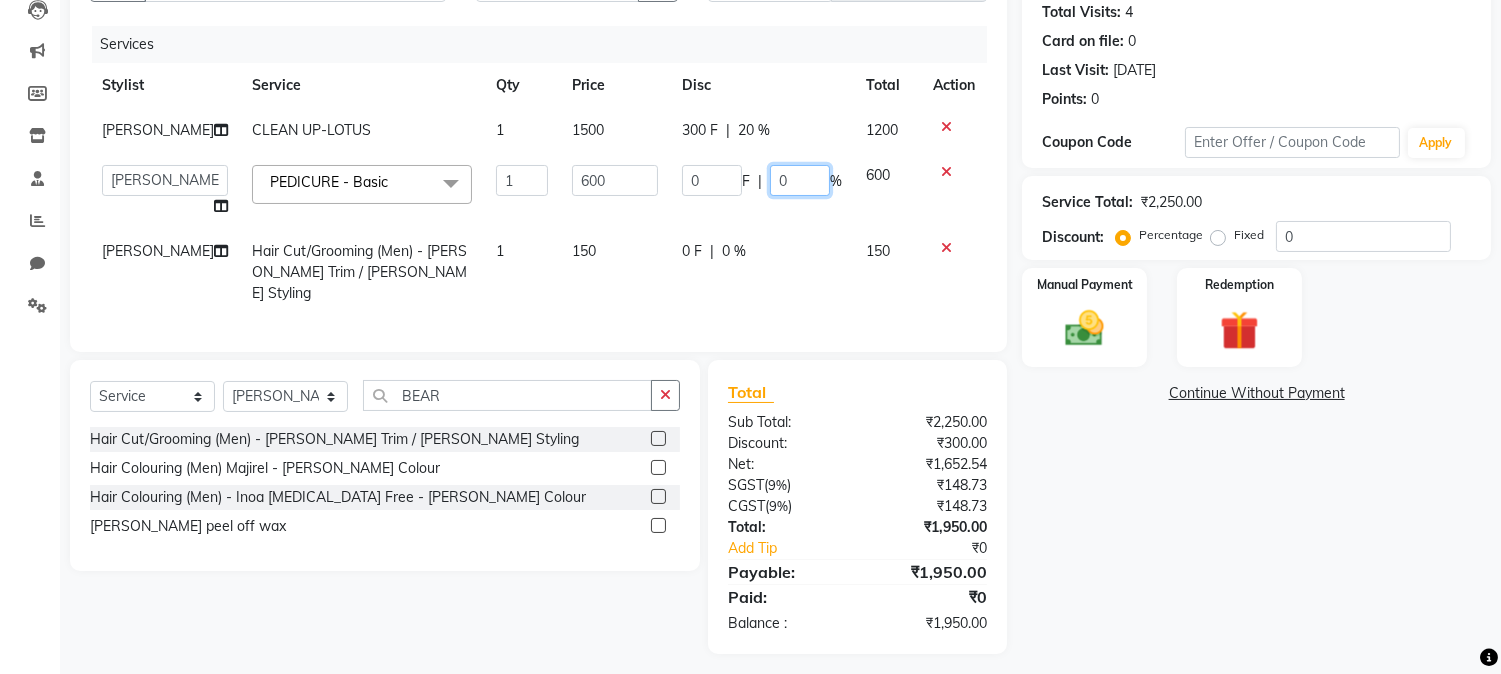 click on "0" 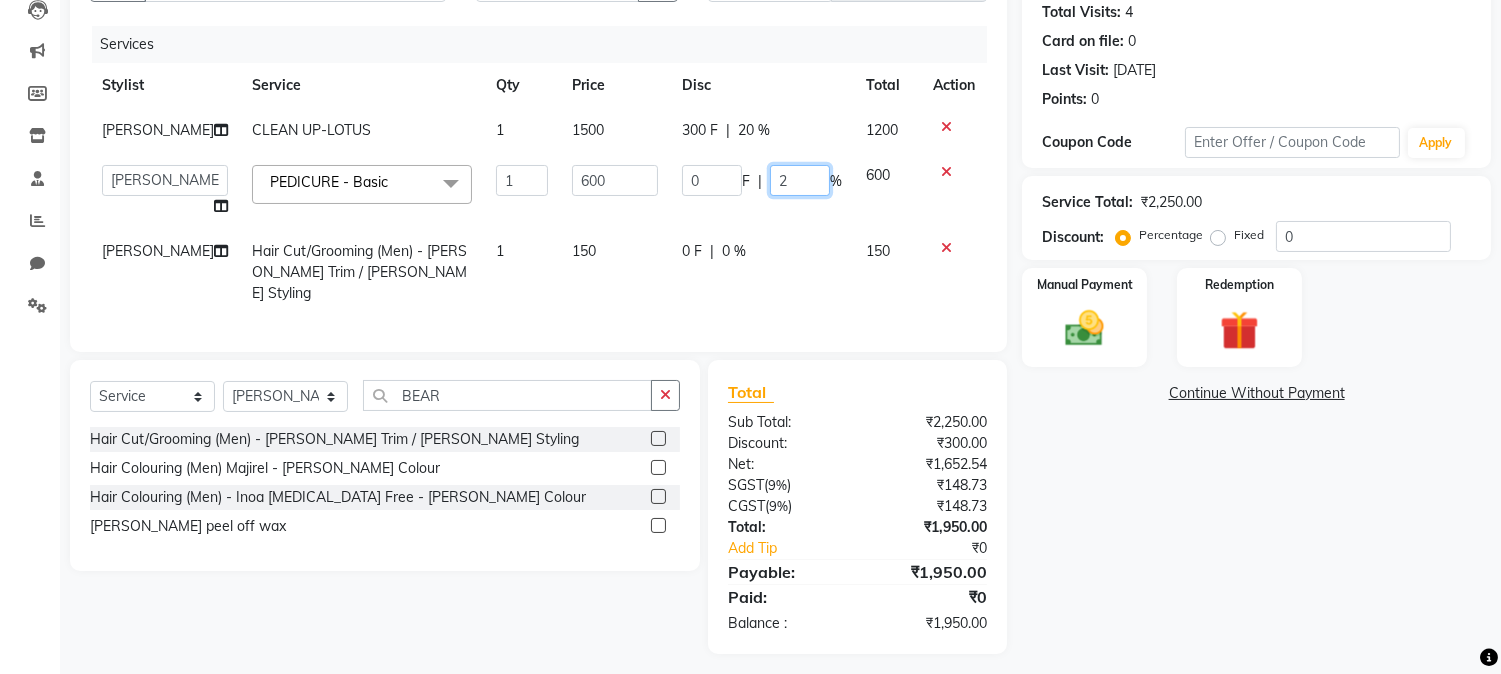 type on "20" 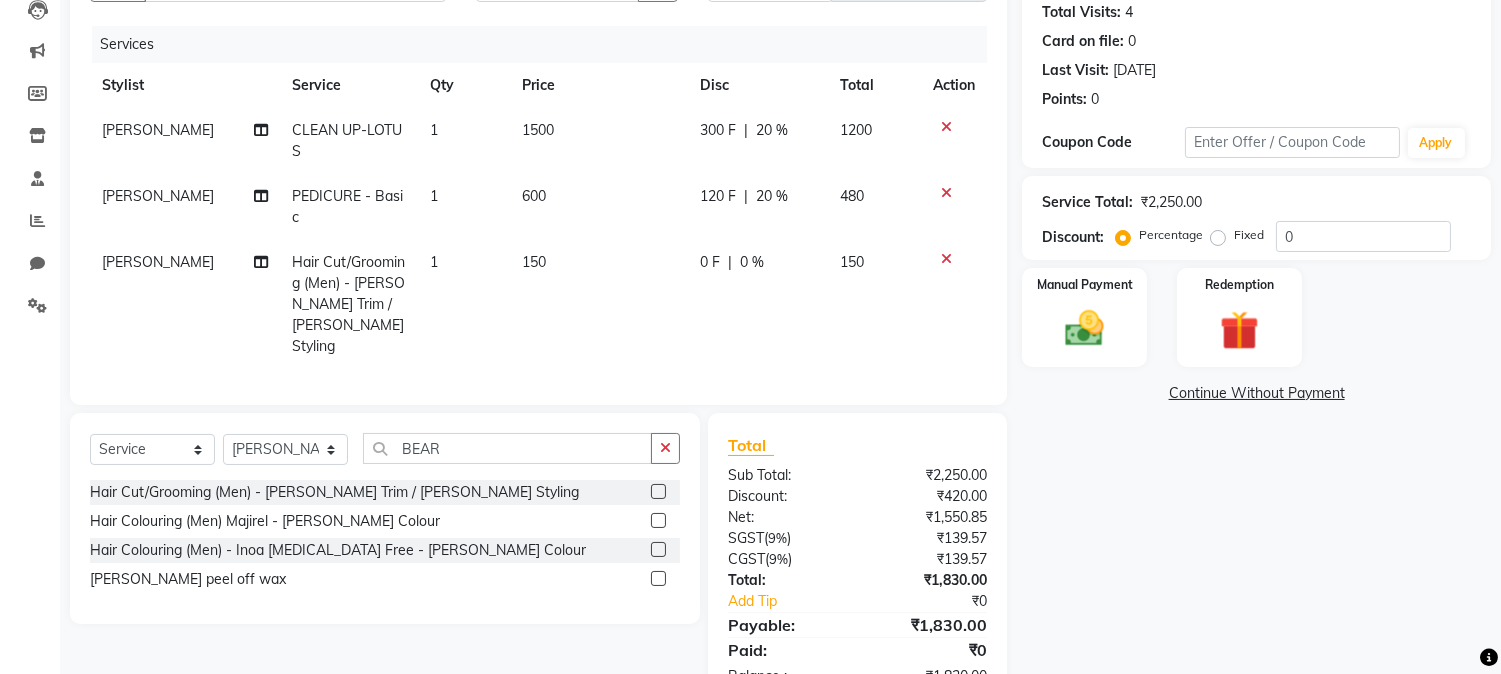 click on "0 F | 0 %" 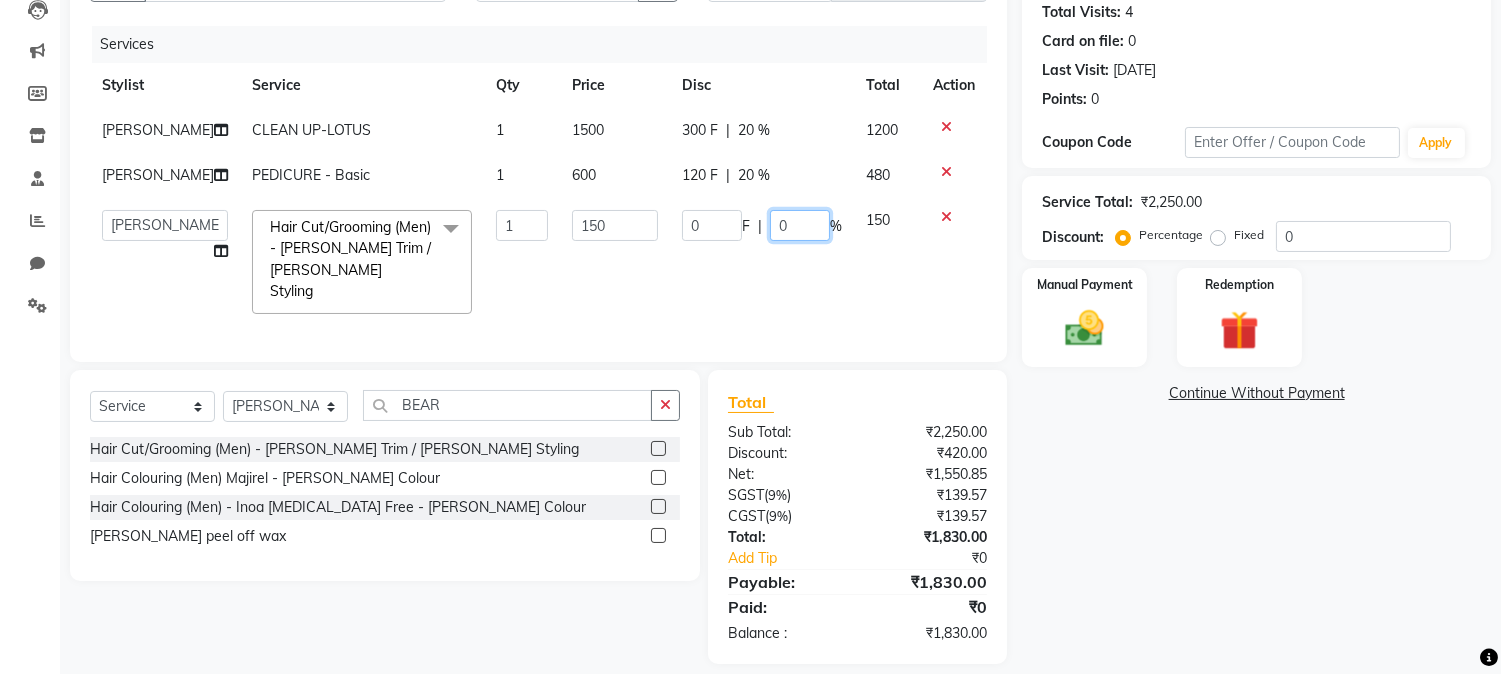 click on "0" 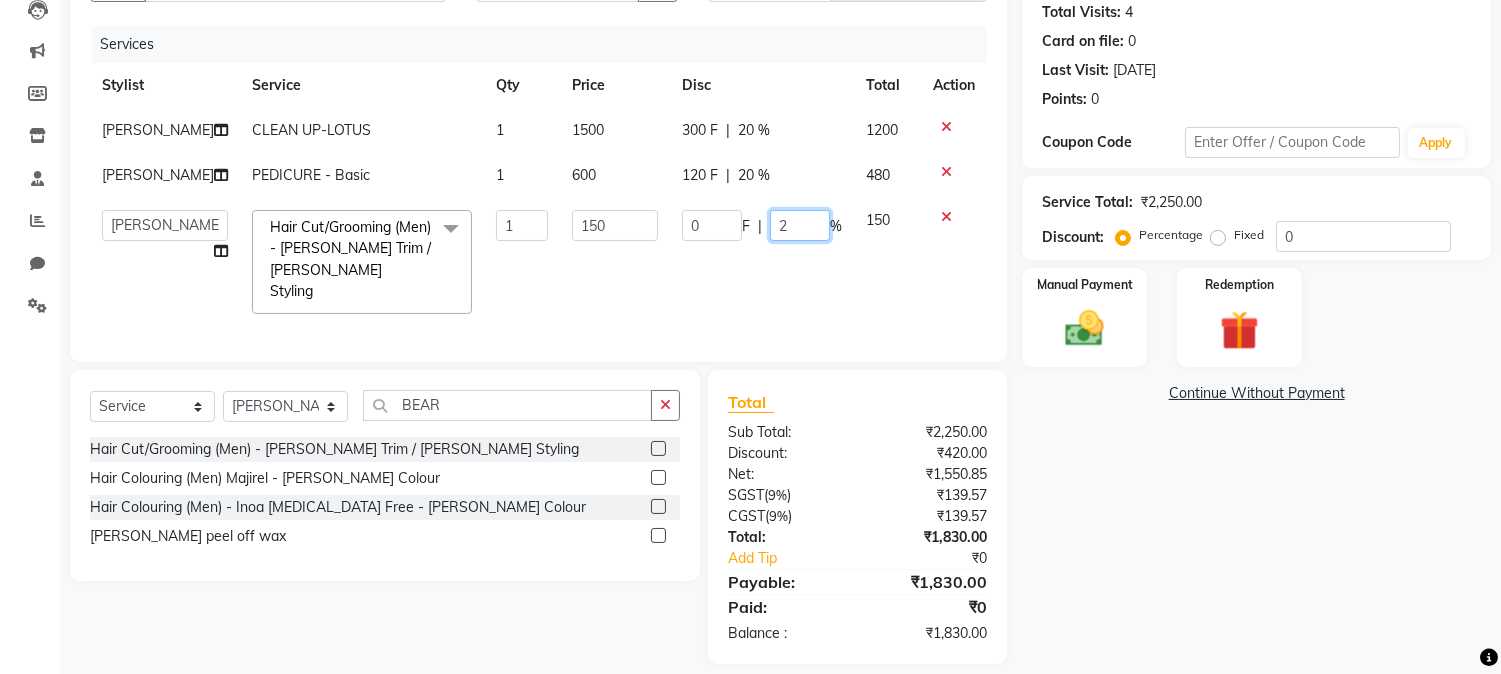 type on "20" 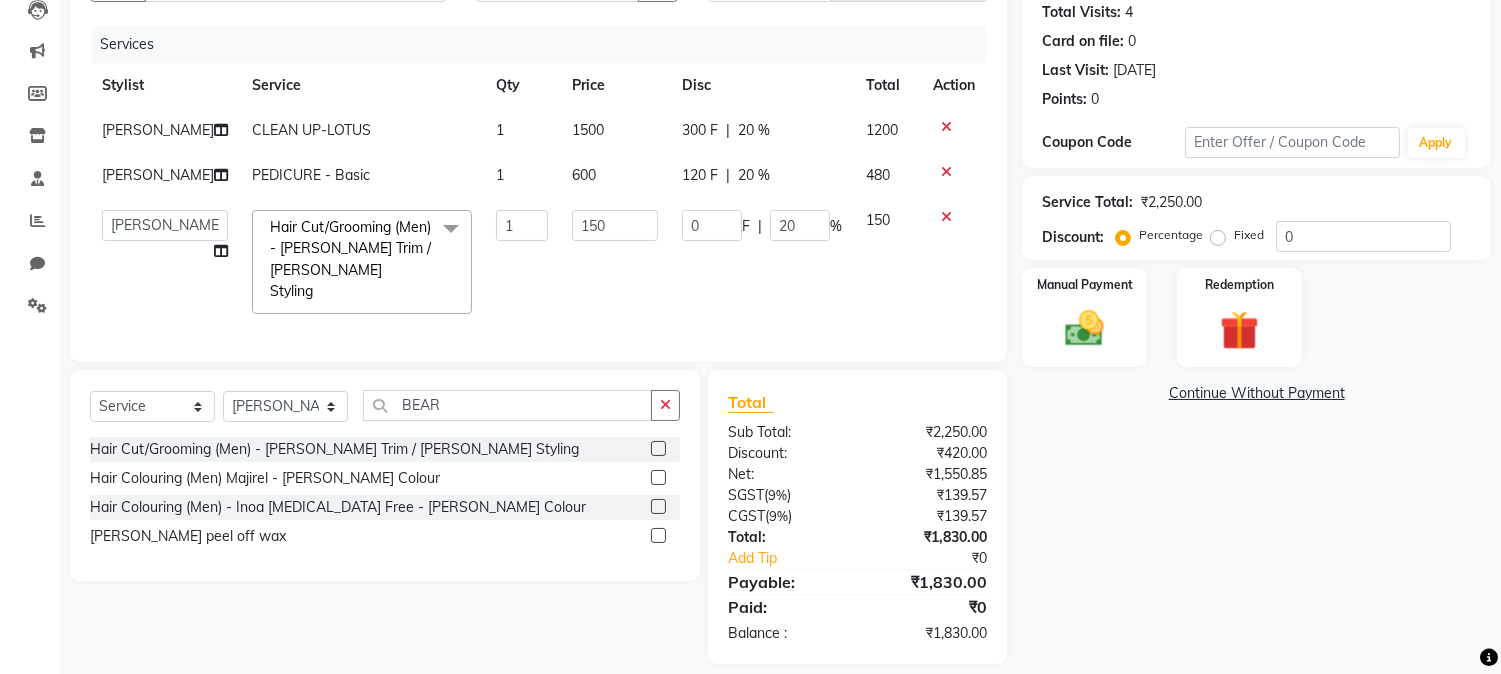 click on "Services Stylist Service Qty Price Disc Total Action [PERSON_NAME] CLEAN UP-LOTUS 1 1500 300 F | 20 % 1200 [PERSON_NAME] PEDICURE - Basic 1 600 120 F | 20 % 480  [PERSON_NAME]   [PERSON_NAME]   neha   [PERSON_NAME]   Salon   Sandhya   [PERSON_NAME]   [PERSON_NAME]  Hair Cut/Grooming (Men) - [PERSON_NAME] Trim / [PERSON_NAME] Styling  x Hair Cut/Grooming (Men) - Hair Cut Hair Cut/Grooming (Men) - Hair Wash Hair Cut/Grooming (Men) - Kids Haircut (upto 7 yrs) Hair Cut/Grooming (Men) - Men Hair Wash + Hair Styling Hair Cut/Grooming (Men) - [PERSON_NAME] Trim / [PERSON_NAME] Styling Hair Cut/Grooming (Men) - Shave Hair Cut/Grooming (Men) - Basic Hair Spa - Men (Onward)* Women Hair Styling Hair Colouring (Men) Majirel - Global Colouring (Onwards)* Hair Colouring (Men) Majirel - Highlights Hair Colouring (Men) Majirel - [PERSON_NAME] Colour Hair Colouring (Men) - Inoa [MEDICAL_DATA] Free - Global Colouring - (Onward)* Hair Colouring (Men) - Inoa [MEDICAL_DATA] Free - Hightlights Hair Colouring (Men) - Inoa [MEDICAL_DATA] Free - [PERSON_NAME] Colour Hair Cut (Women) - Basic Hair Cut 1" 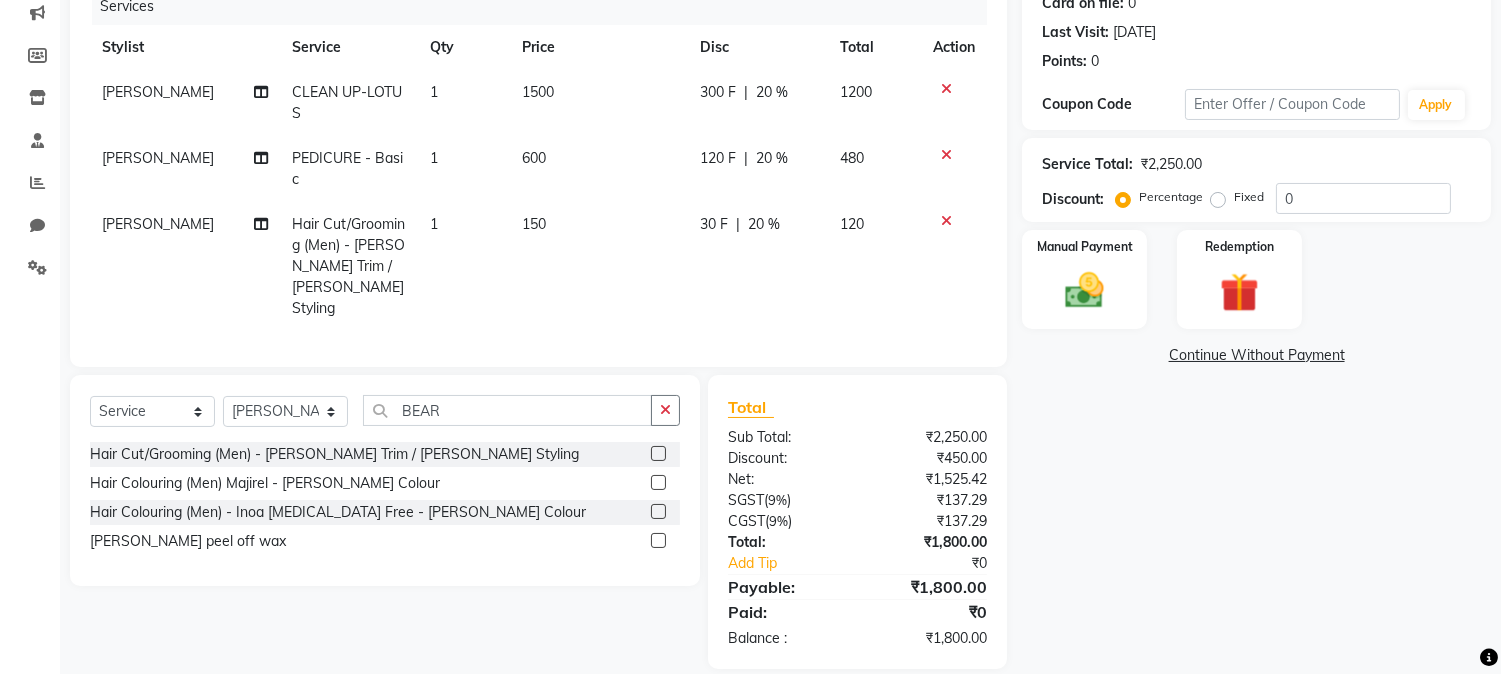scroll, scrollTop: 280, scrollLeft: 0, axis: vertical 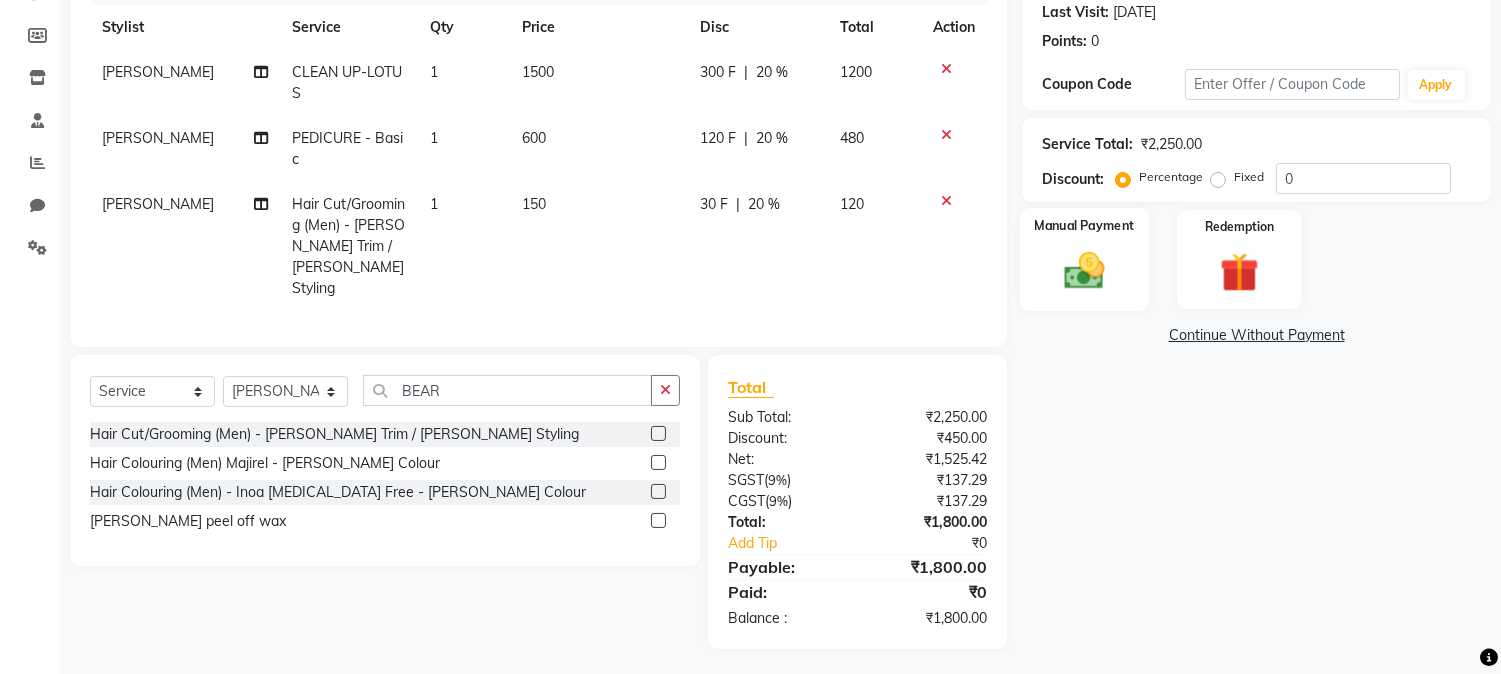 click on "Manual Payment" 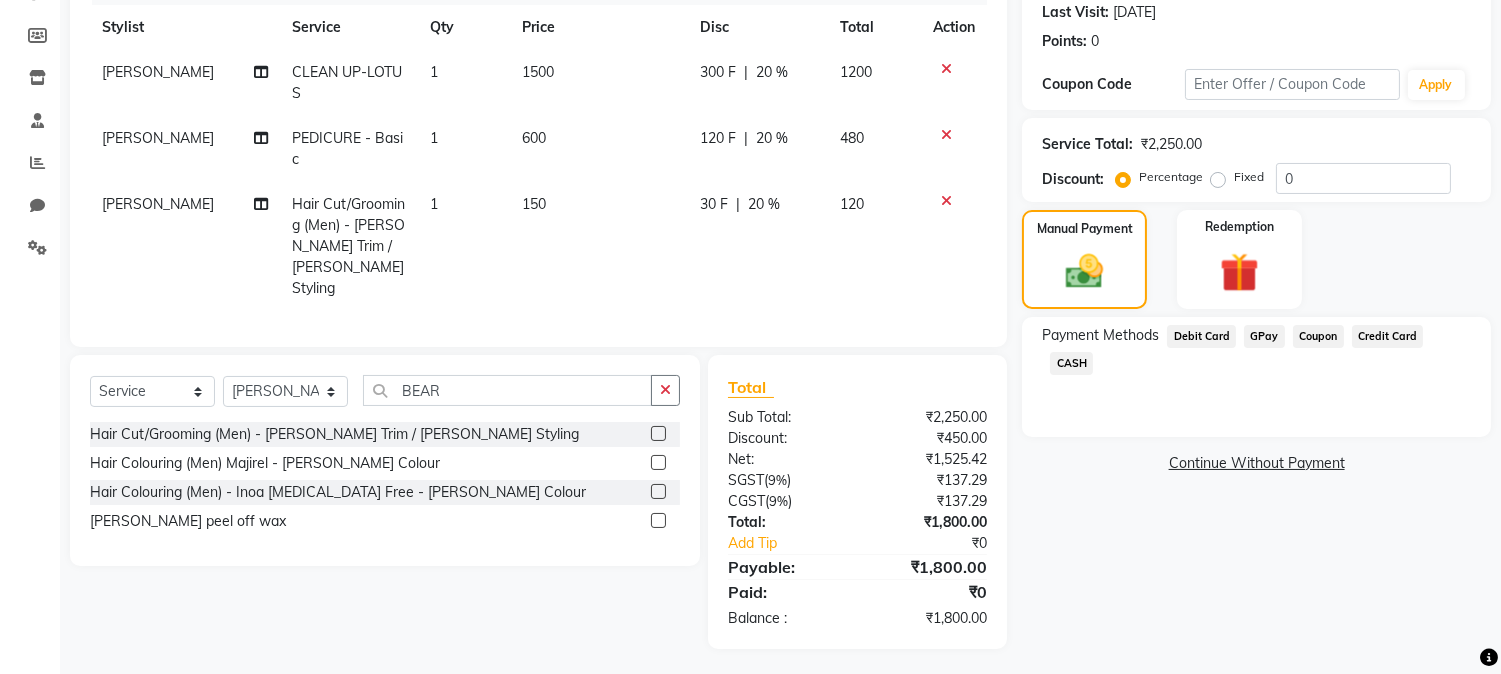 click on "GPay" 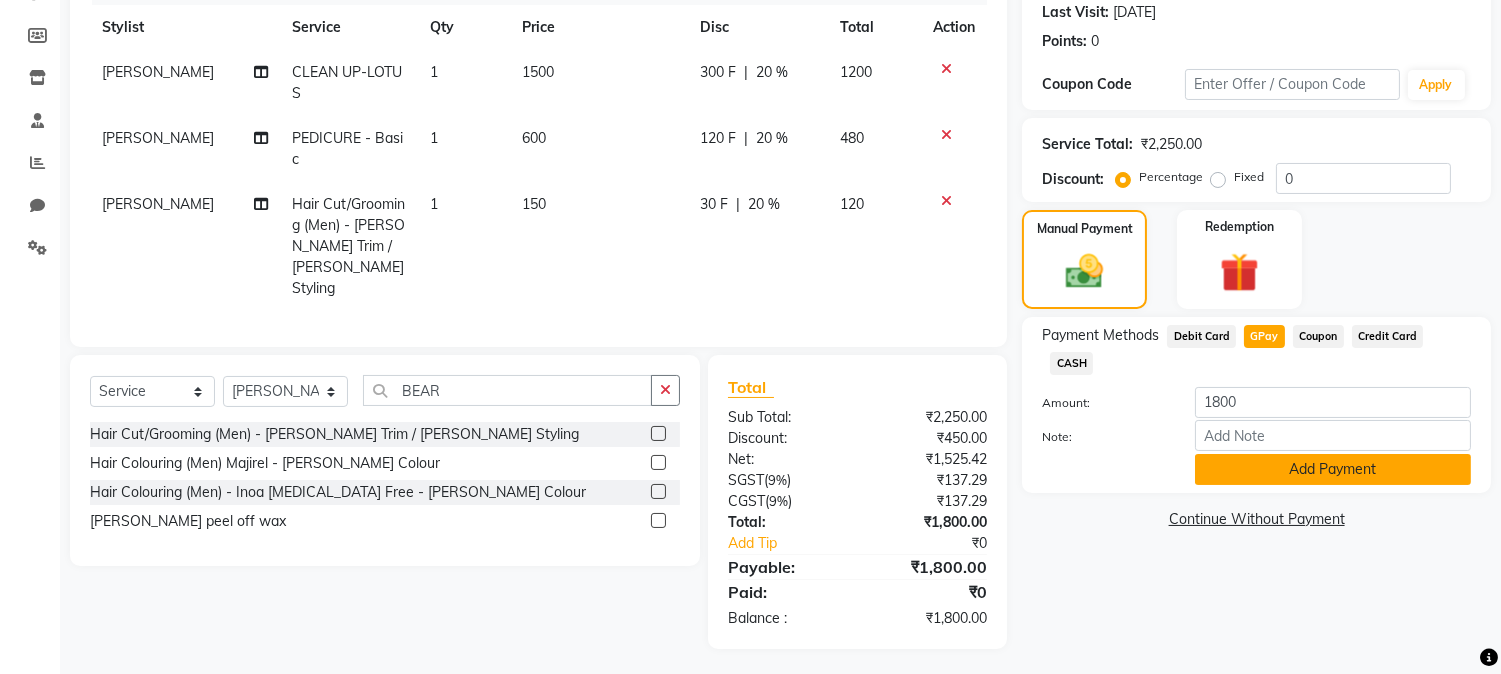 click on "Add Payment" 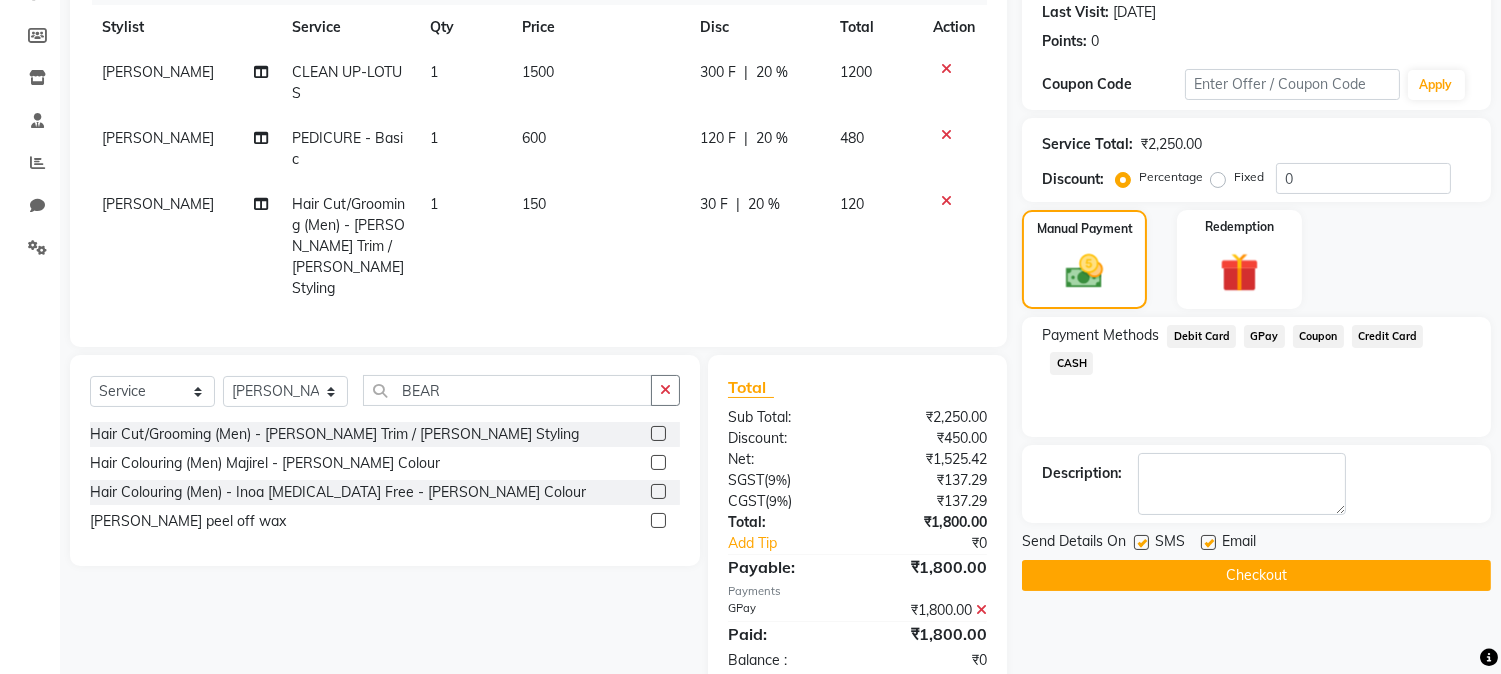 click on "Checkout" 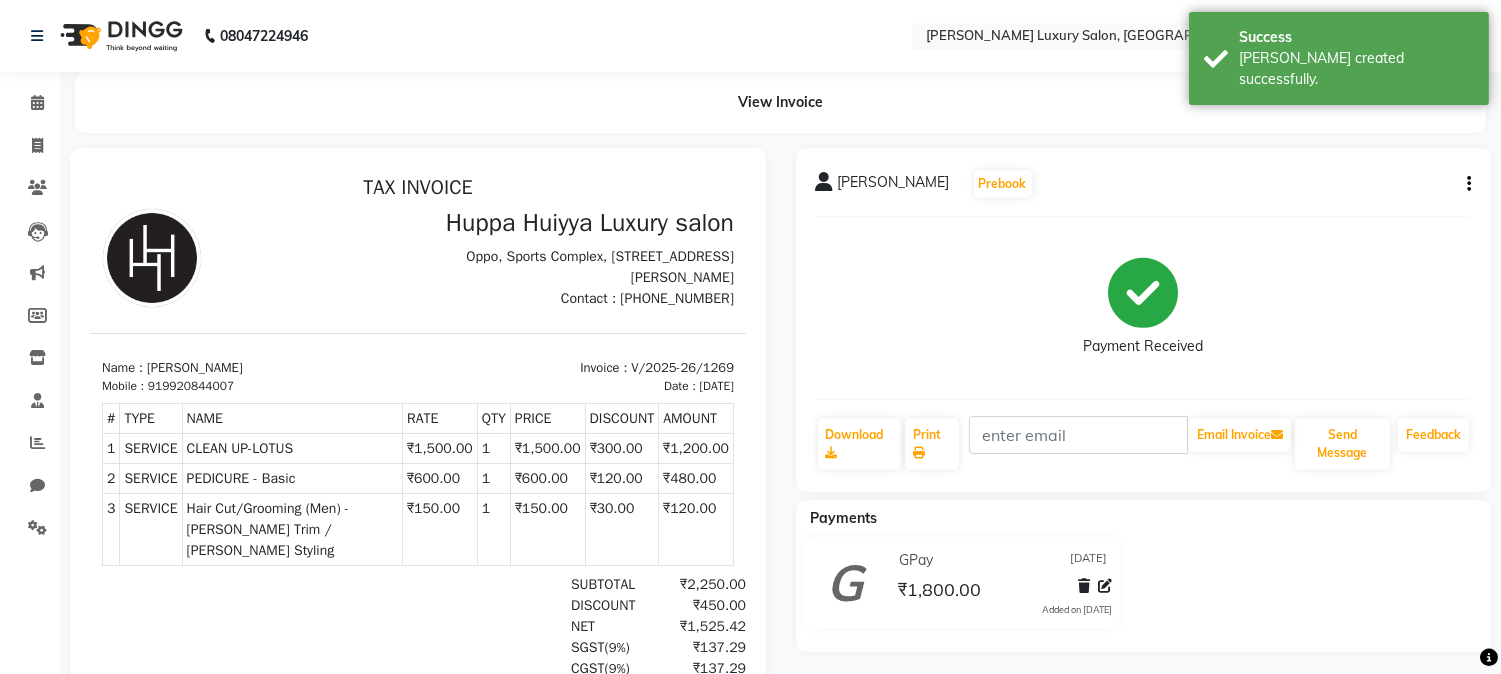scroll, scrollTop: 0, scrollLeft: 0, axis: both 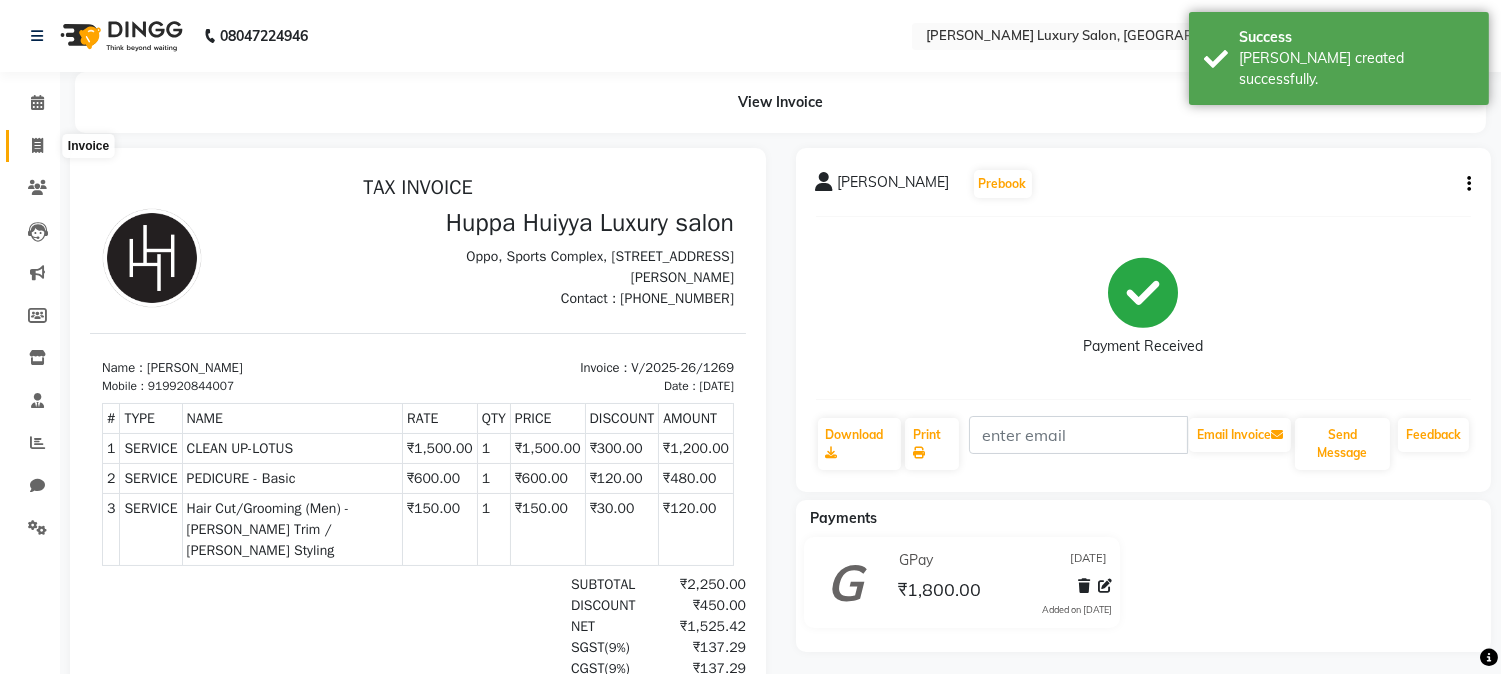 click 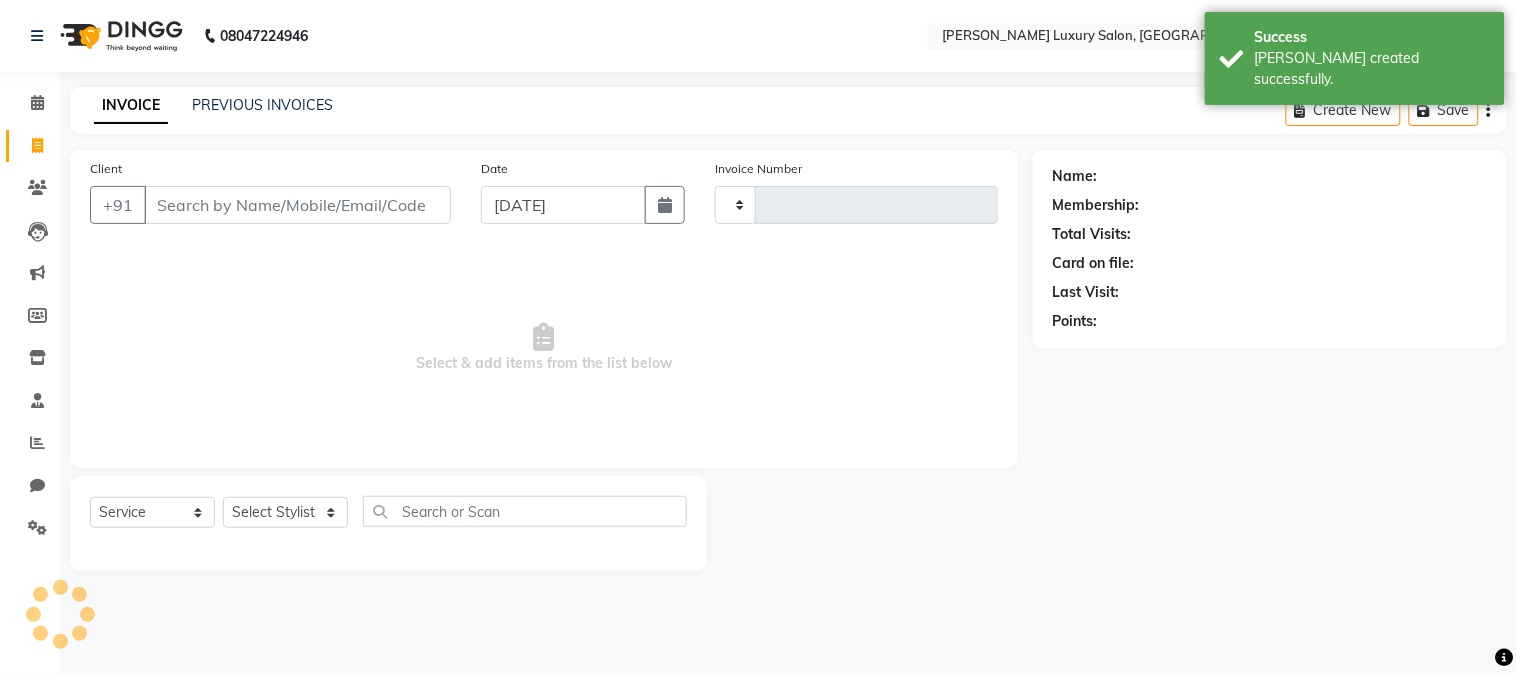 type on "1270" 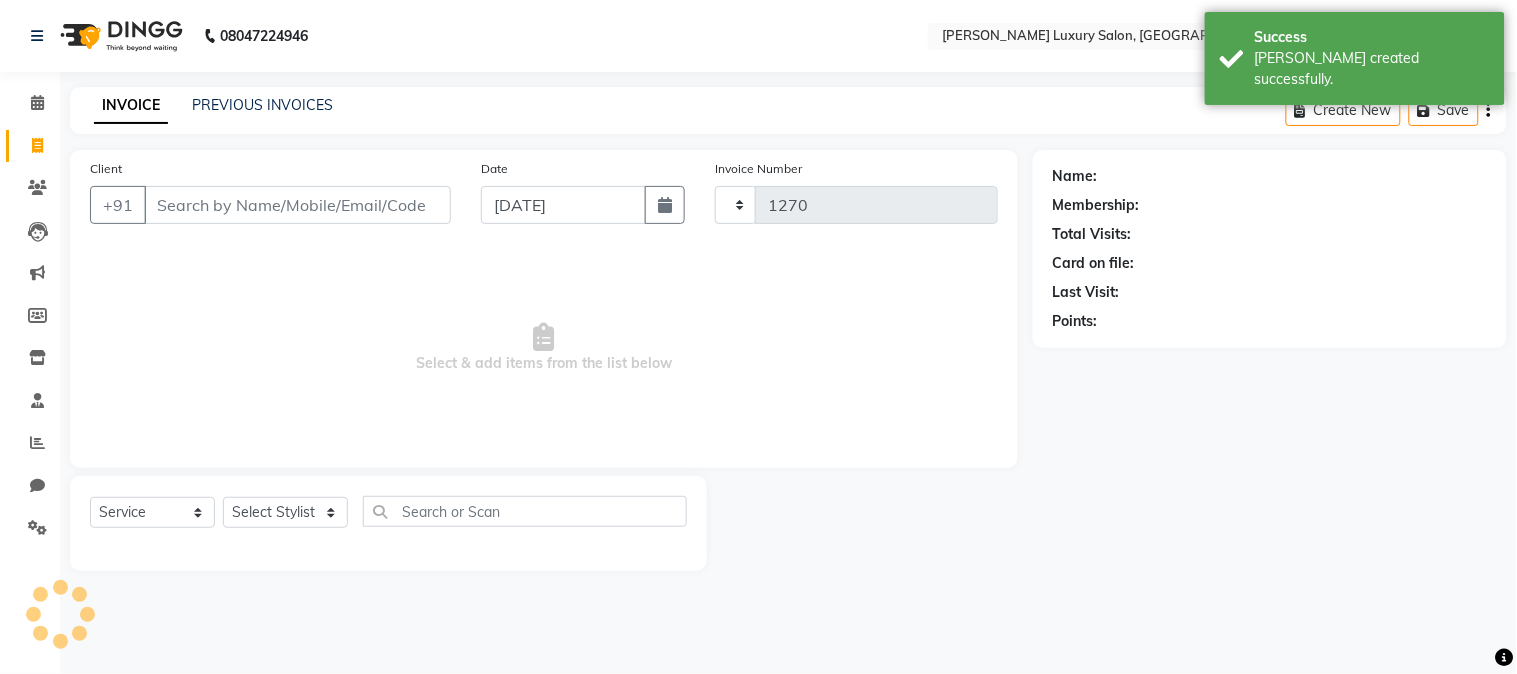 select on "7752" 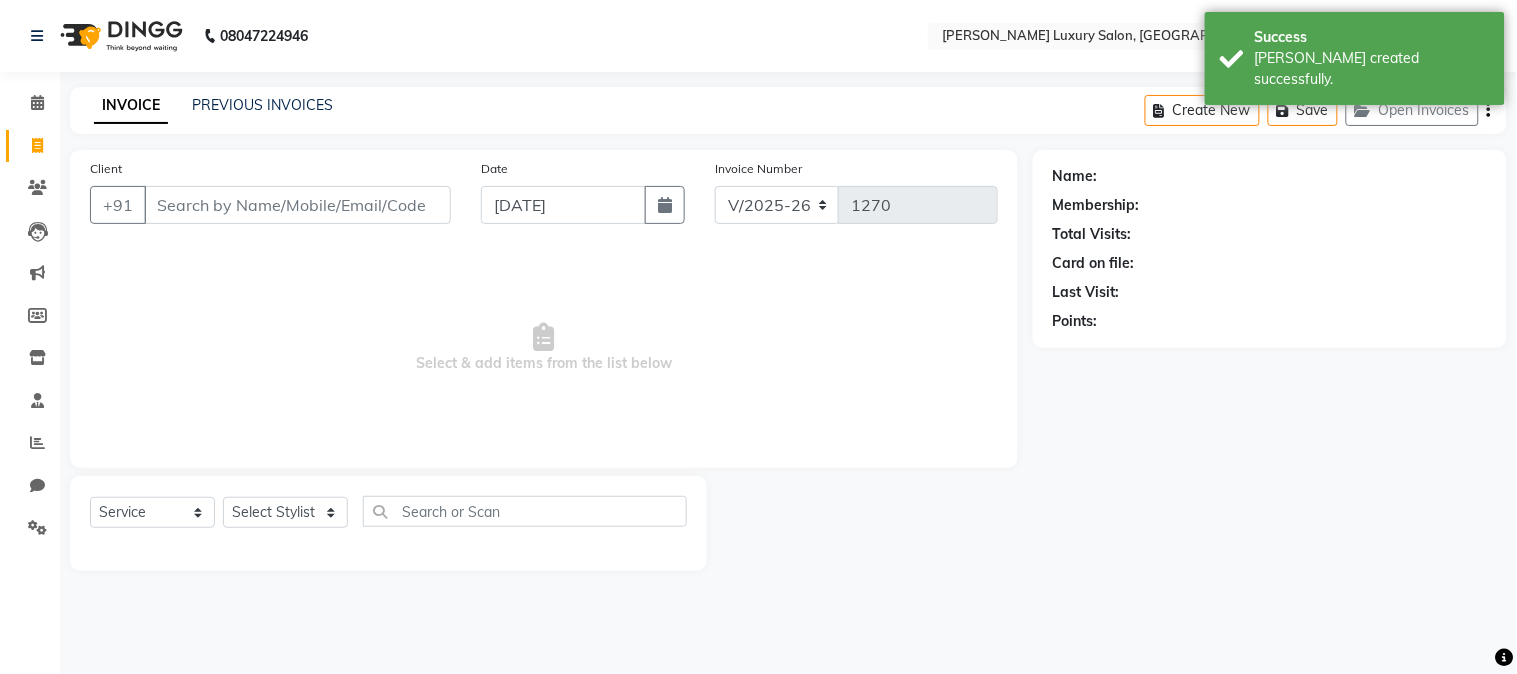 click on "Client" at bounding box center (297, 205) 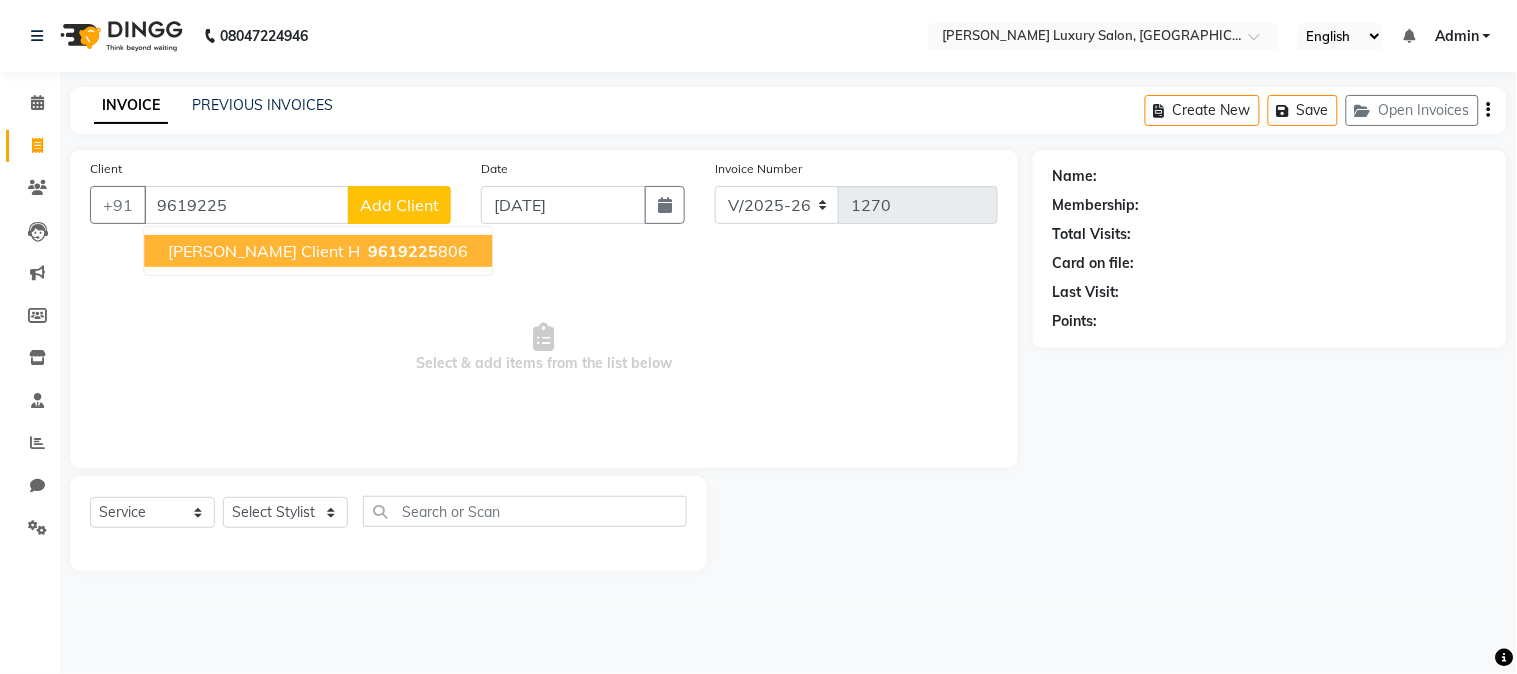 click on "9619225" at bounding box center [403, 251] 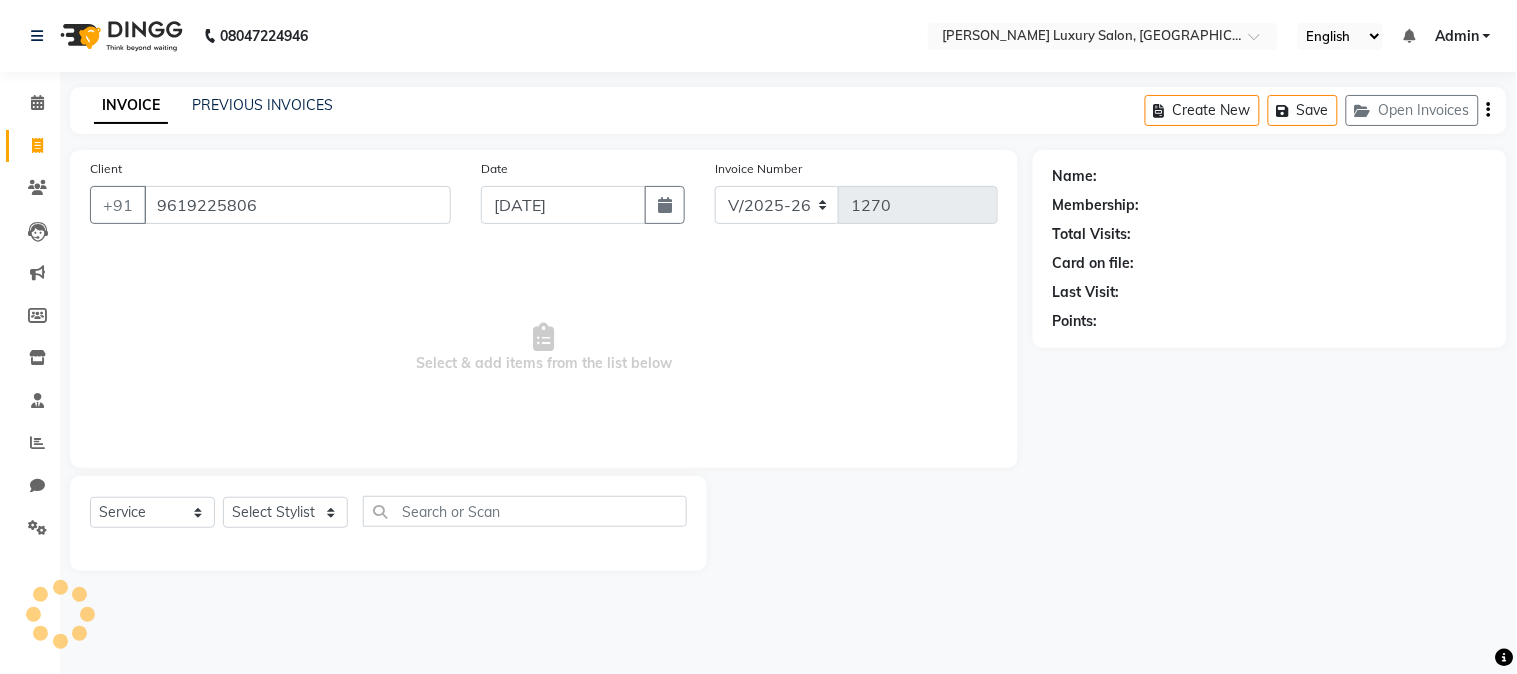 type on "9619225806" 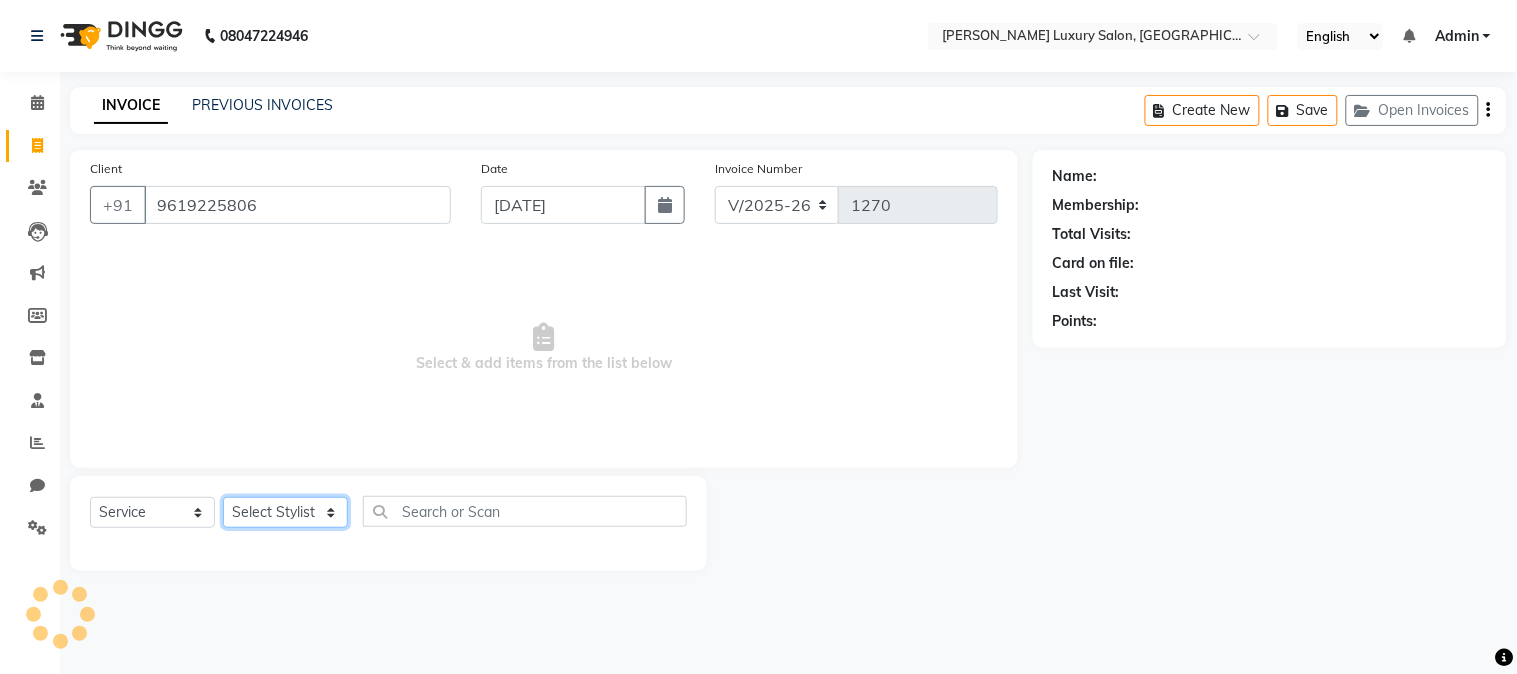 click on "Select Stylist [PERSON_NAME] [PERSON_NAME] neha [PERSON_NAME] Salon Sandhya [PERSON_NAME] [PERSON_NAME]" 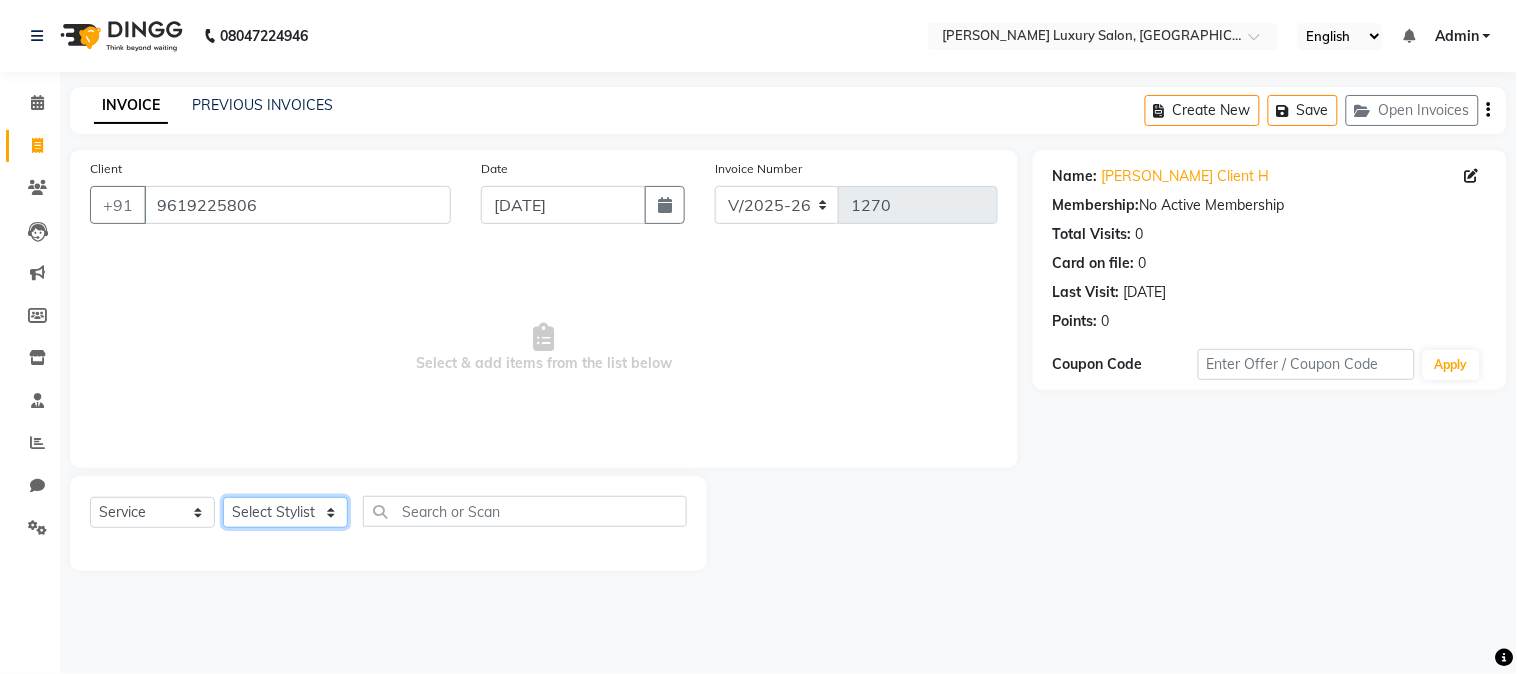 select on "69299" 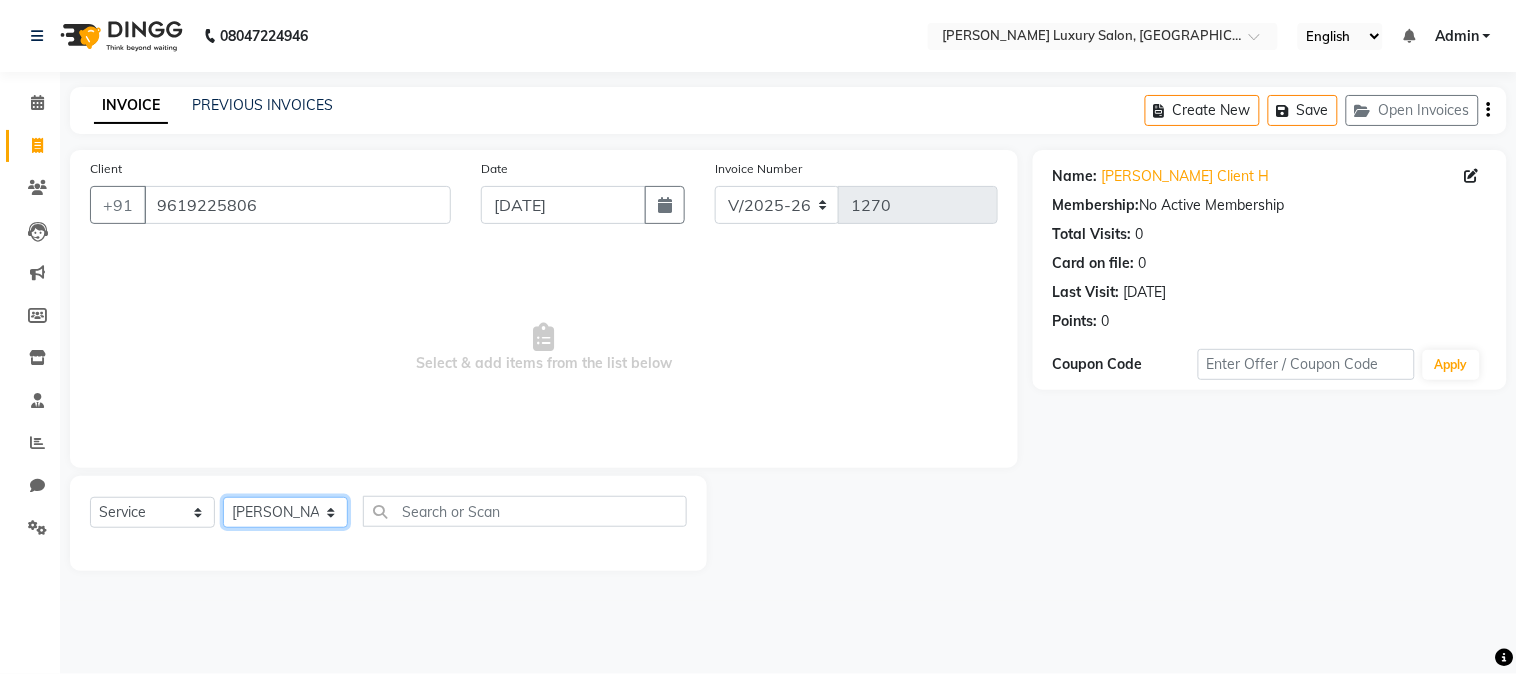 click on "Select Stylist [PERSON_NAME] [PERSON_NAME] neha [PERSON_NAME] Salon Sandhya [PERSON_NAME] [PERSON_NAME]" 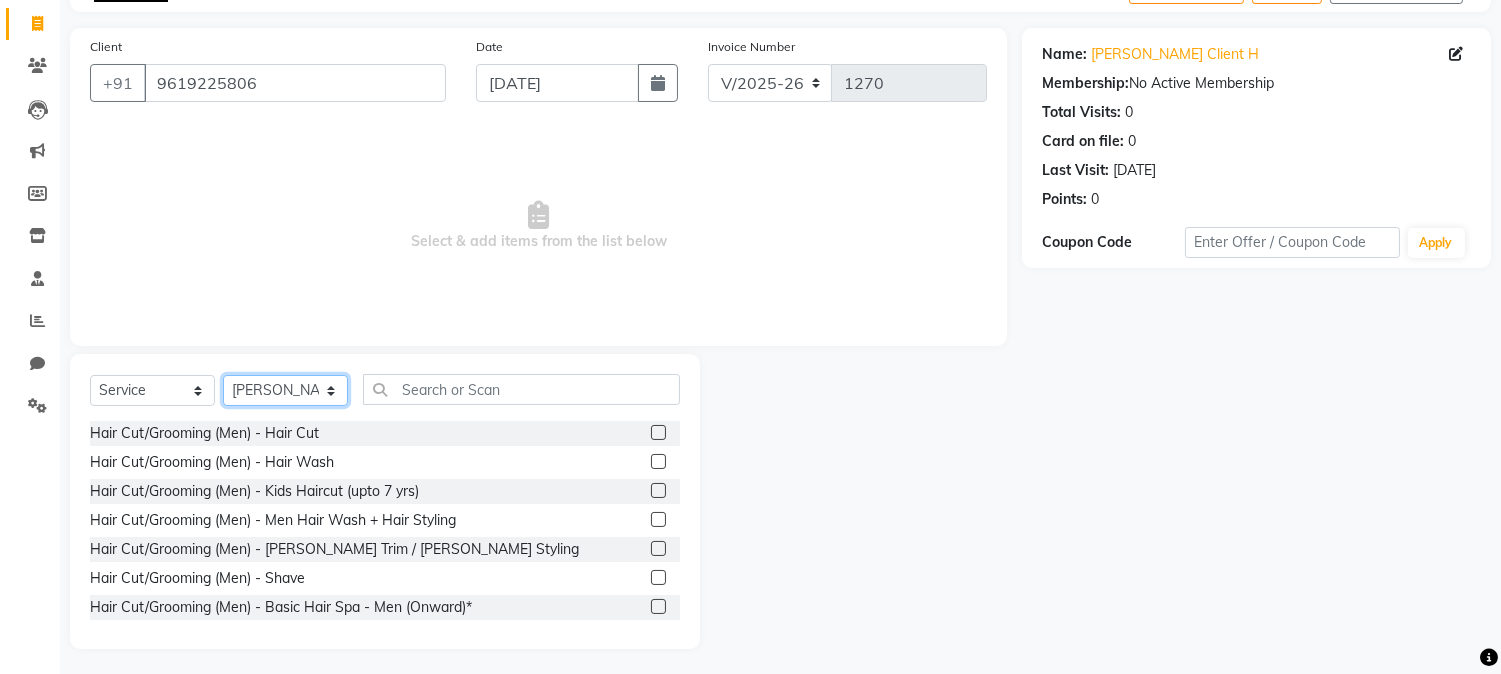 scroll, scrollTop: 126, scrollLeft: 0, axis: vertical 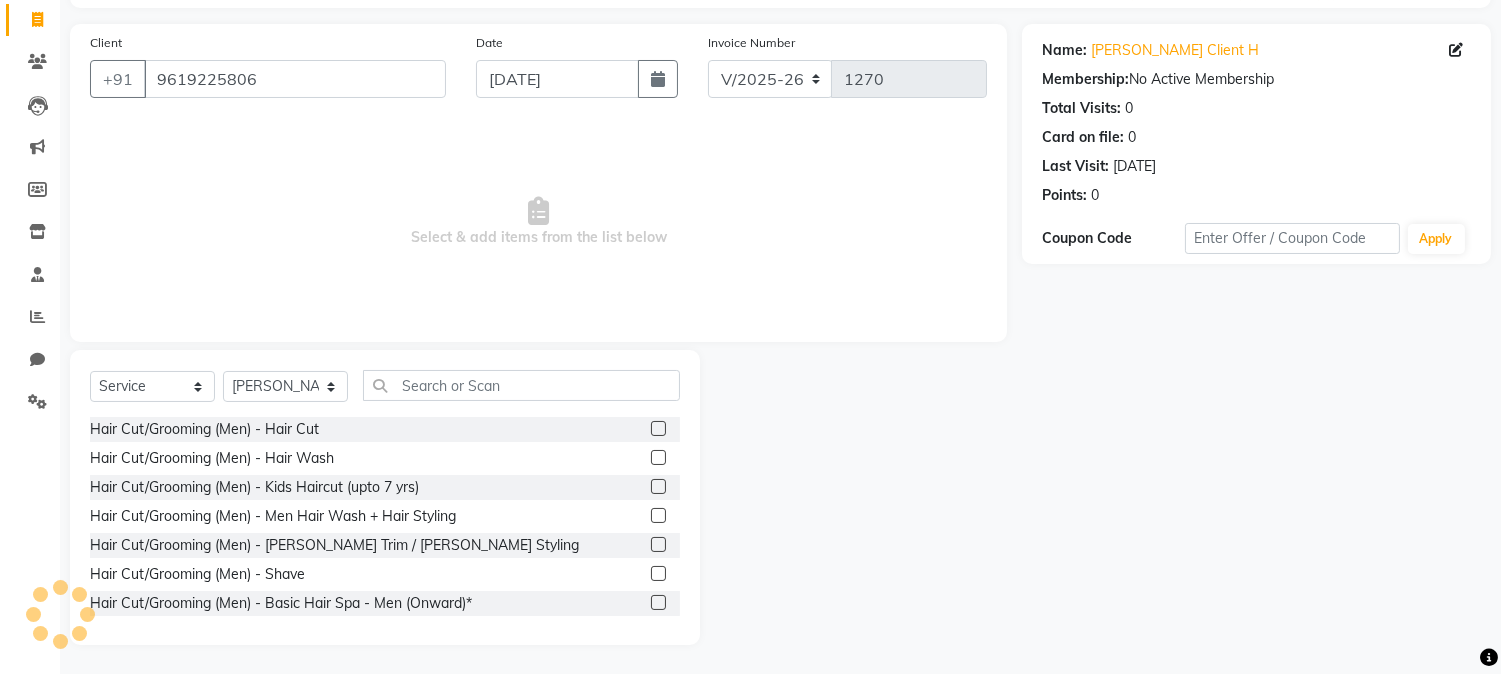 drag, startPoint x: 647, startPoint y: 414, endPoint x: 676, endPoint y: 404, distance: 30.675724 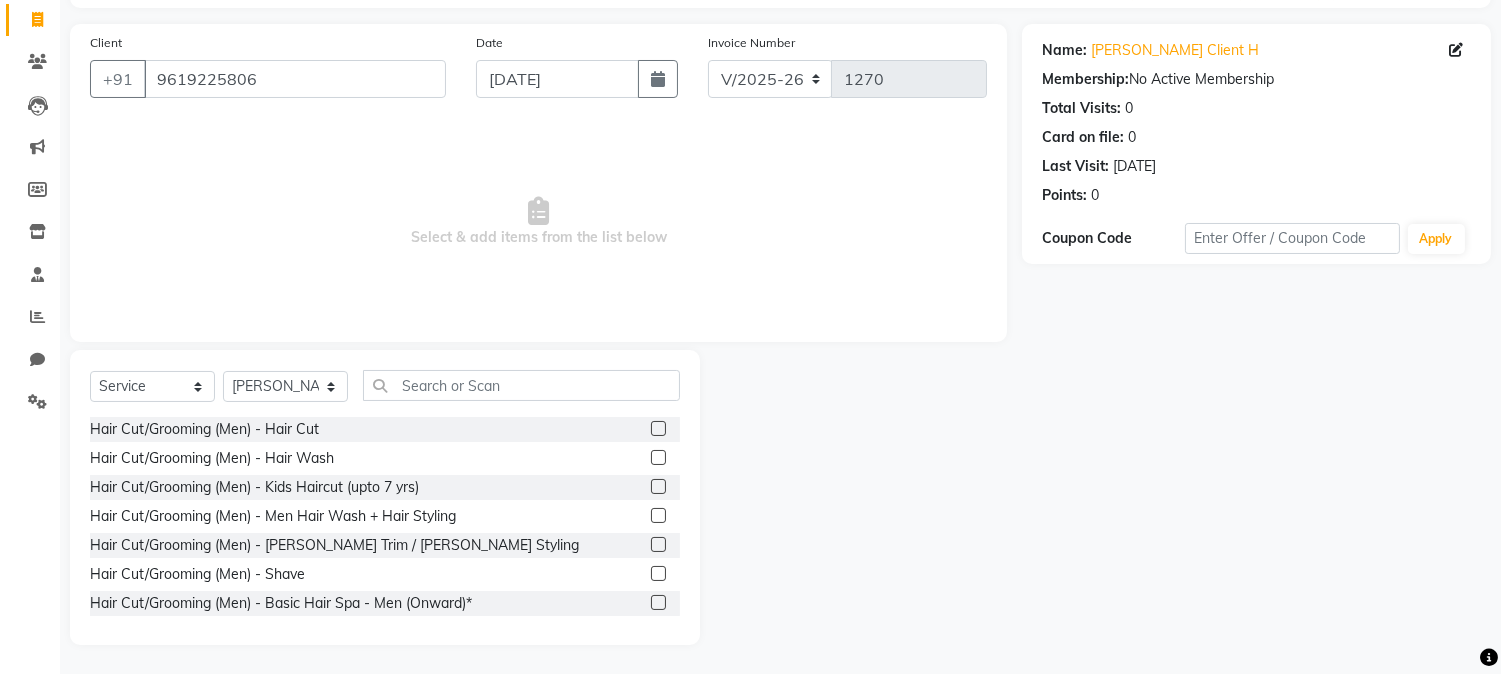 click 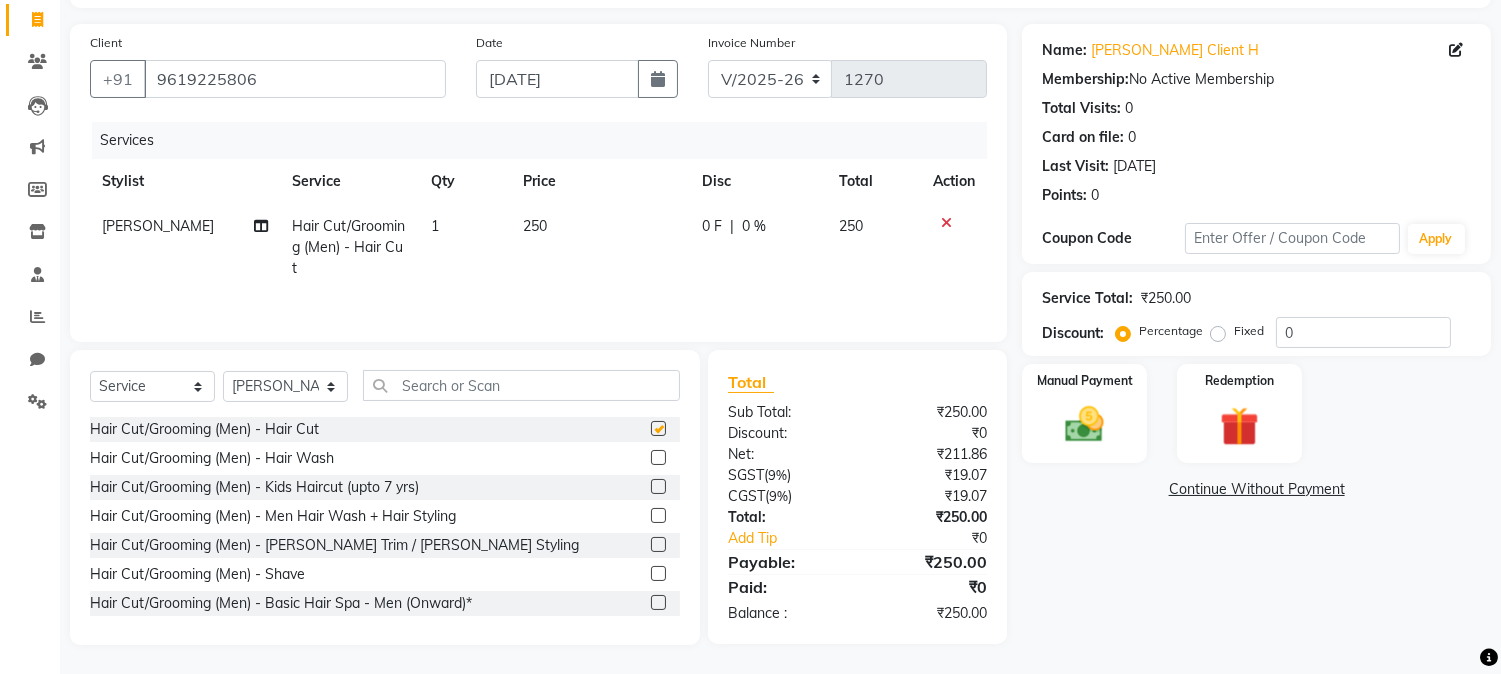 checkbox on "false" 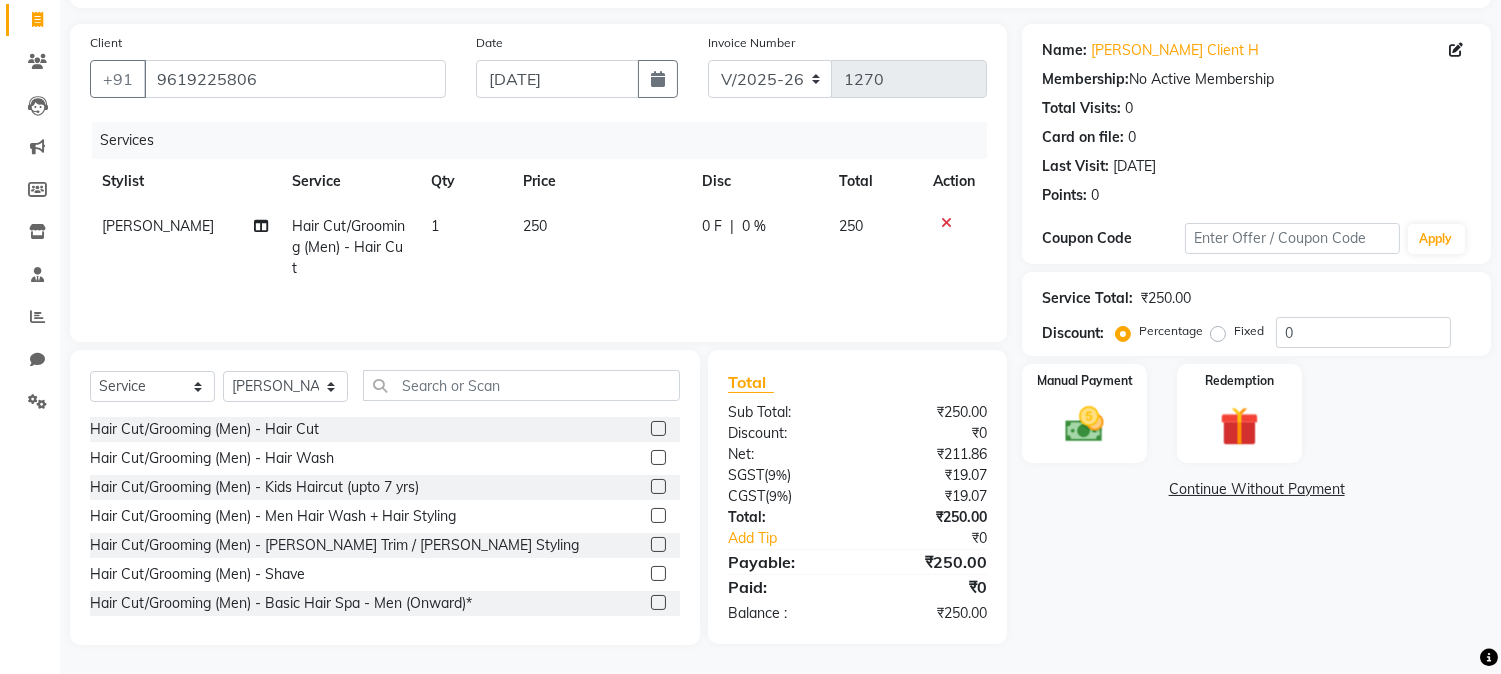 click 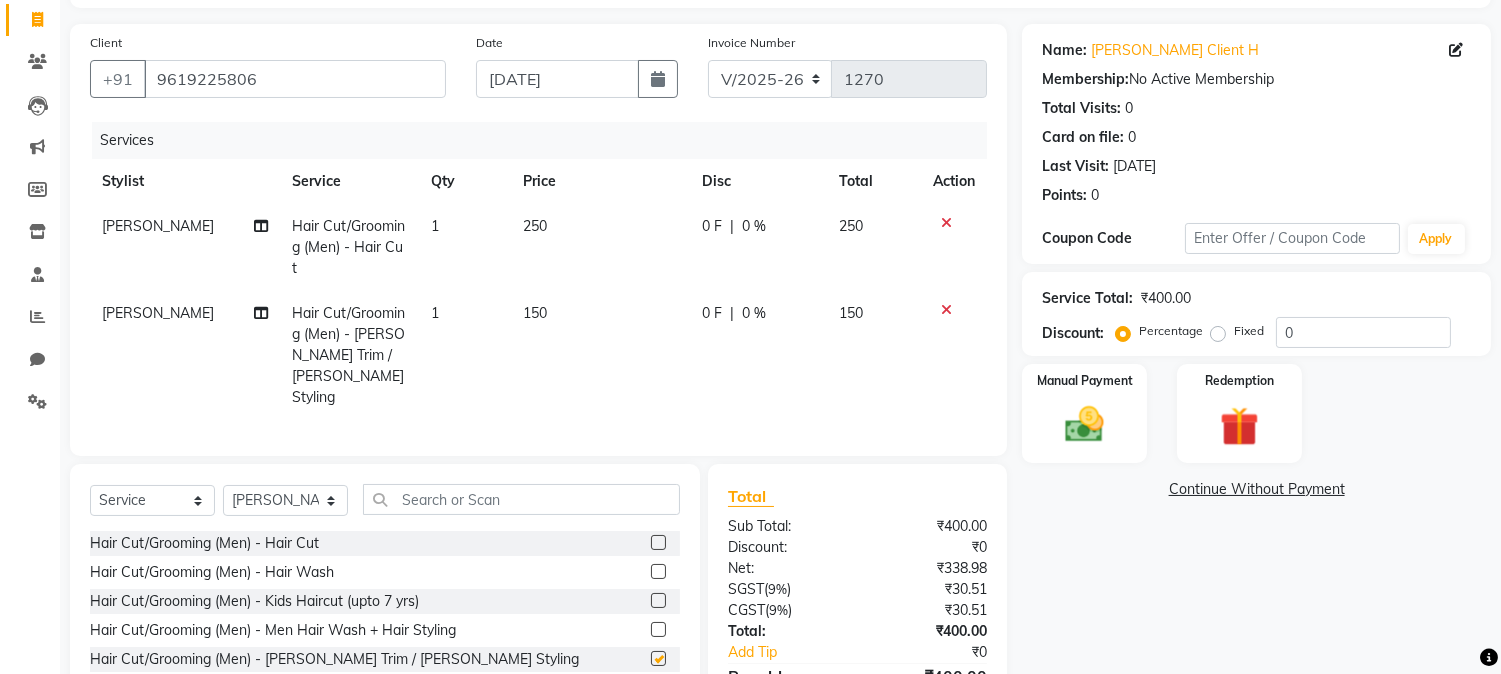 checkbox on "false" 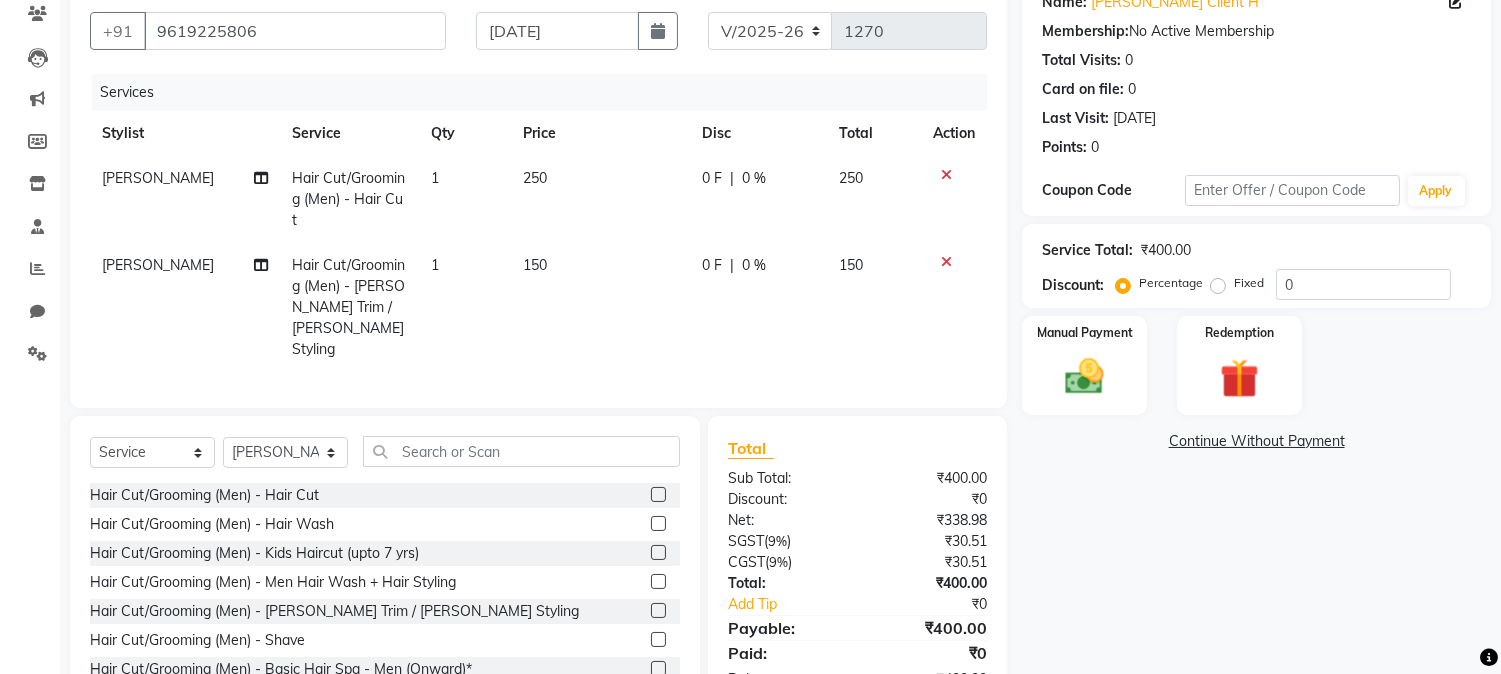 scroll, scrollTop: 215, scrollLeft: 0, axis: vertical 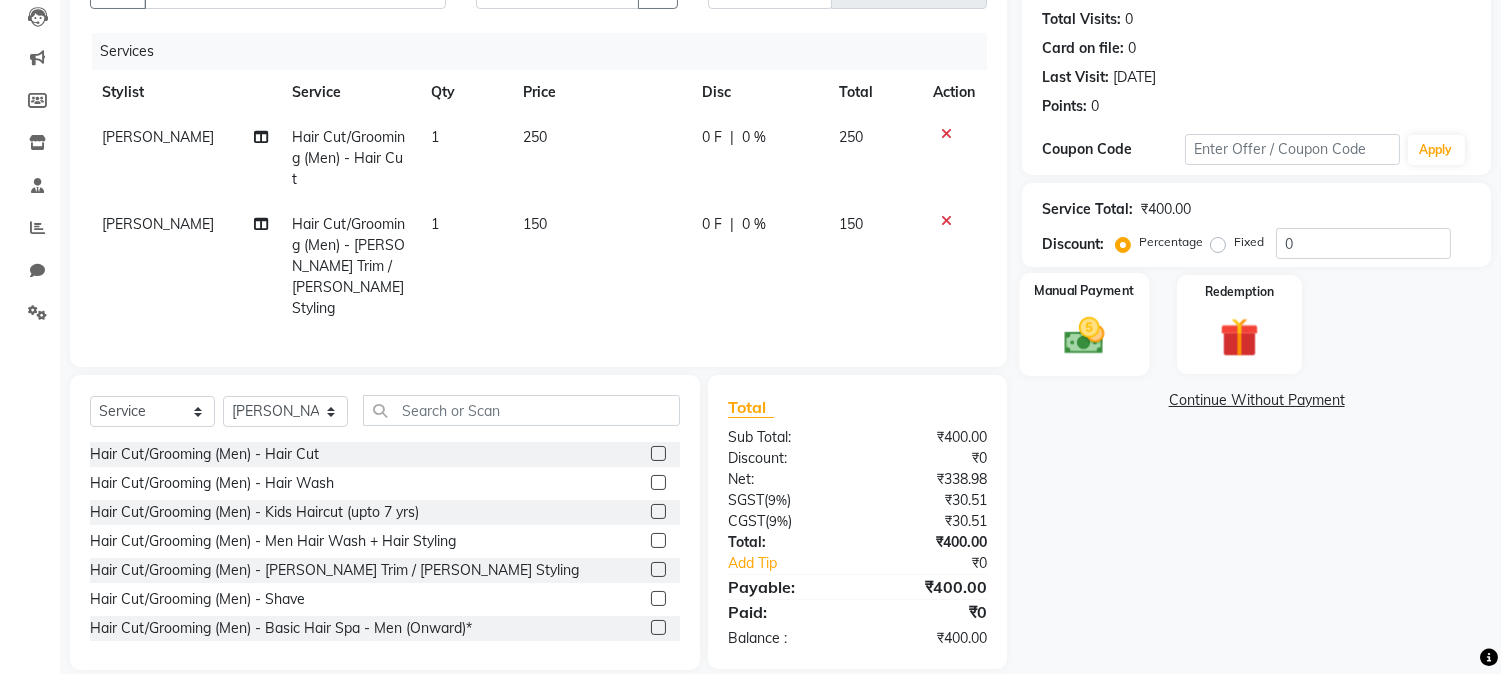 click 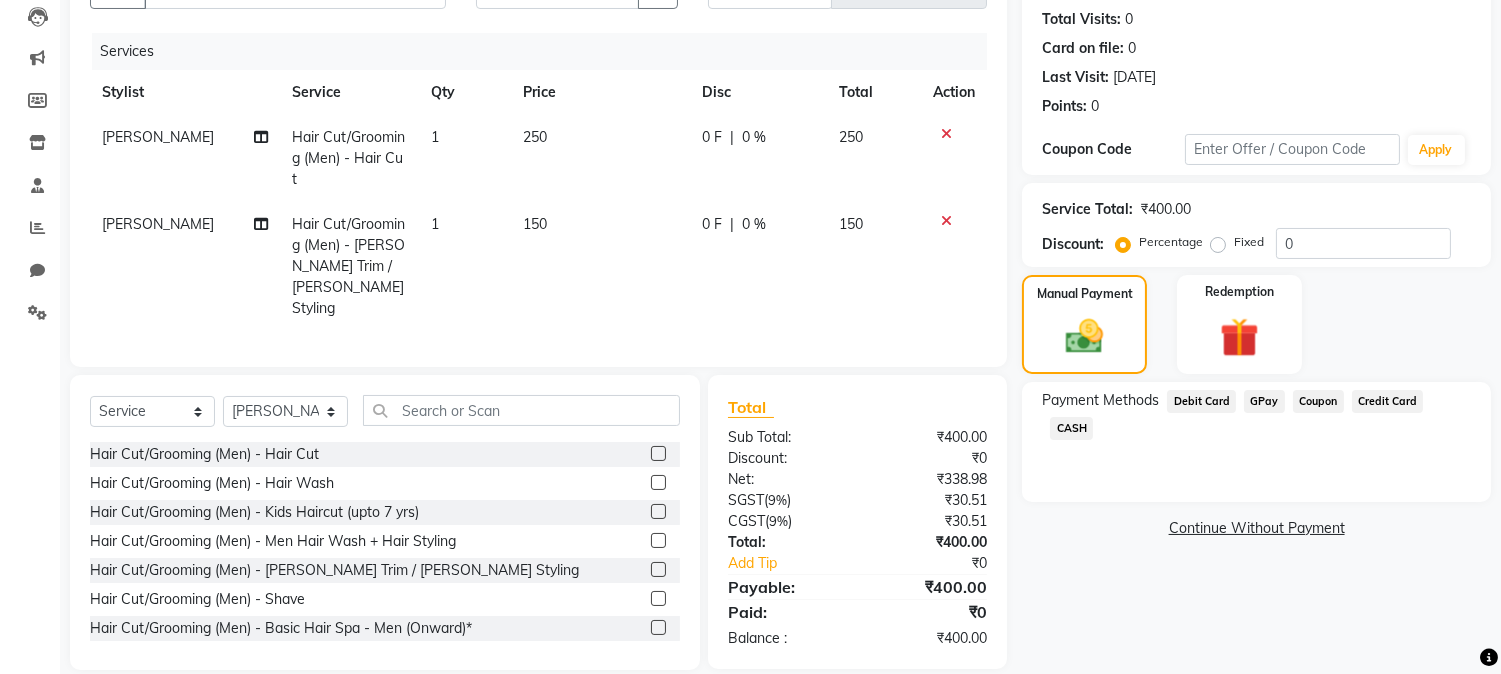 click on "CASH" 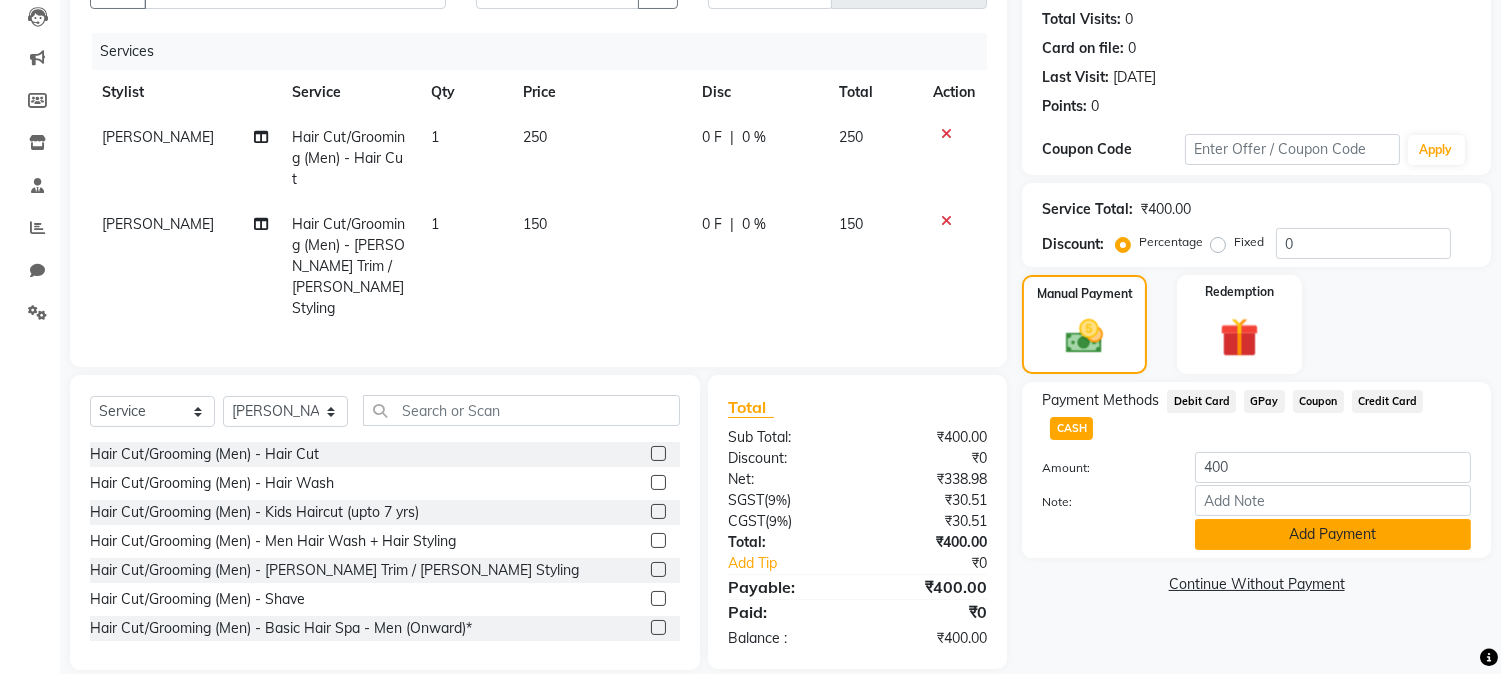 click on "Add Payment" 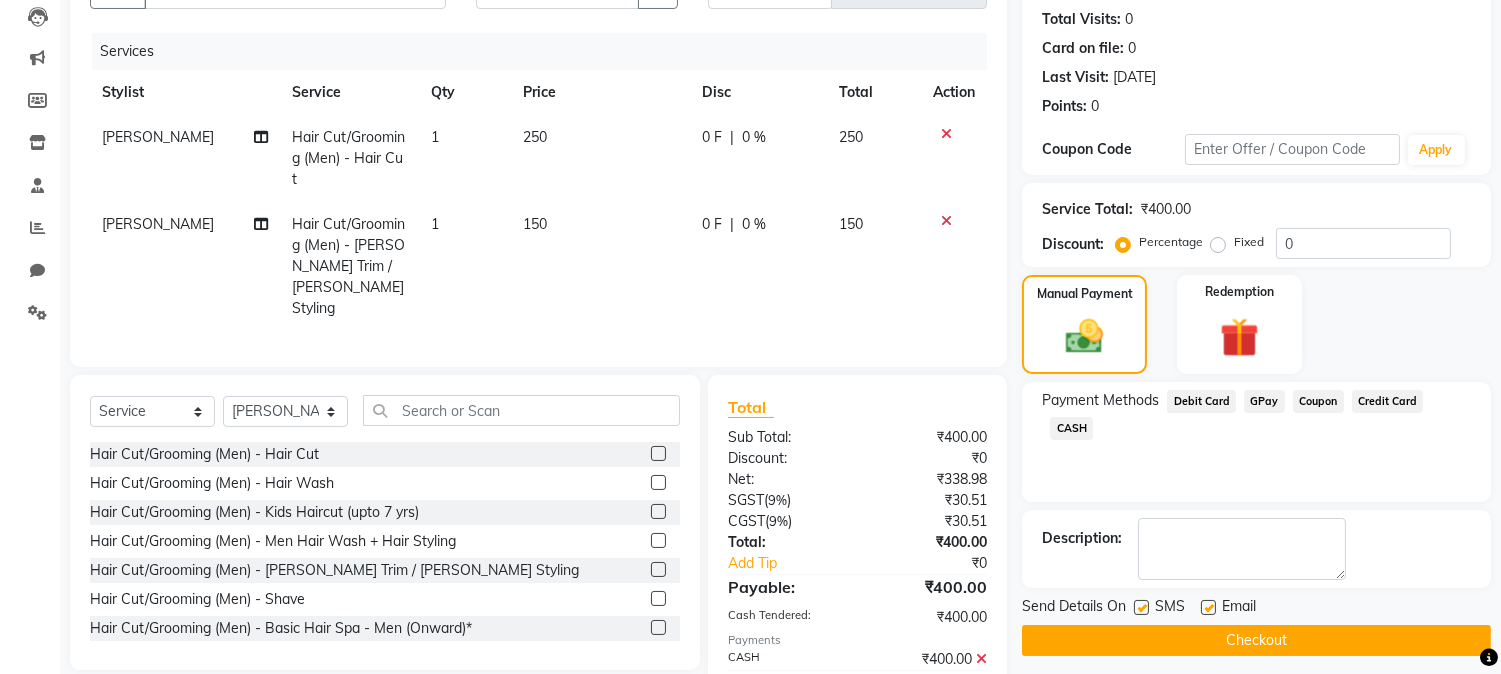 click on "Checkout" 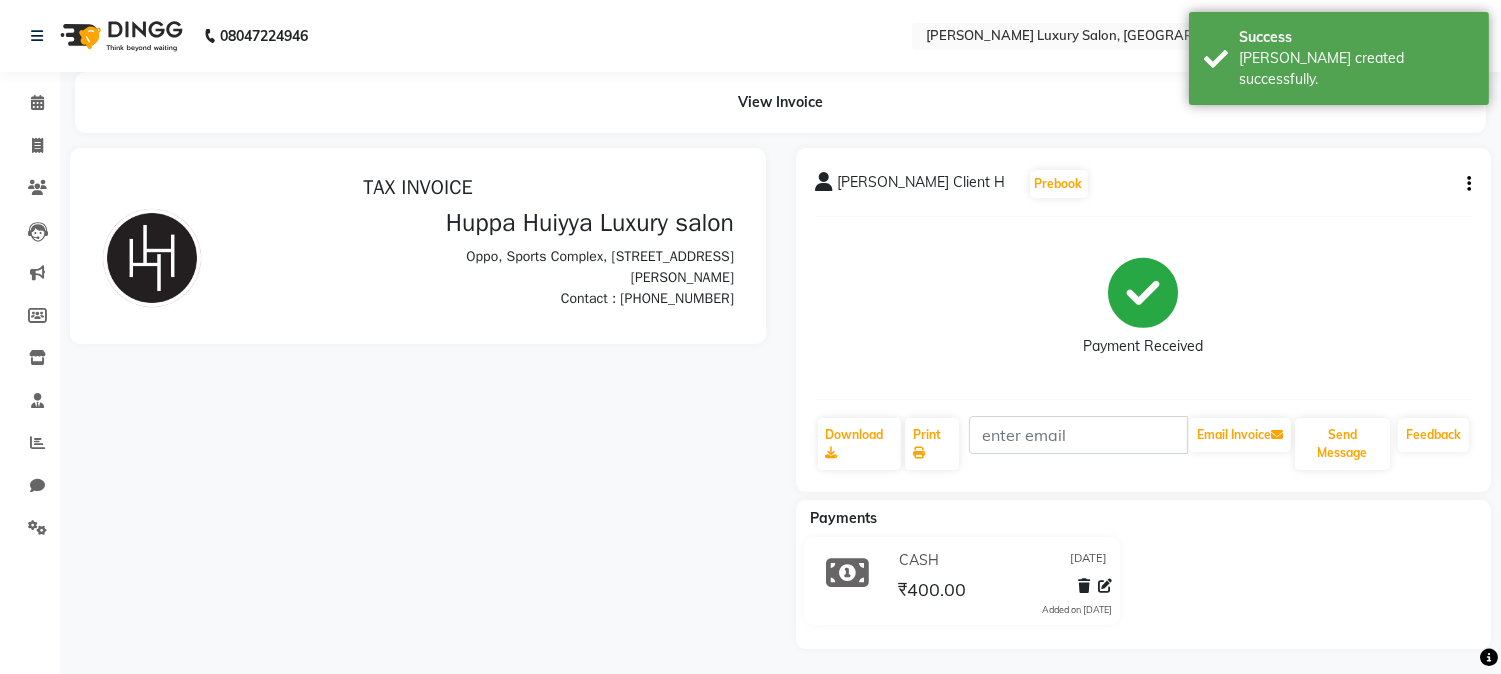 scroll, scrollTop: 0, scrollLeft: 0, axis: both 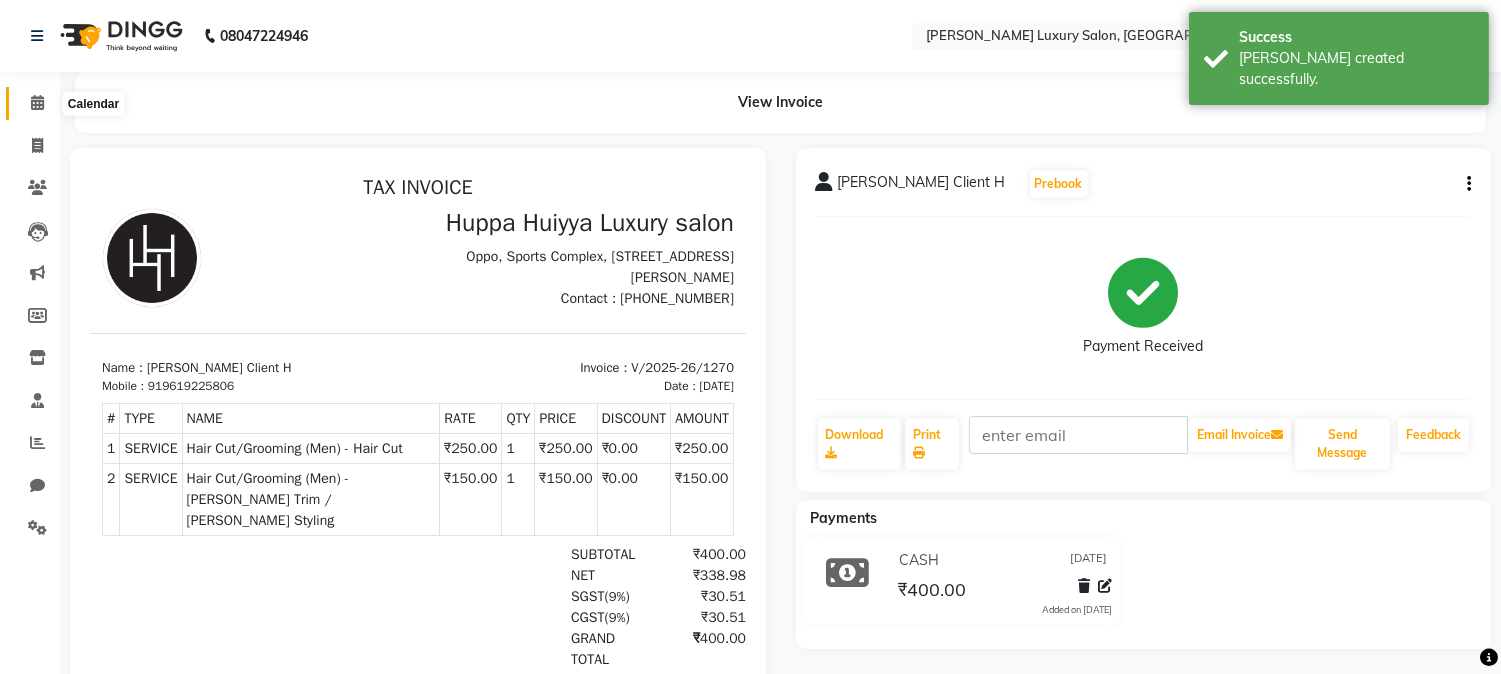 click 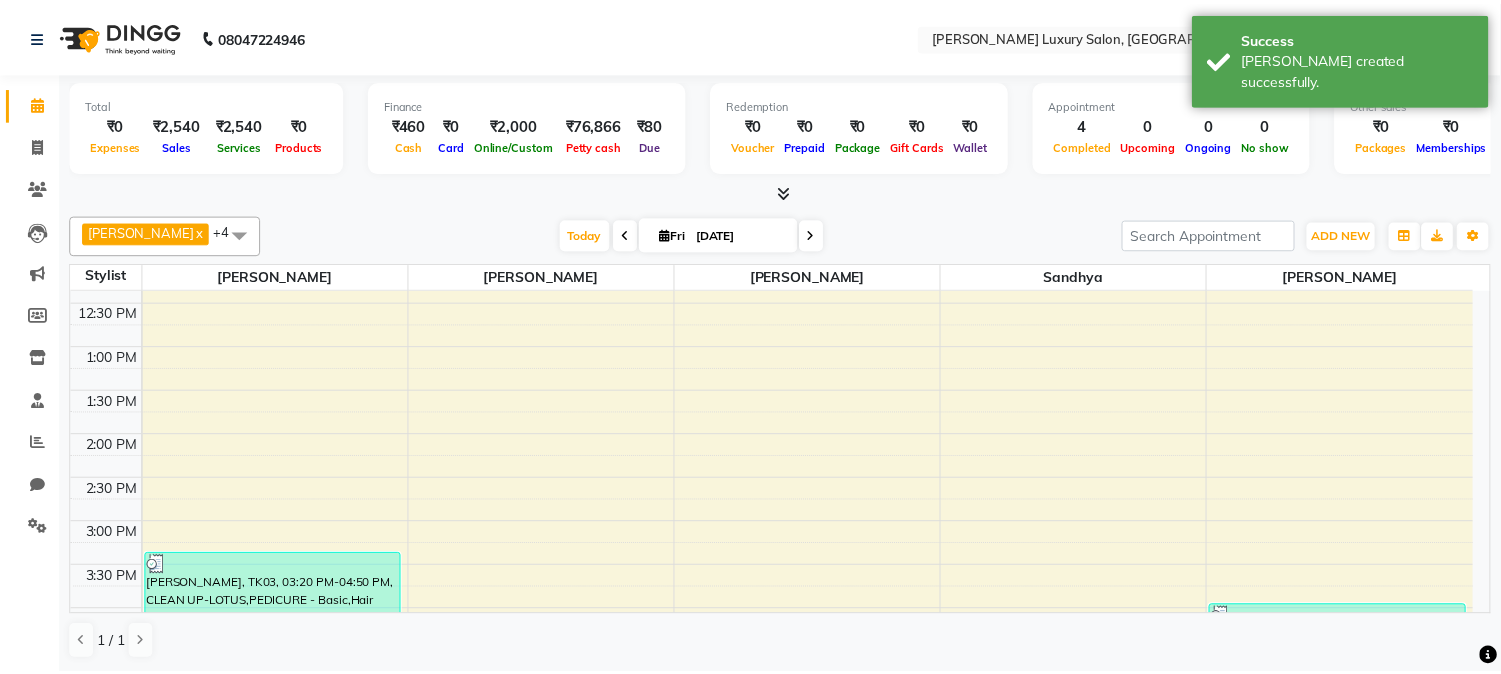 scroll, scrollTop: 333, scrollLeft: 0, axis: vertical 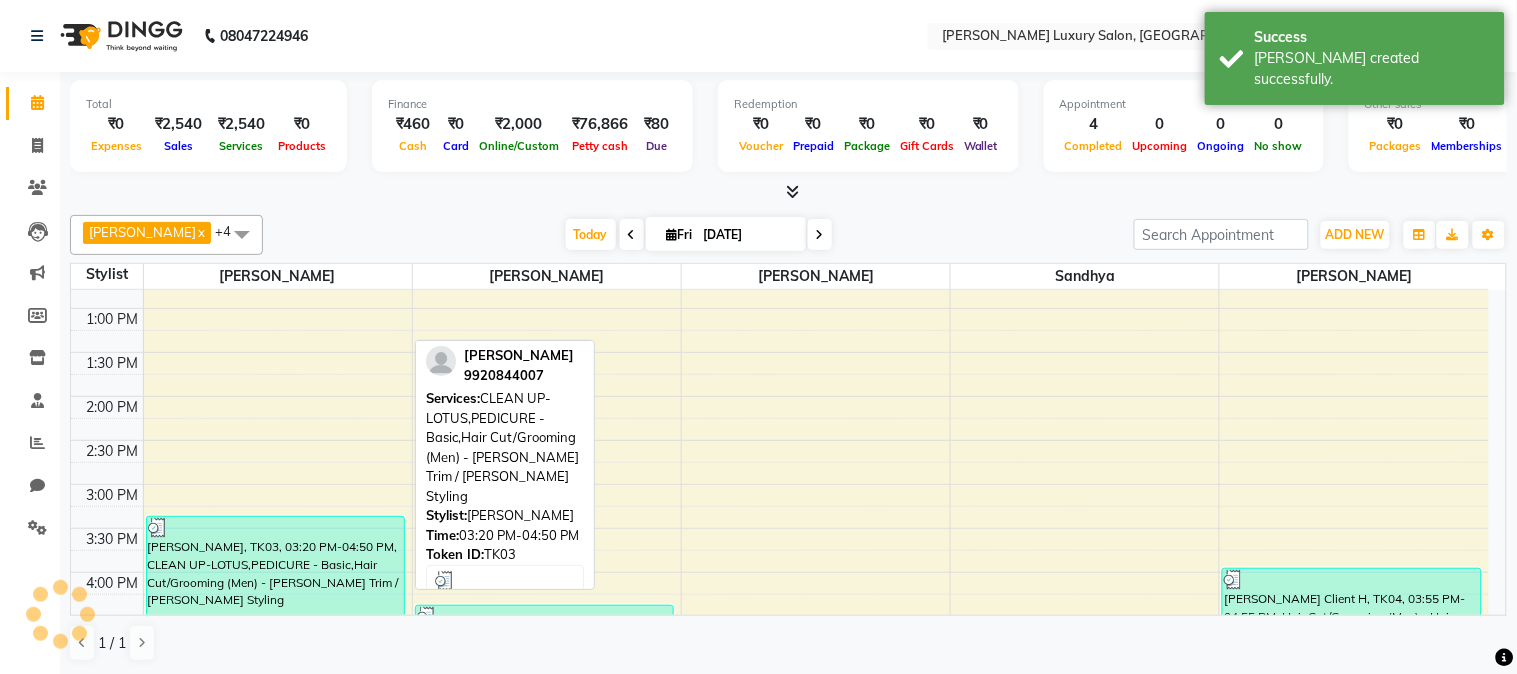 click on "[PERSON_NAME], TK03, 03:20 PM-04:50 PM, CLEAN UP-LOTUS,PEDICURE - Basic,Hair Cut/Grooming (Men) - [PERSON_NAME] Trim / [PERSON_NAME] Styling" at bounding box center (275, 582) 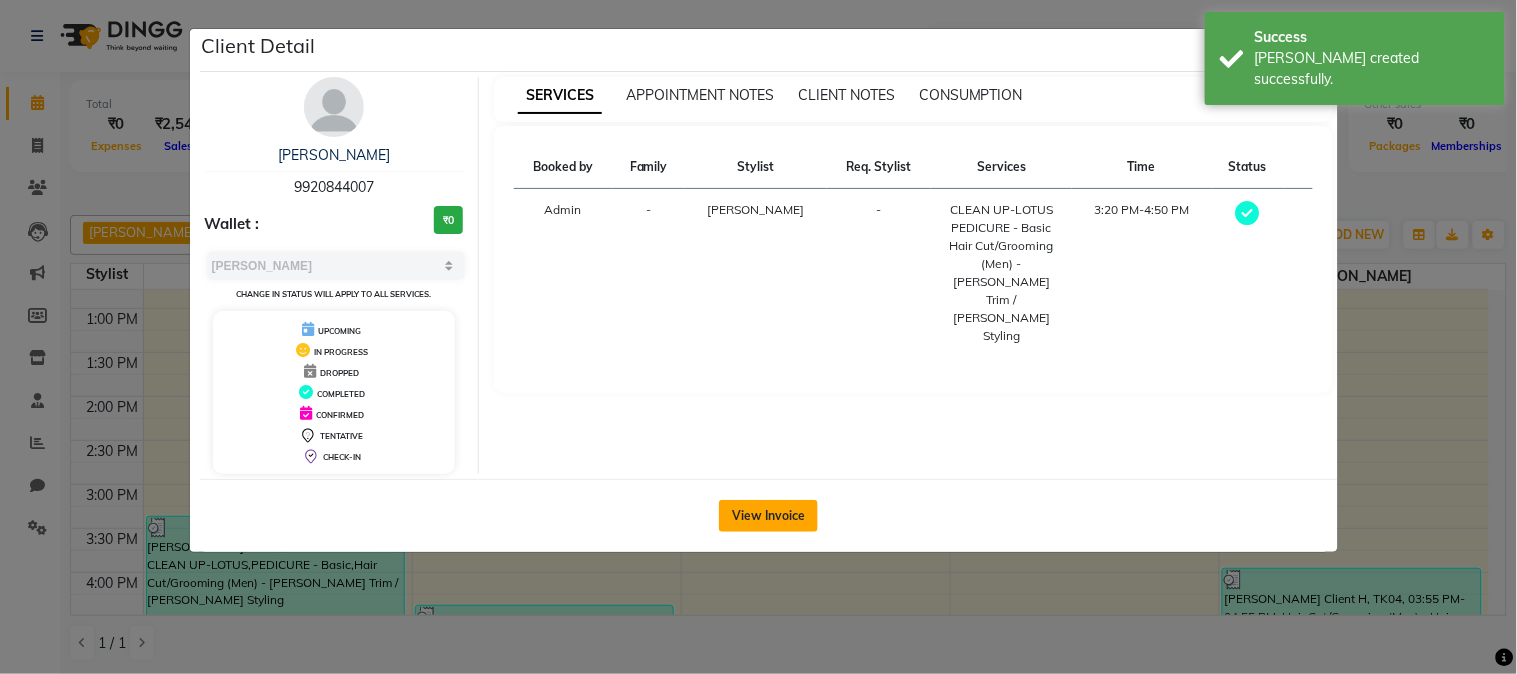click on "View Invoice" 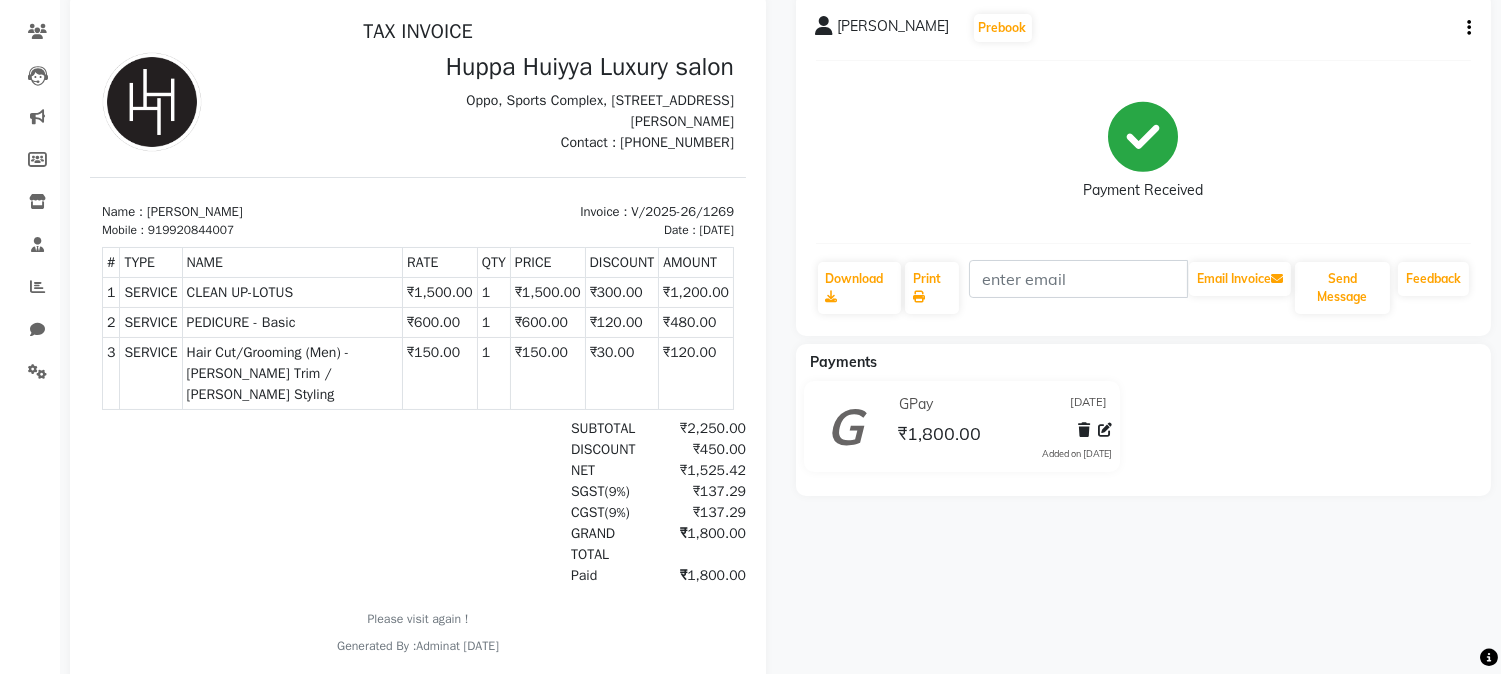 scroll, scrollTop: 222, scrollLeft: 0, axis: vertical 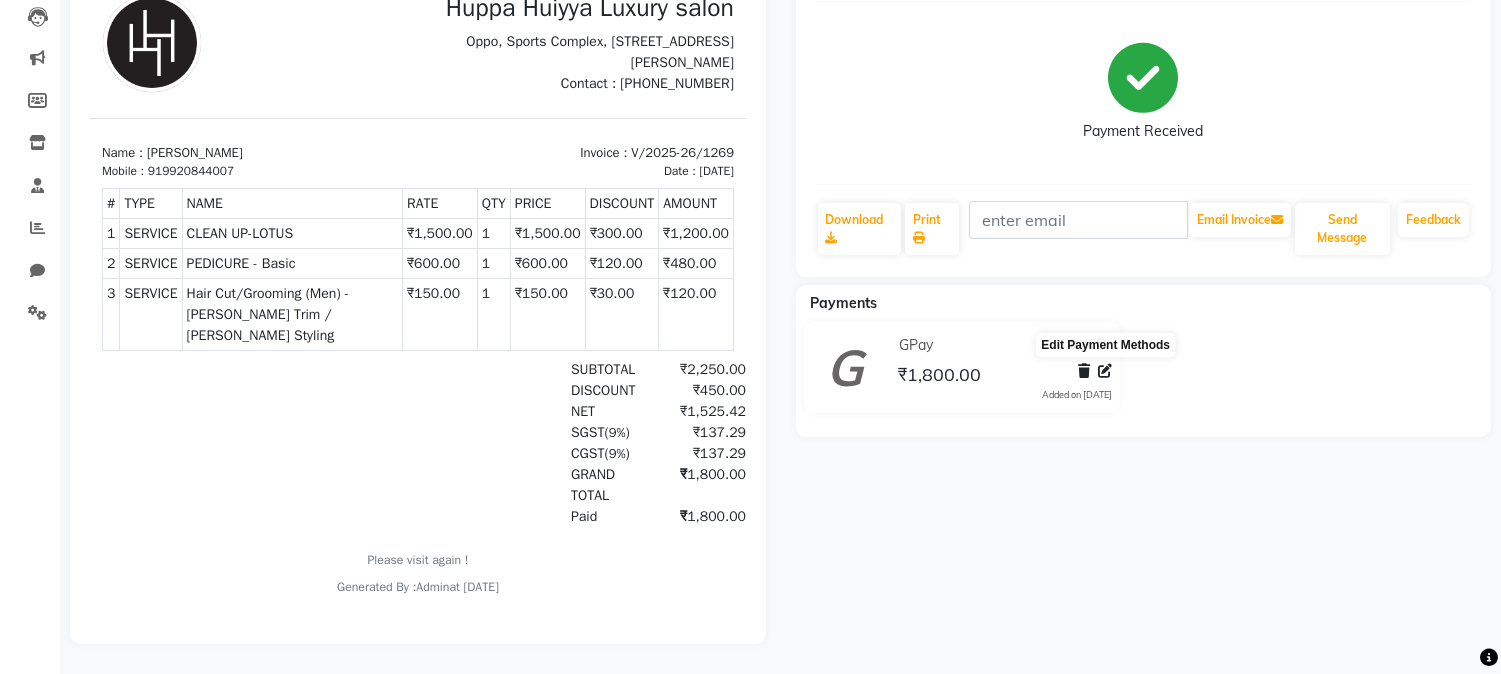 click 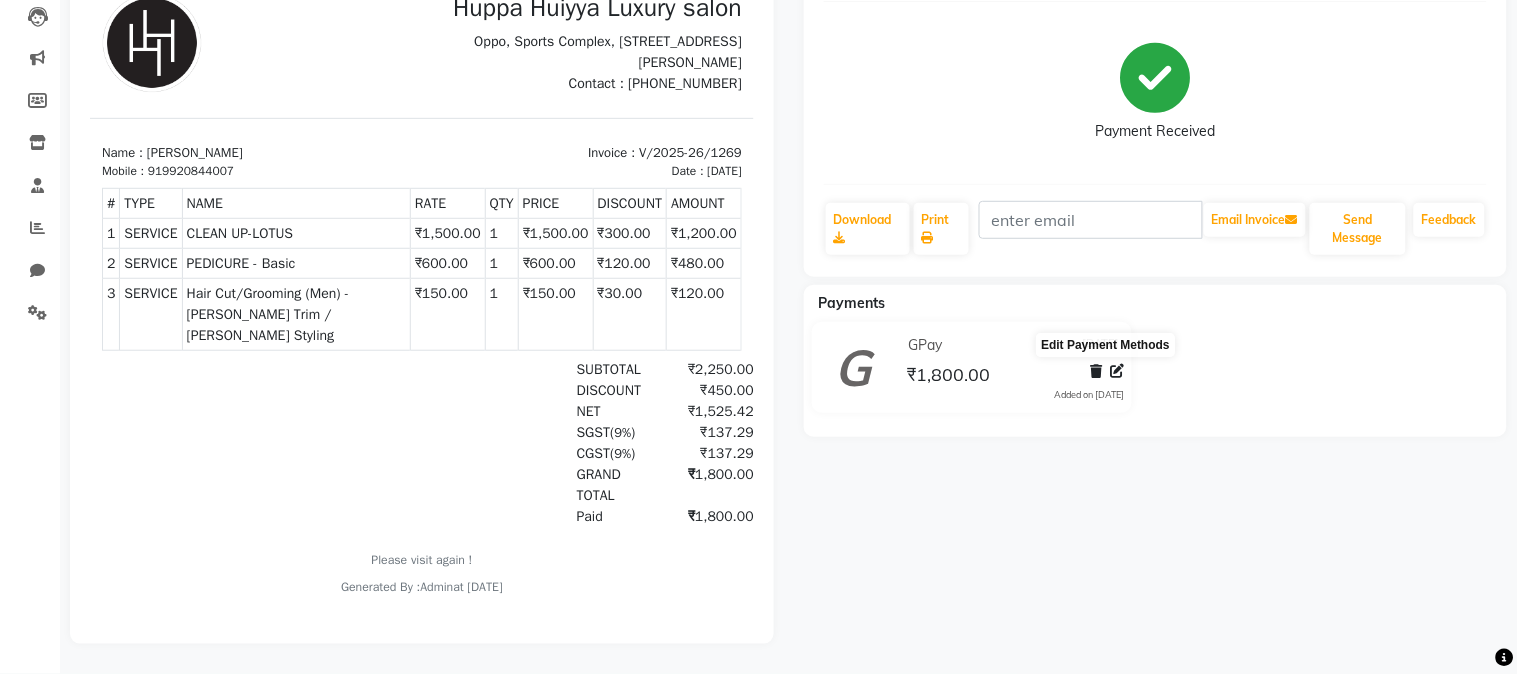 select on "5" 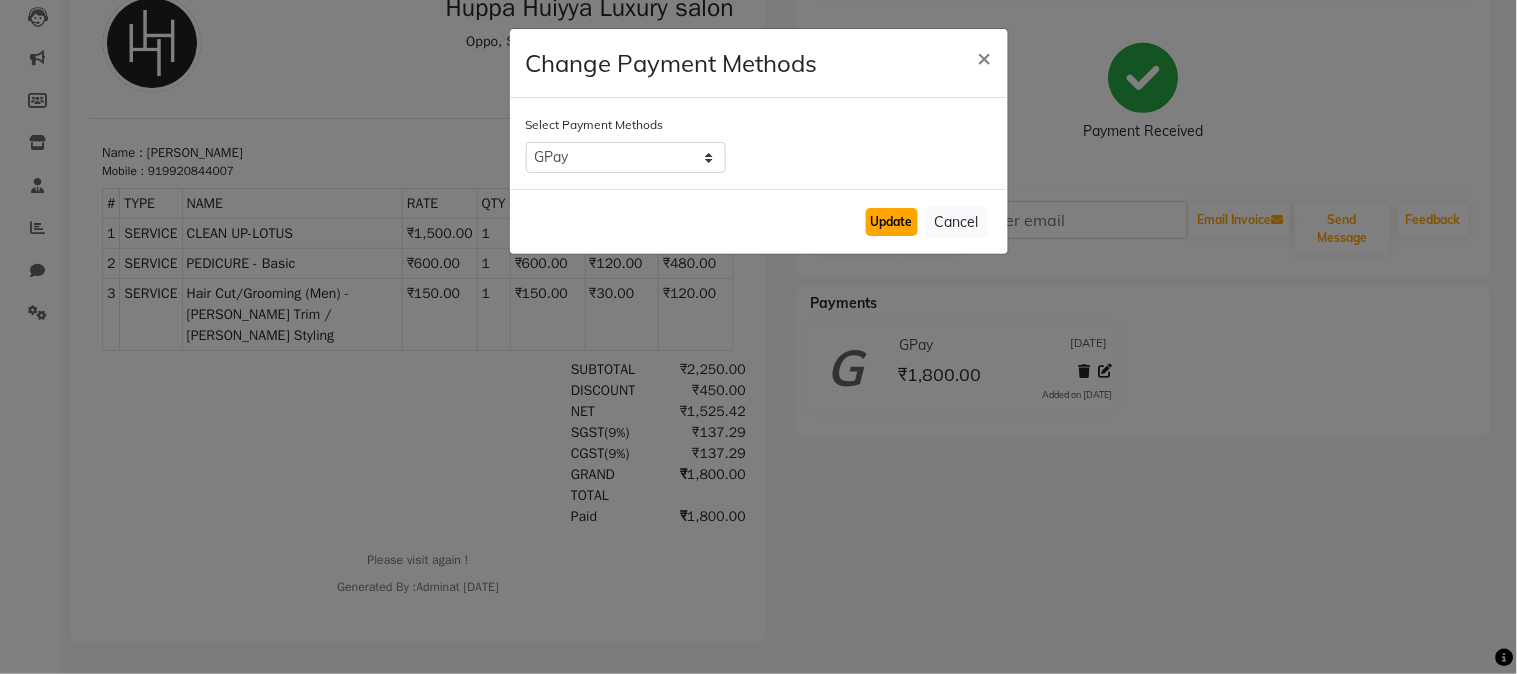 drag, startPoint x: 893, startPoint y: 226, endPoint x: 877, endPoint y: 228, distance: 16.124516 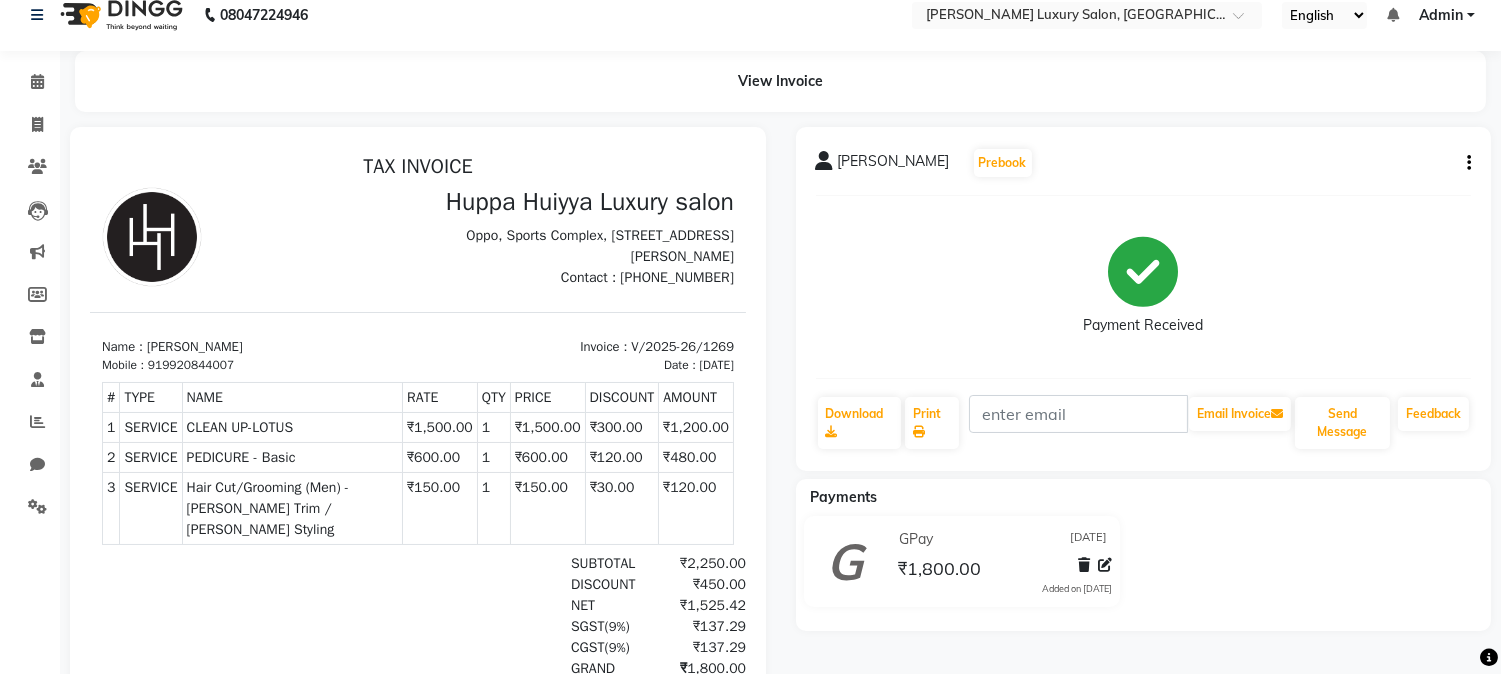 scroll, scrollTop: 0, scrollLeft: 0, axis: both 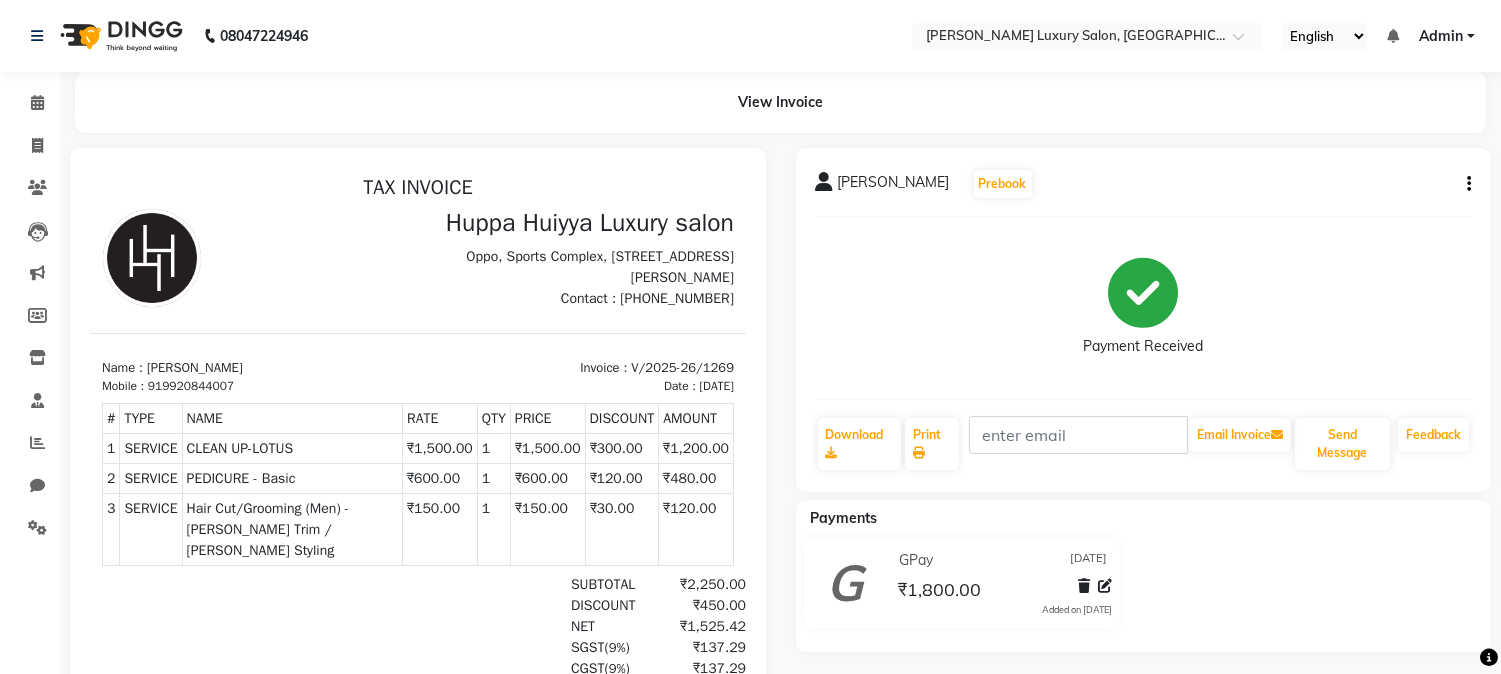 click on "[PERSON_NAME]  Prebook   Payment Received  Download  Print   Email Invoice   Send Message Feedback" 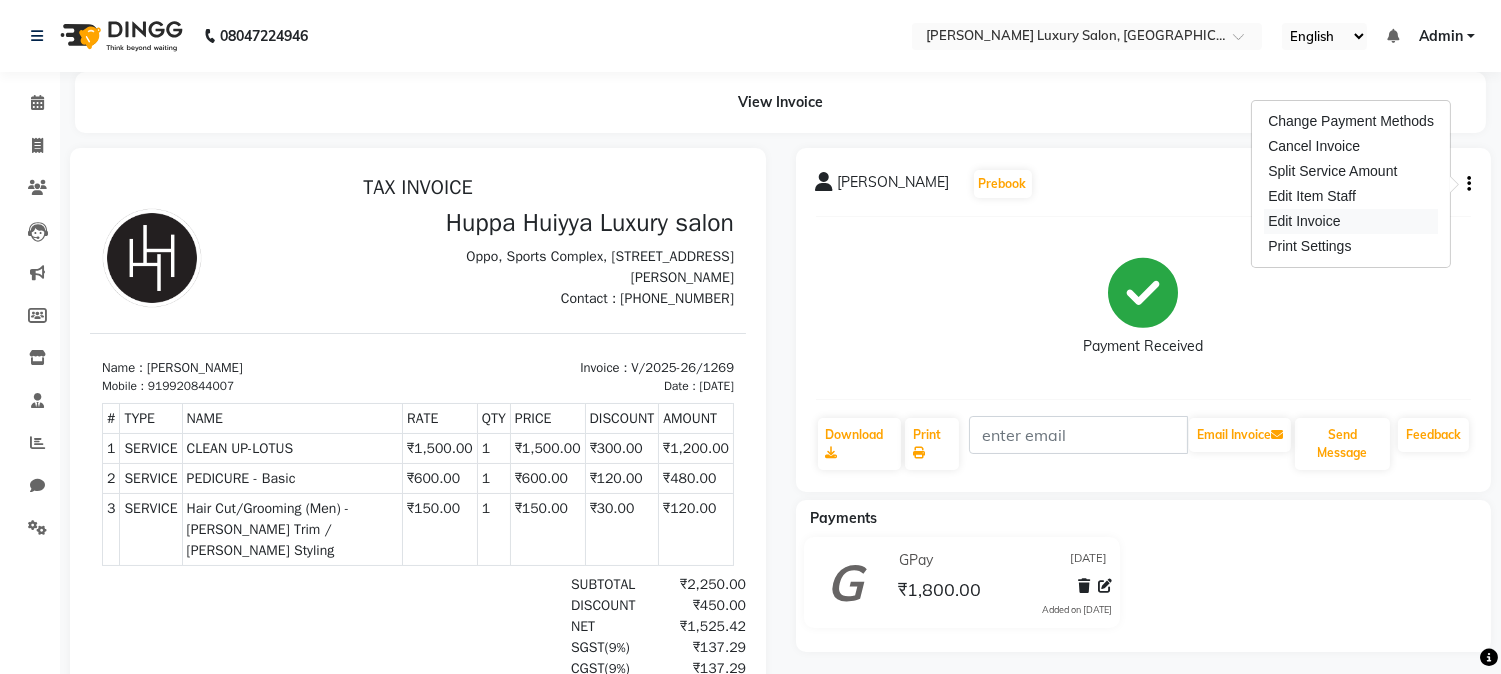 click on "Edit Invoice" at bounding box center [1351, 221] 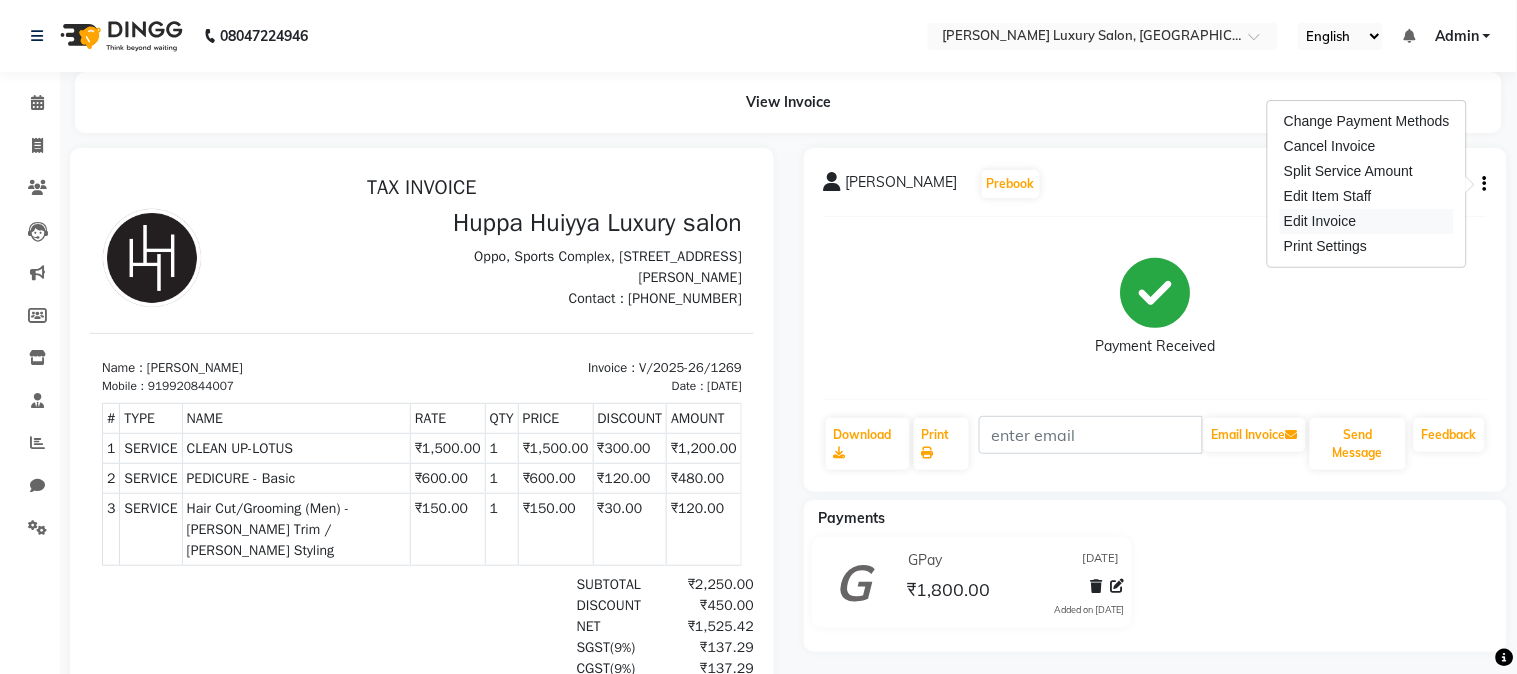 select on "service" 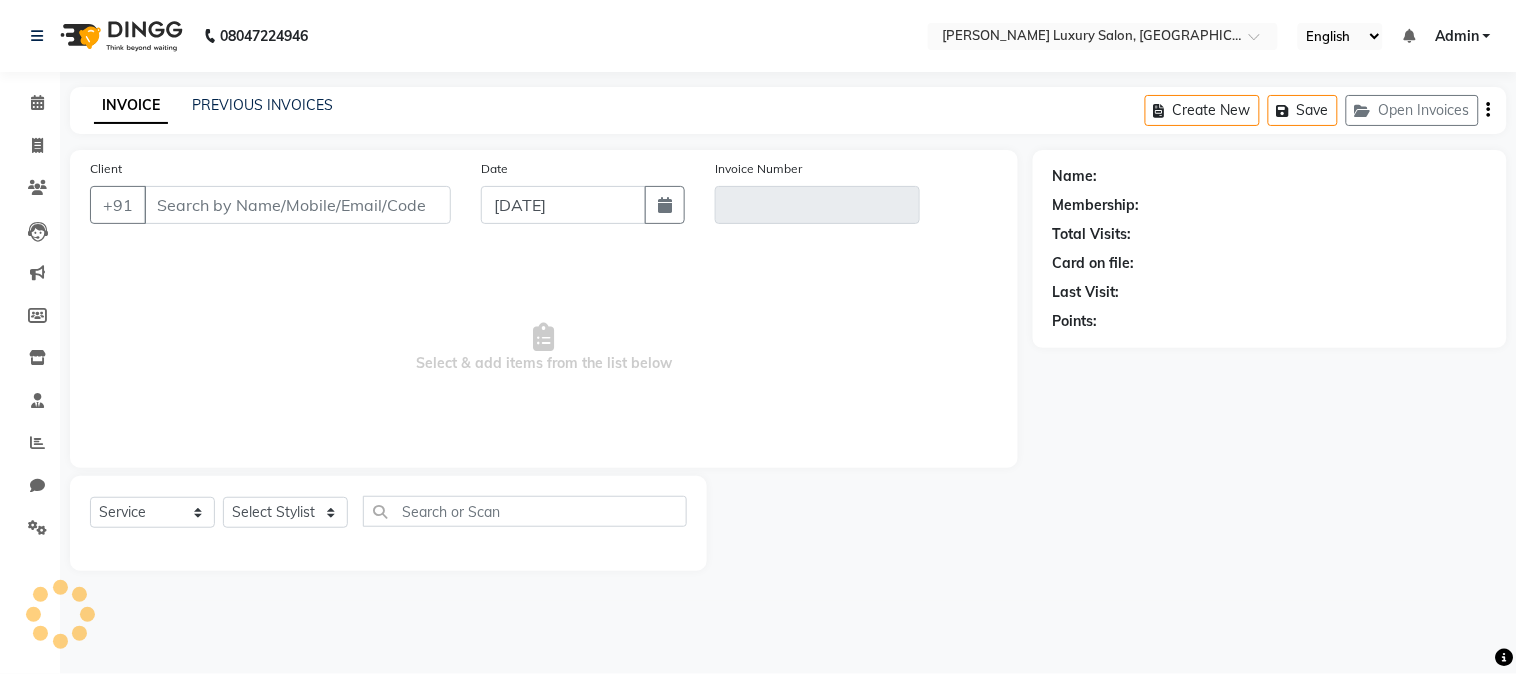 type on "9920844007" 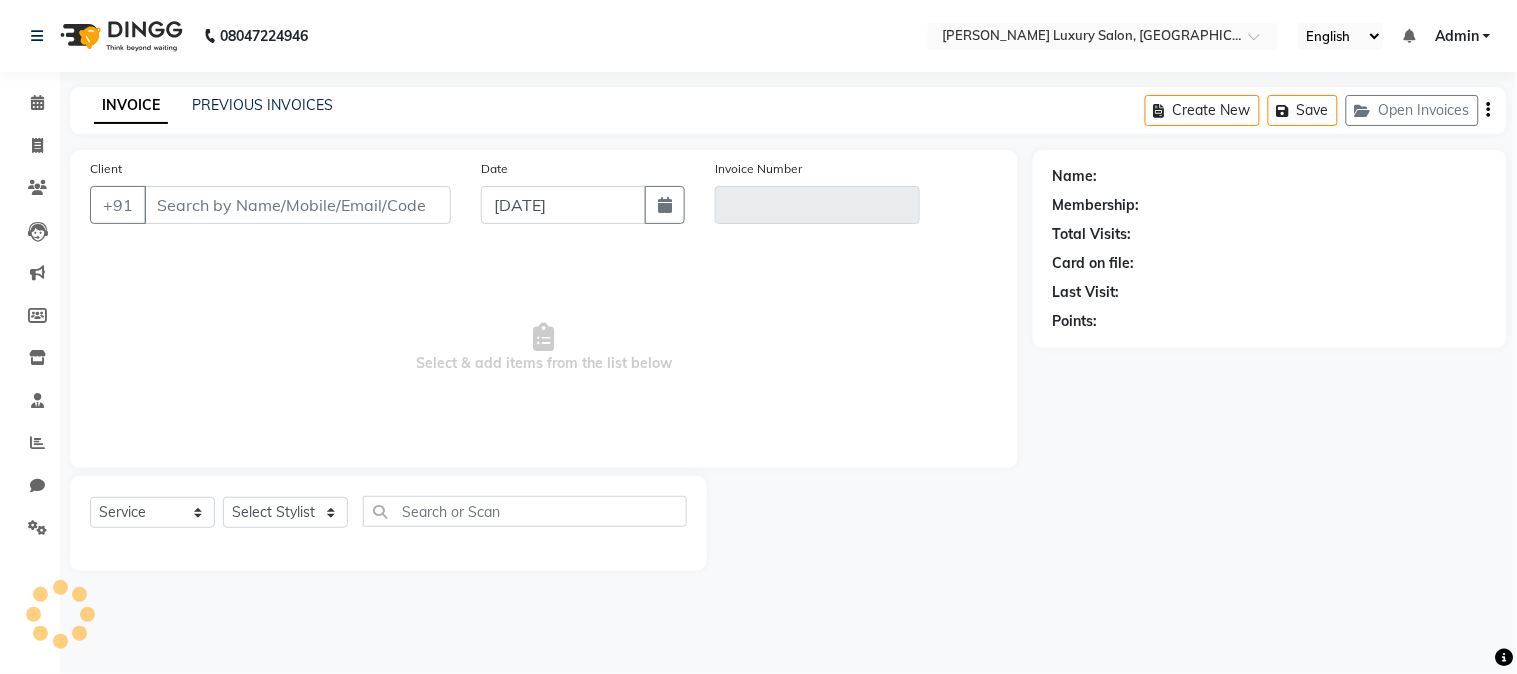 type on "V/2025-26/1269" 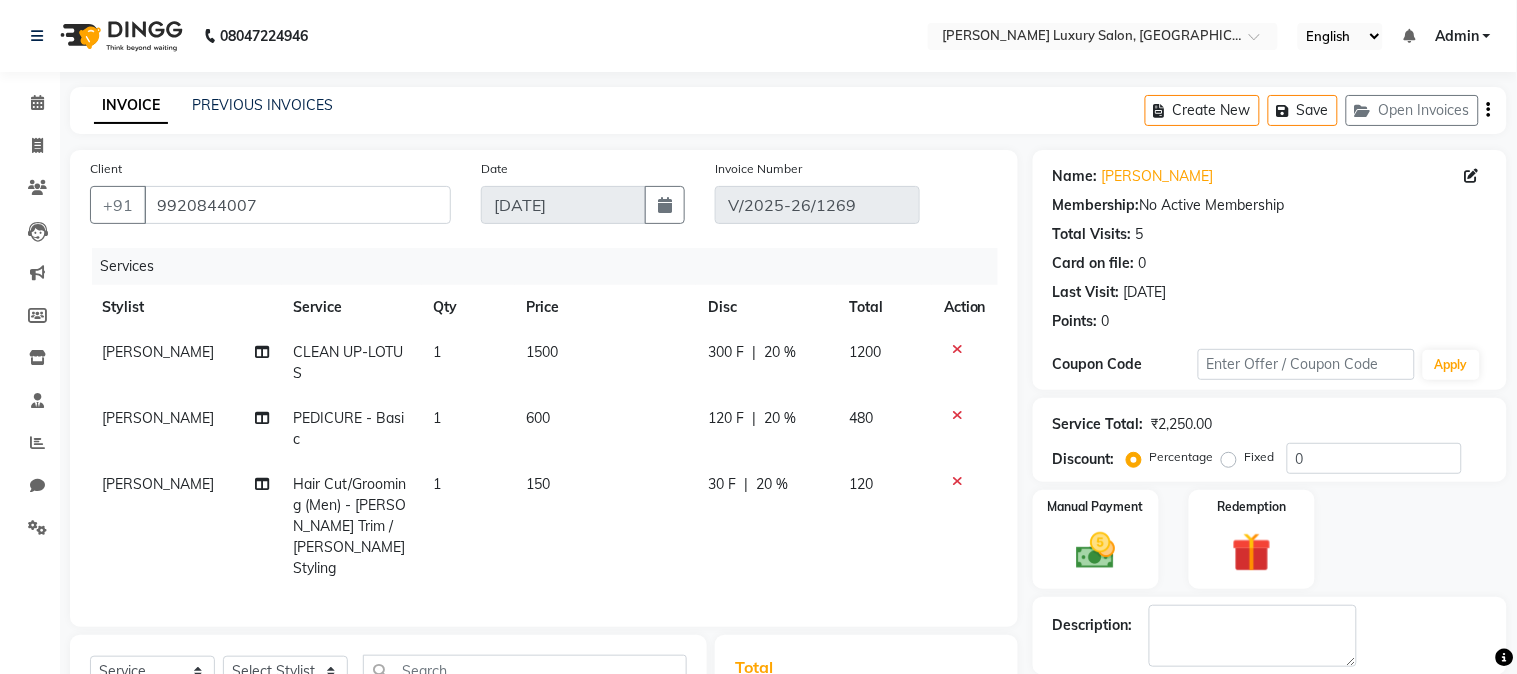 select on "select" 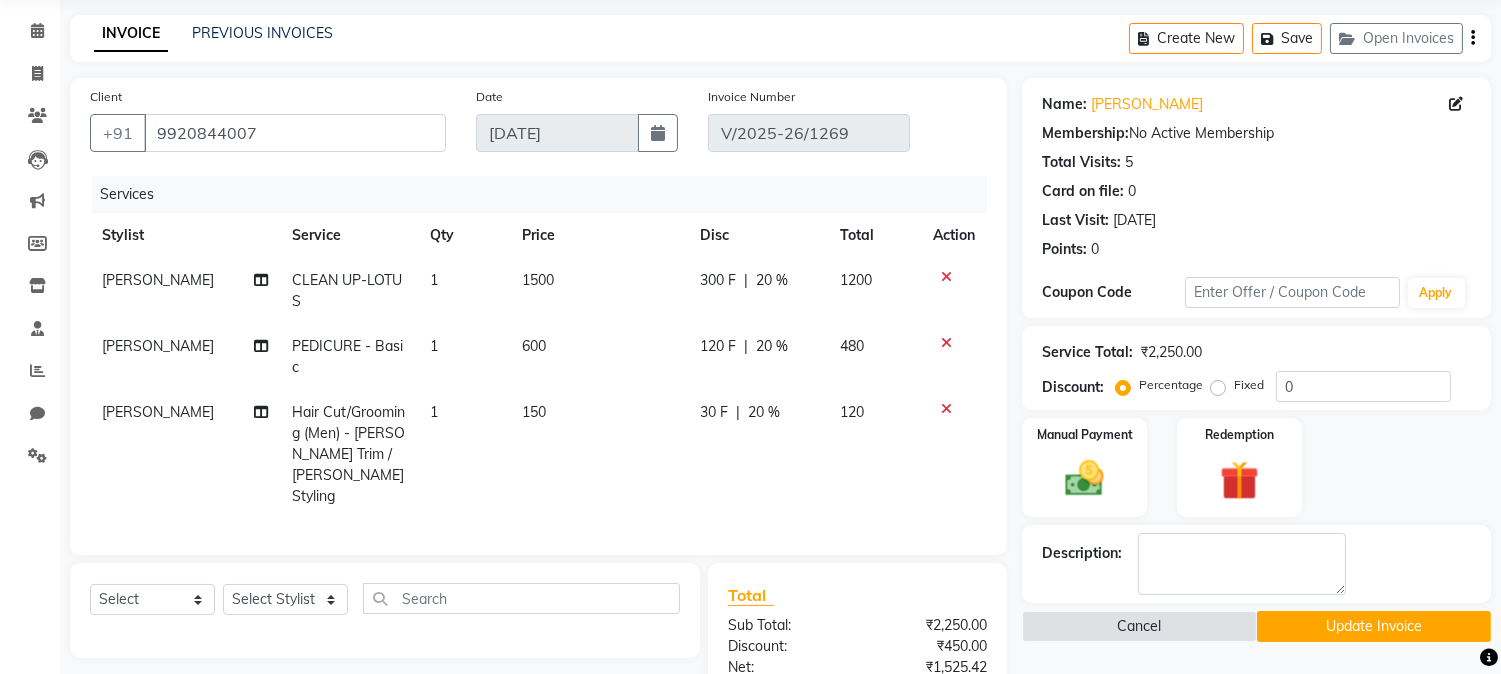 scroll, scrollTop: 111, scrollLeft: 0, axis: vertical 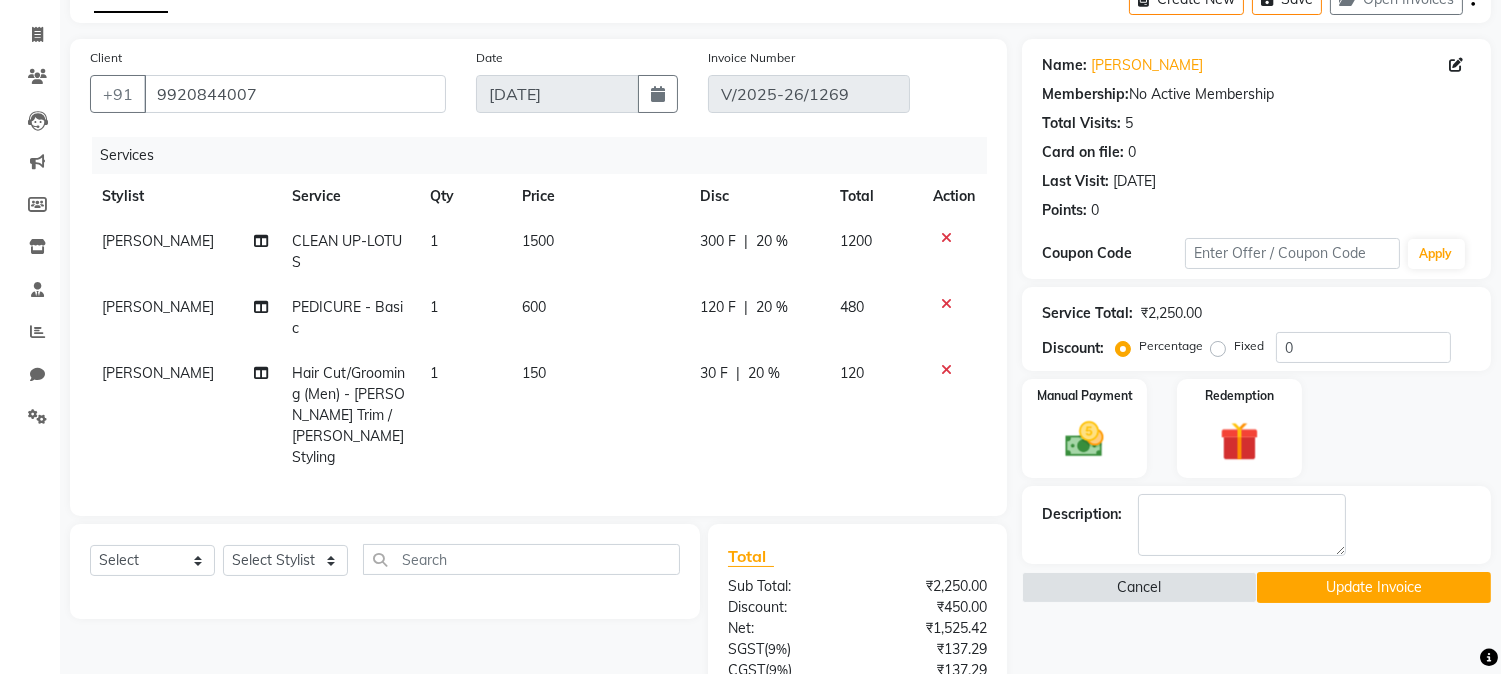 click on "20 %" 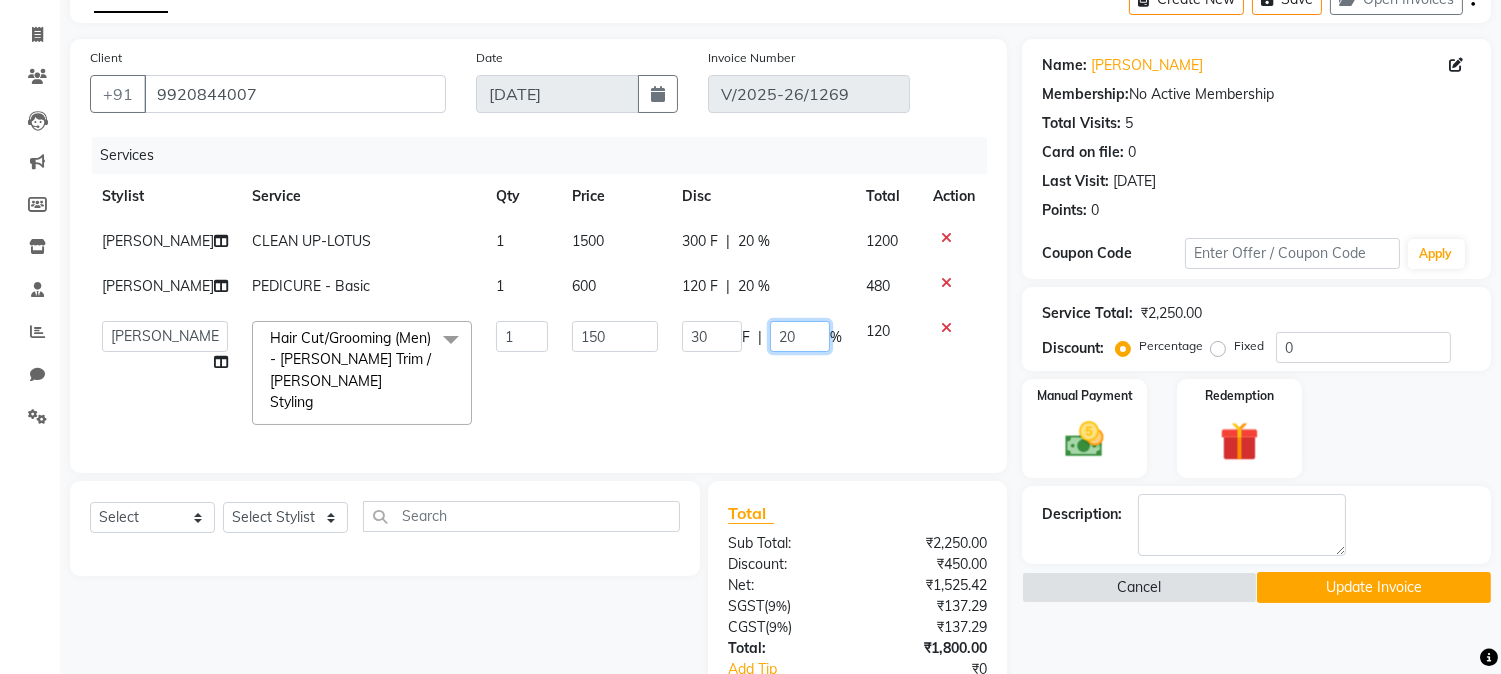 click on "20" 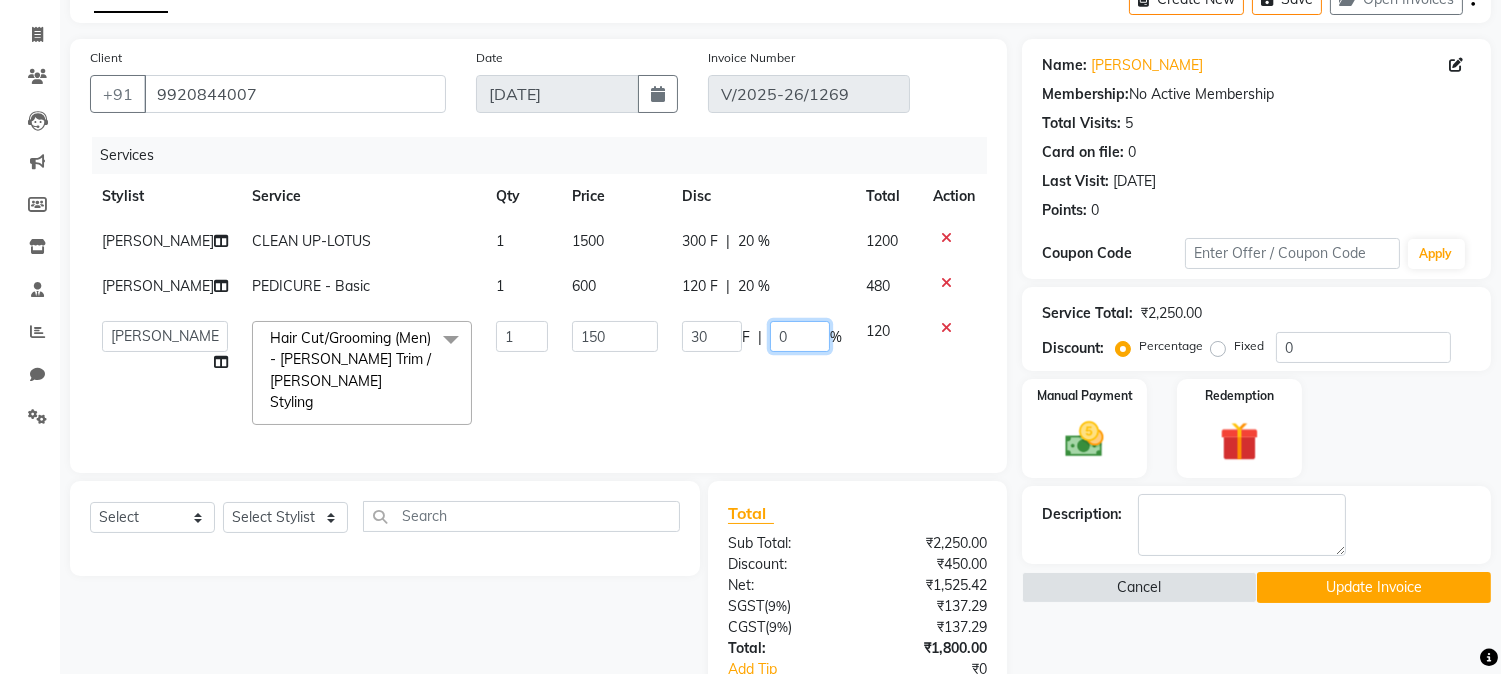 type on "00" 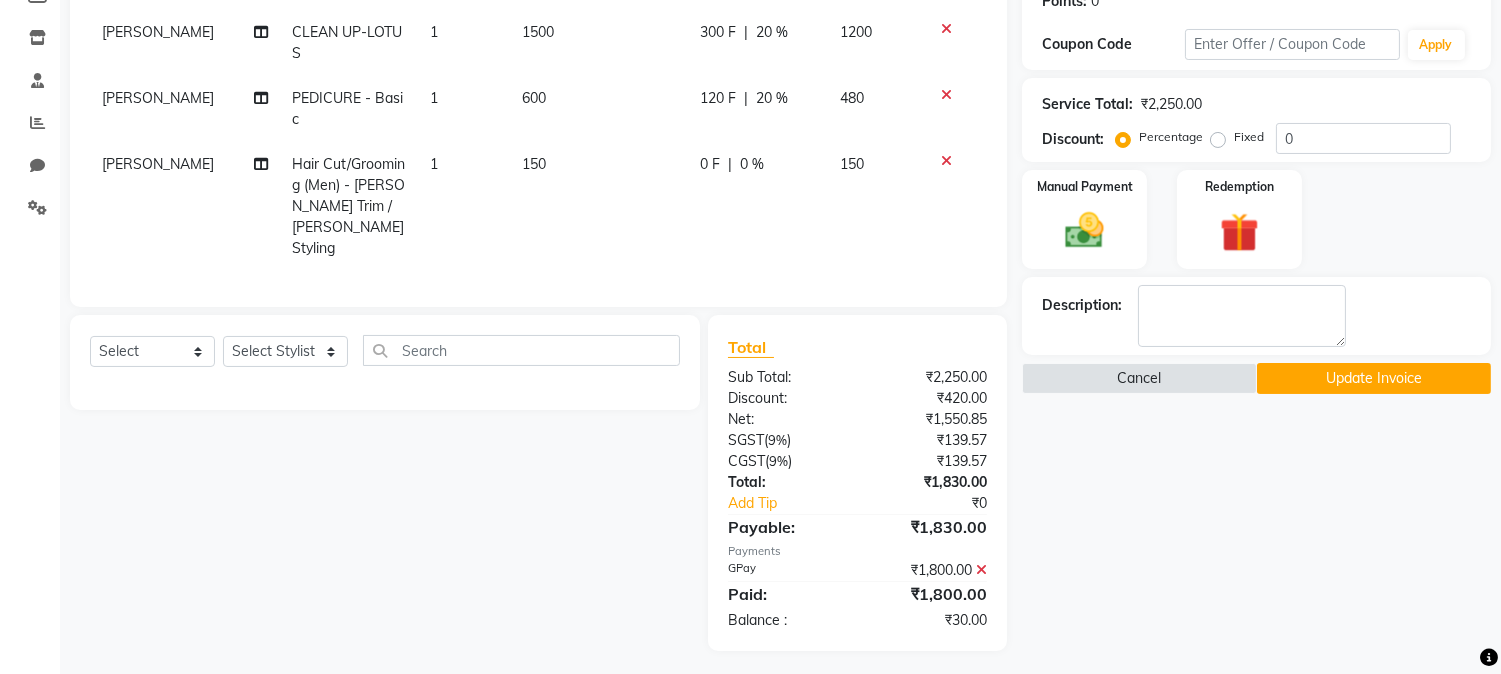 scroll, scrollTop: 322, scrollLeft: 0, axis: vertical 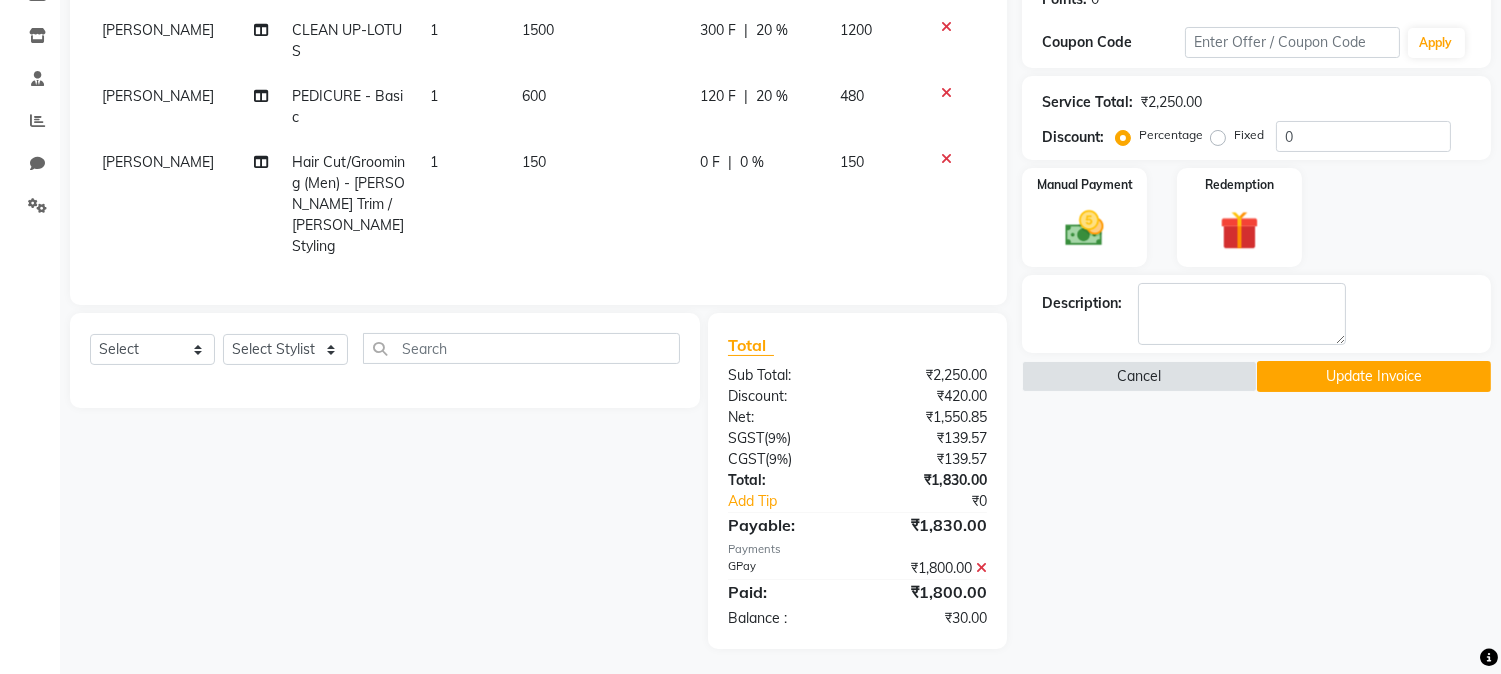 click on "Update Invoice" 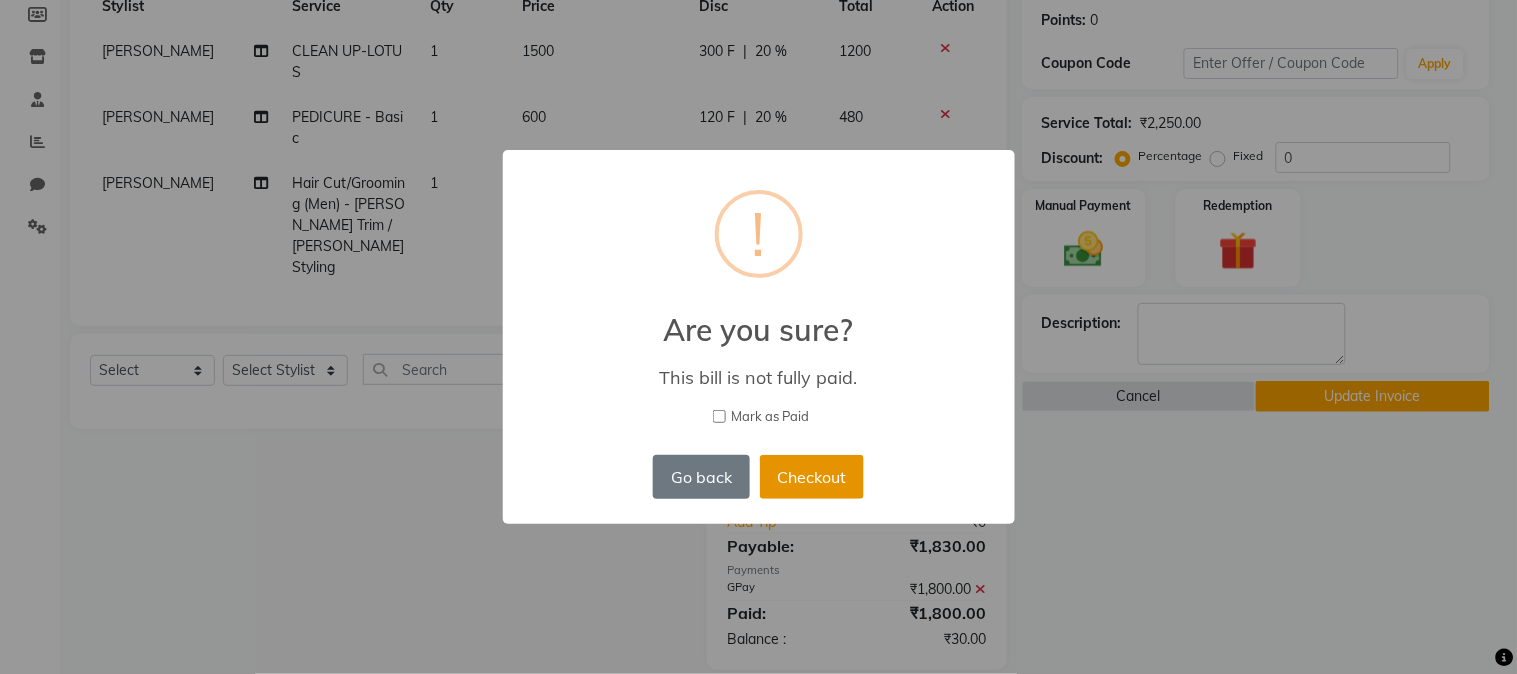 click on "Checkout" at bounding box center (812, 477) 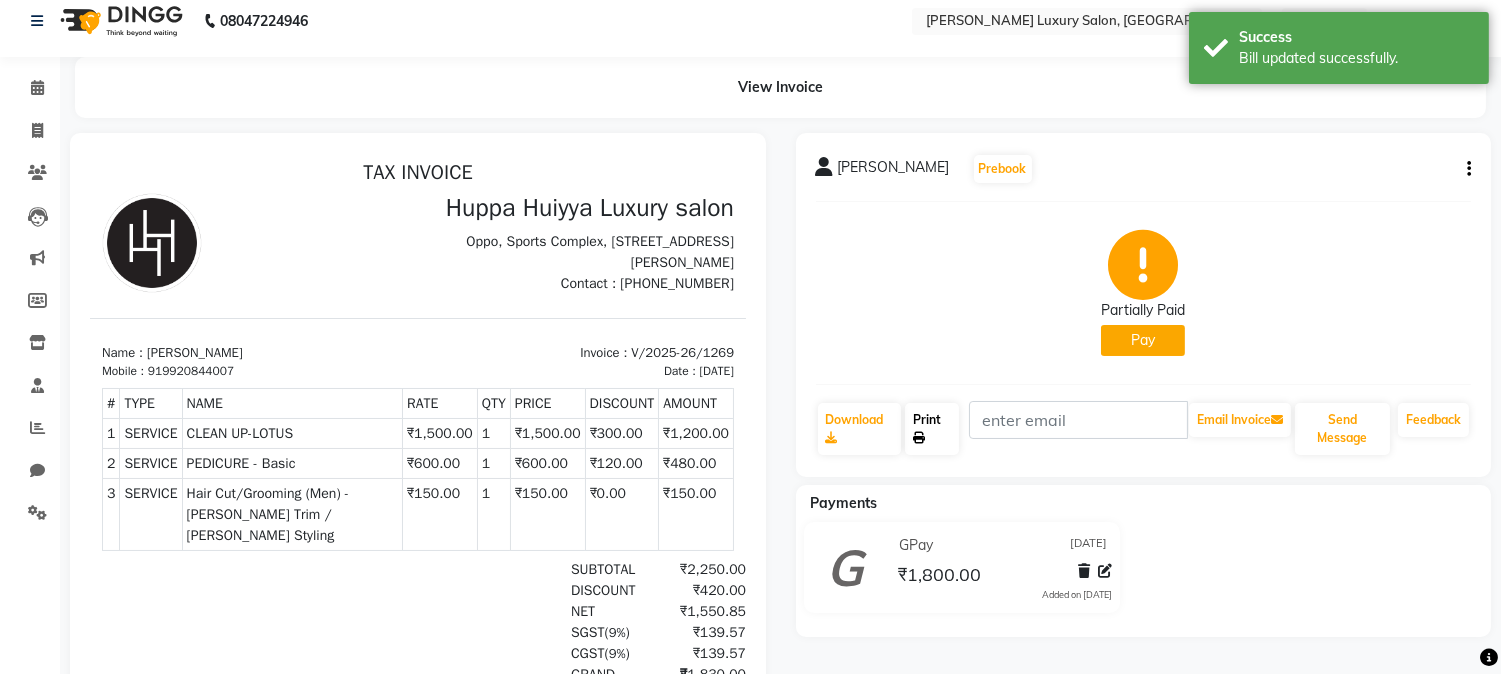 scroll, scrollTop: 0, scrollLeft: 0, axis: both 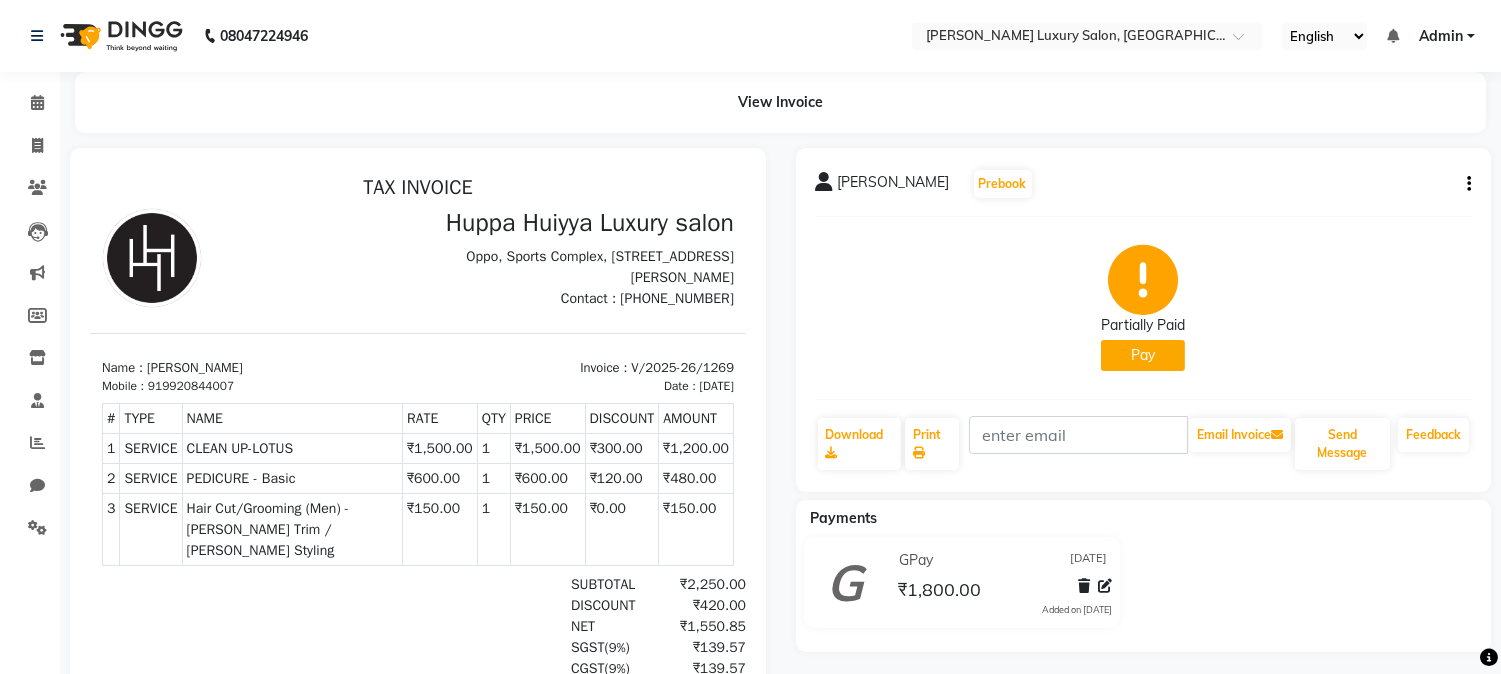 click on "Pay" 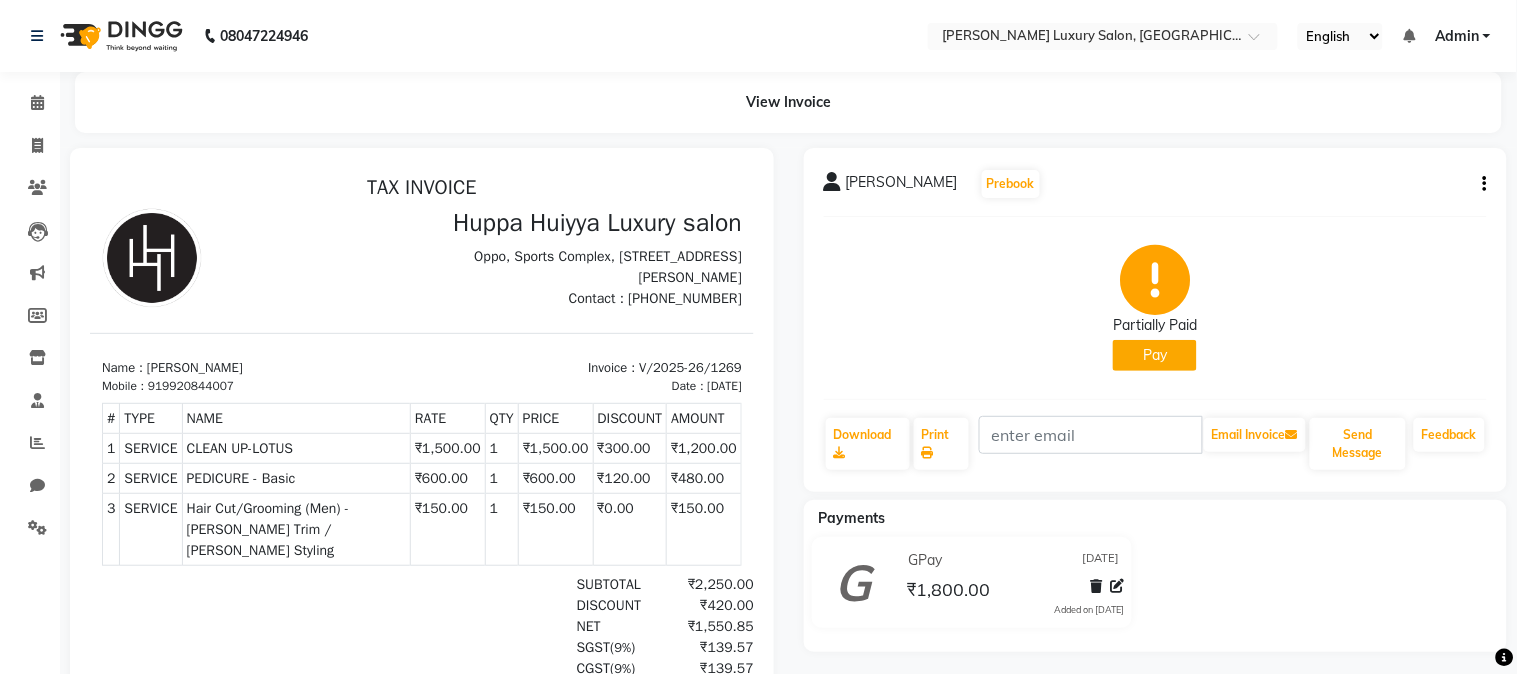 select on "1" 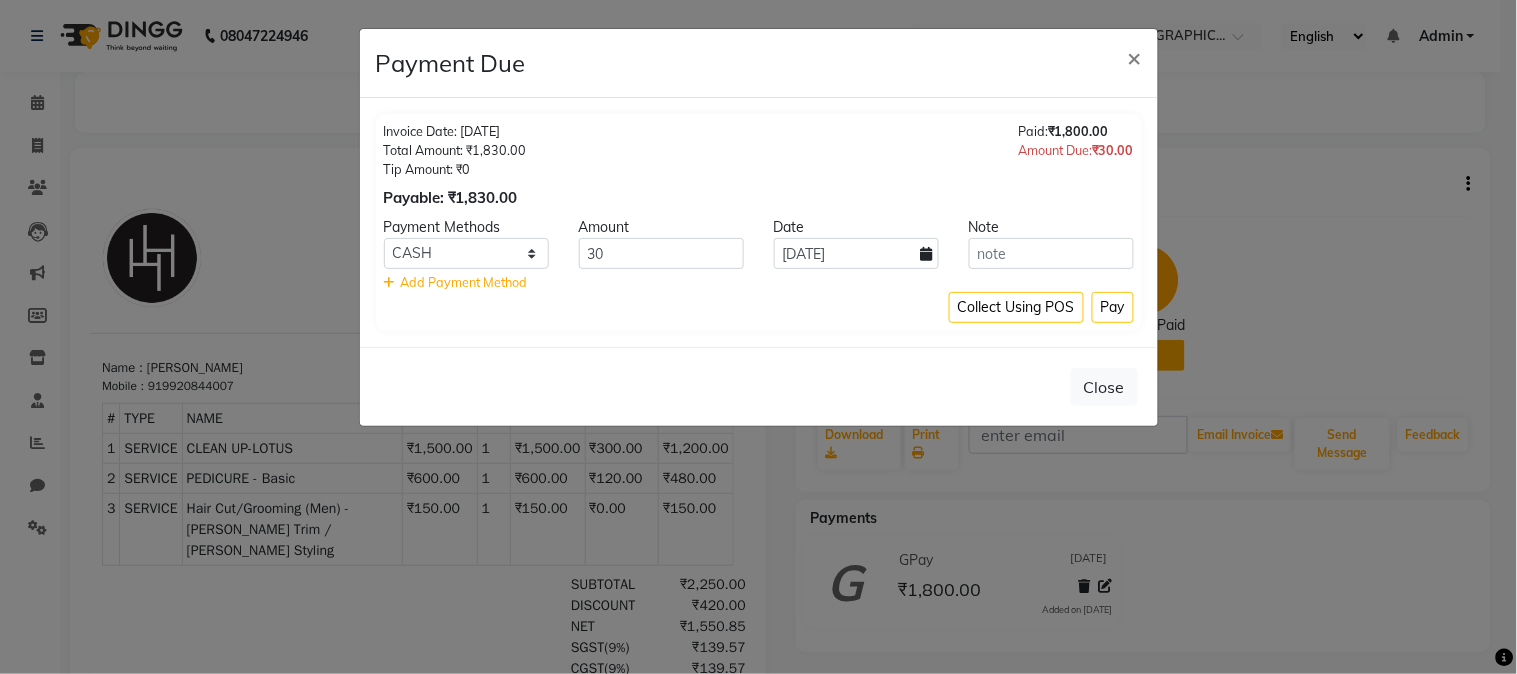 click on "Amount" 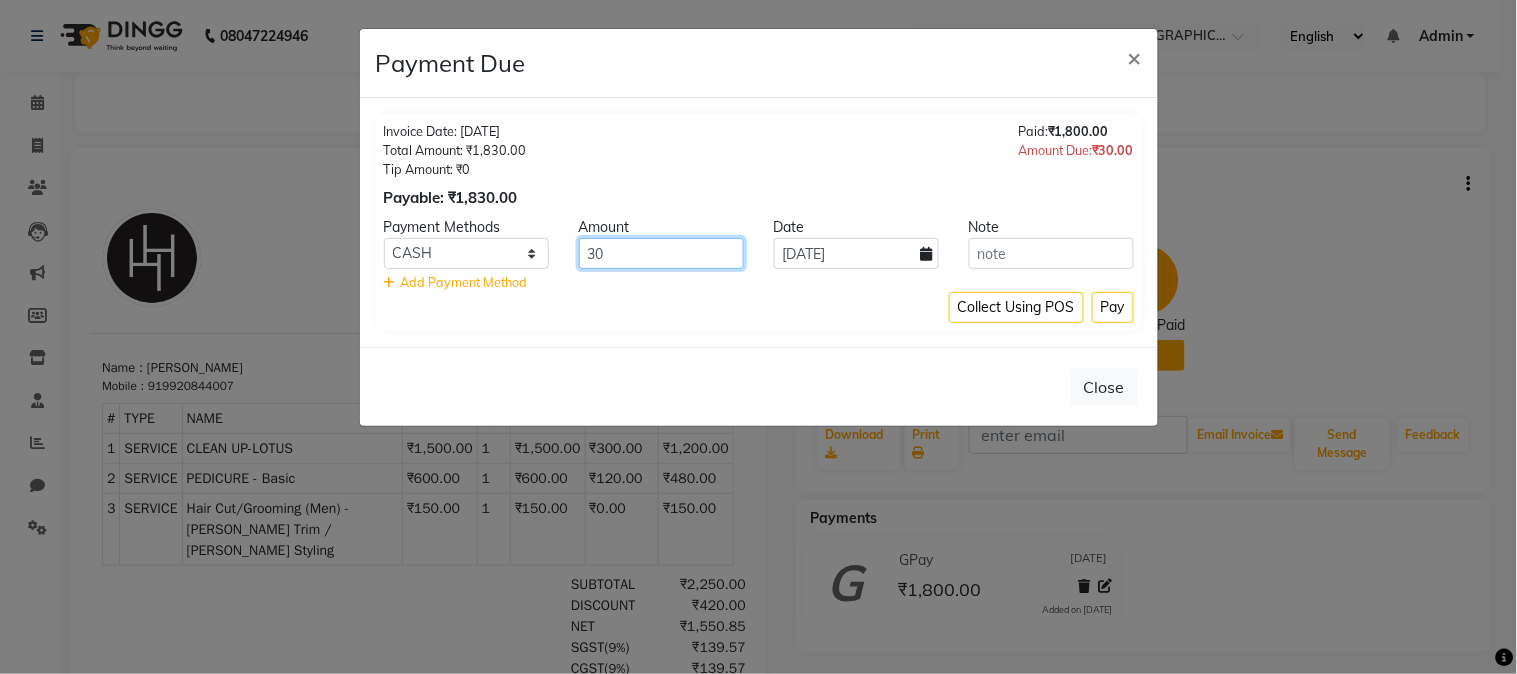 click on "30" 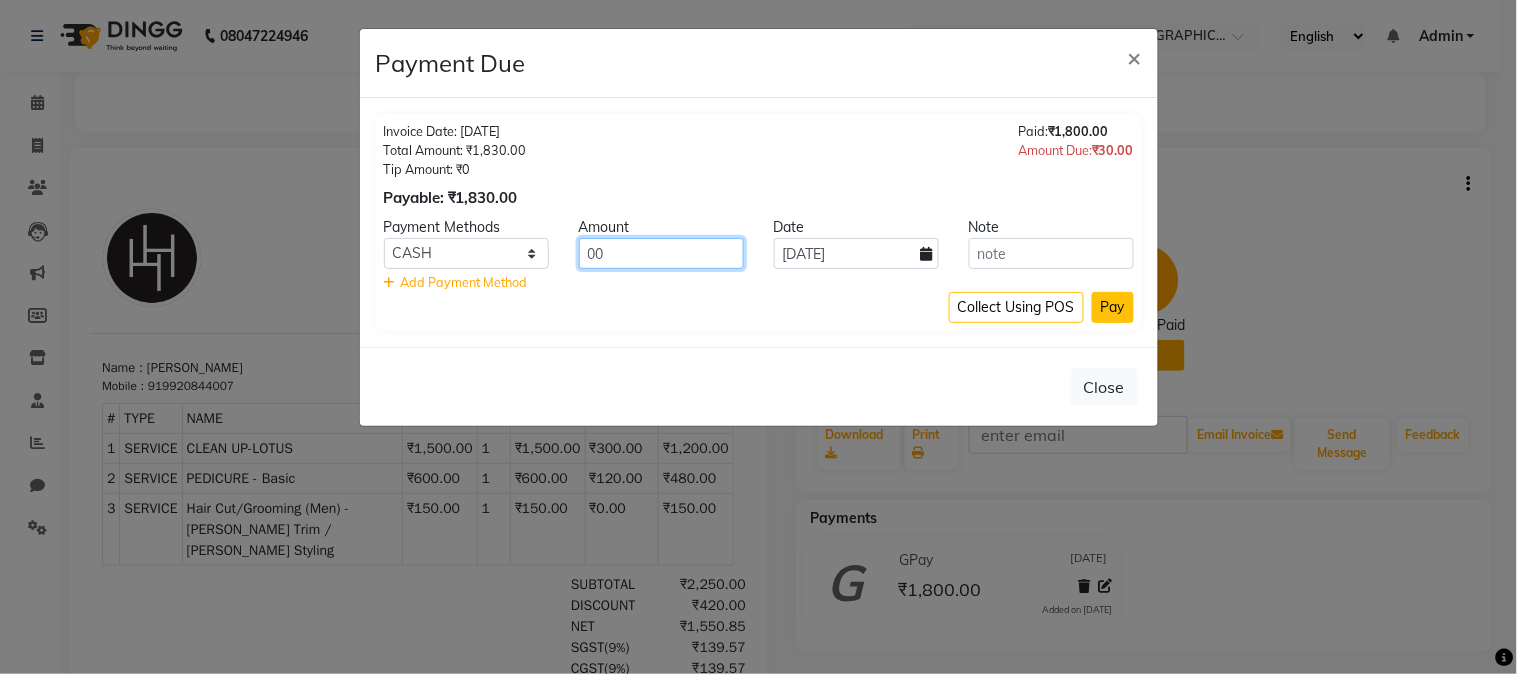 type on "00" 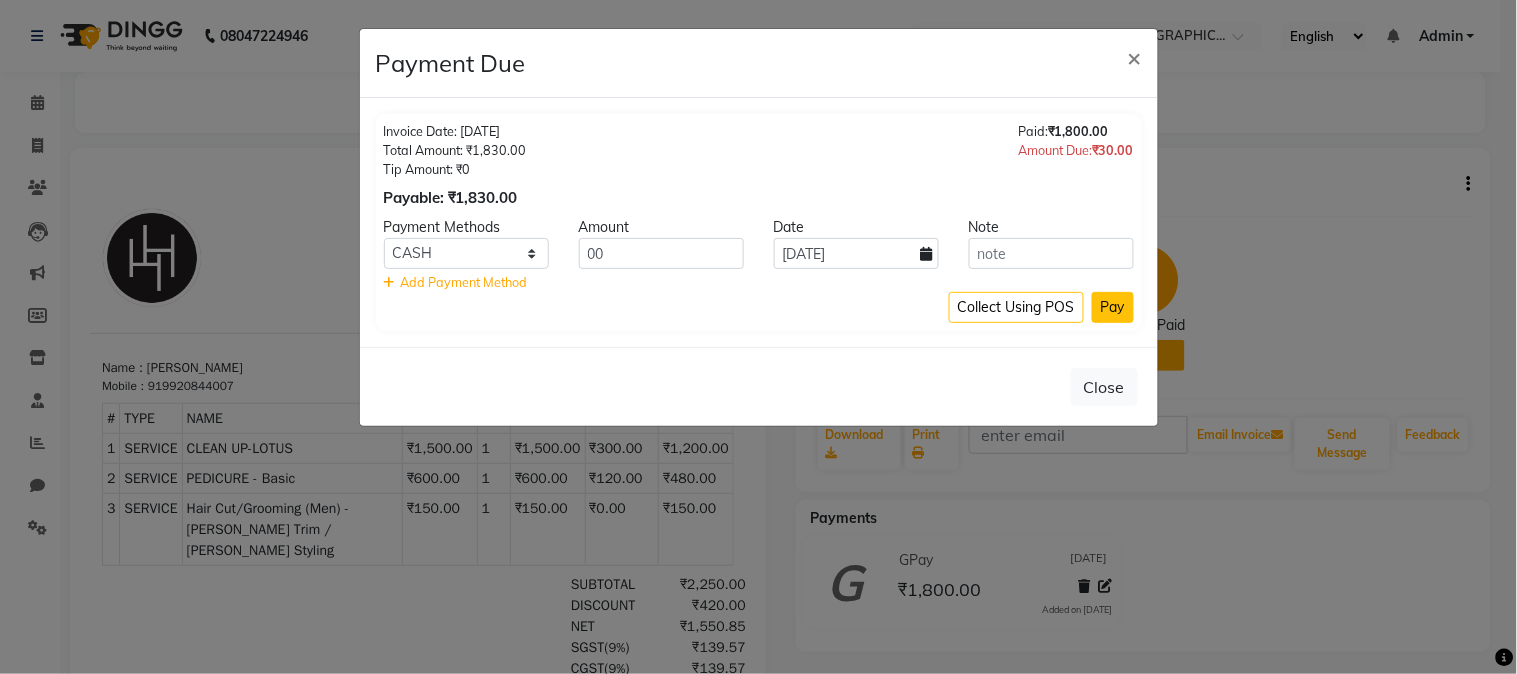 click on "Pay" 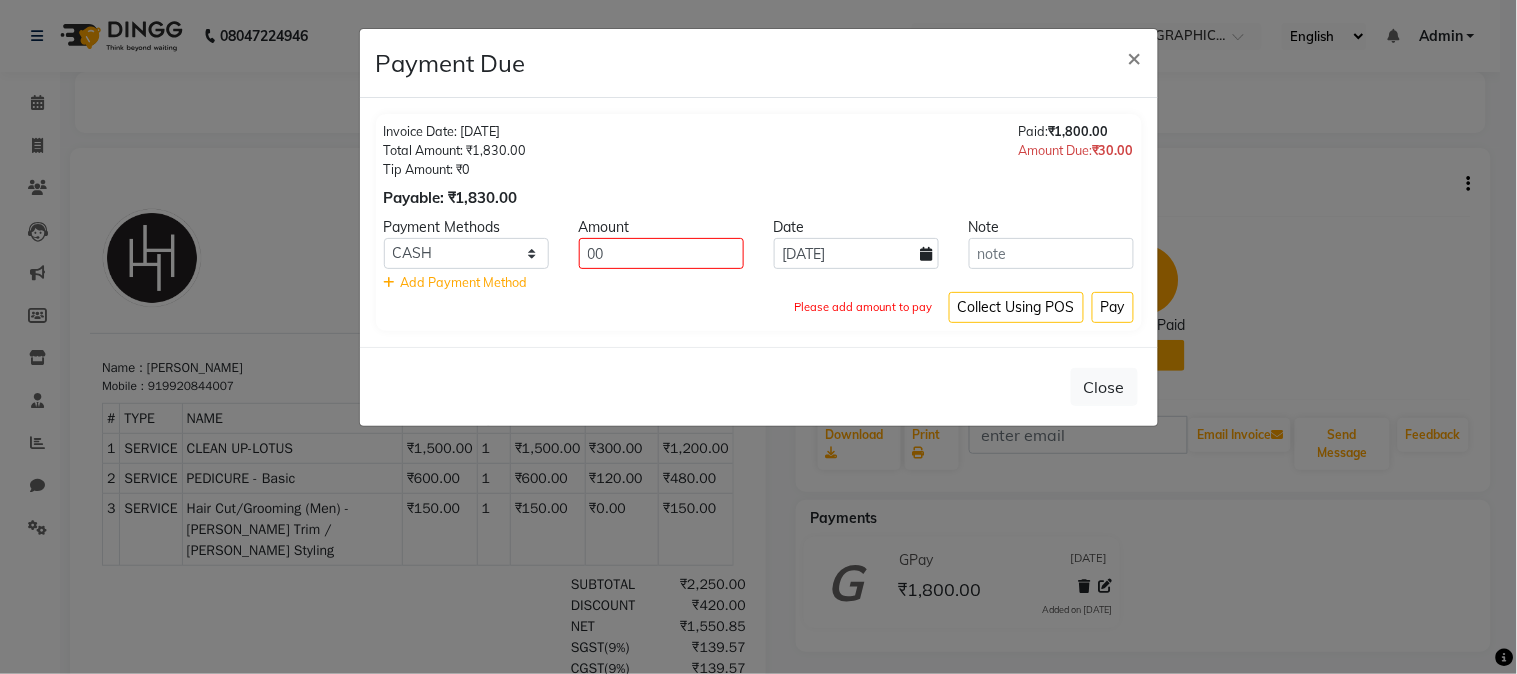 type 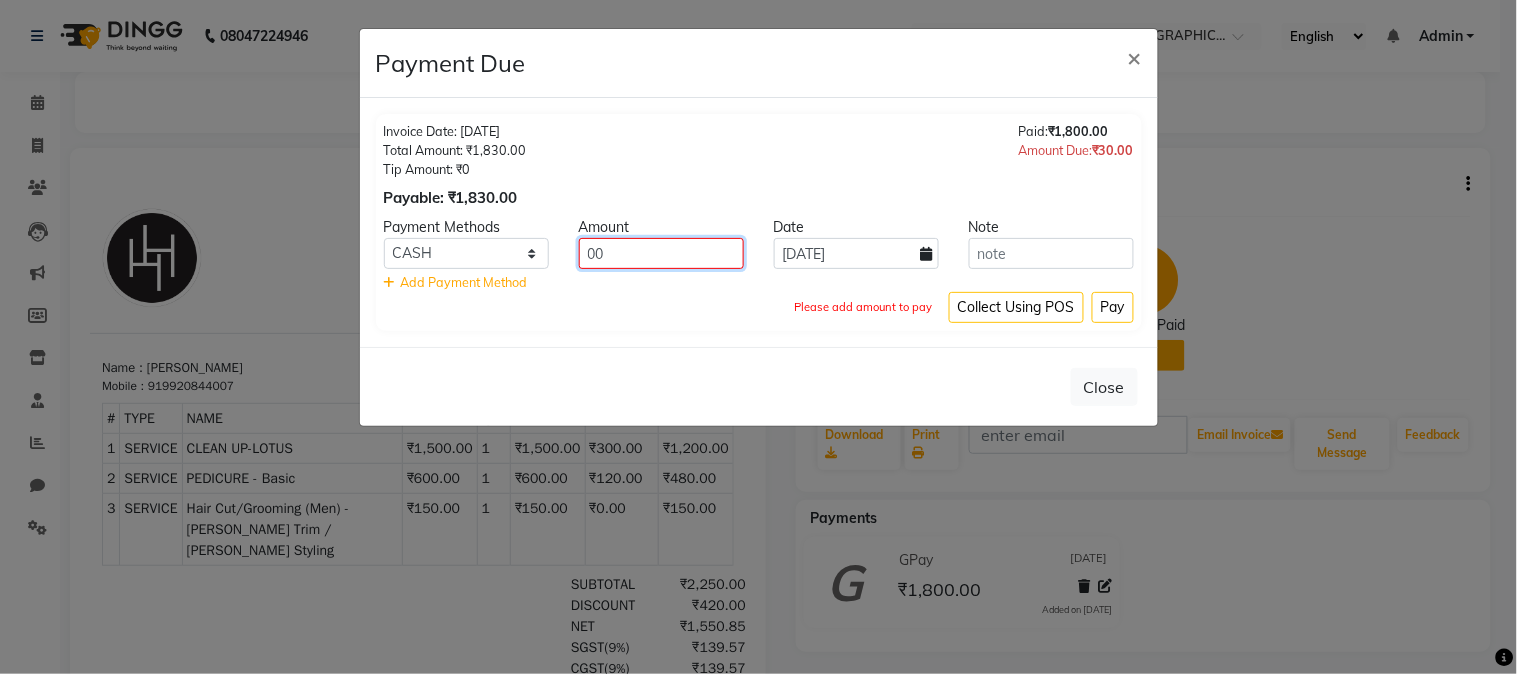 type on "0" 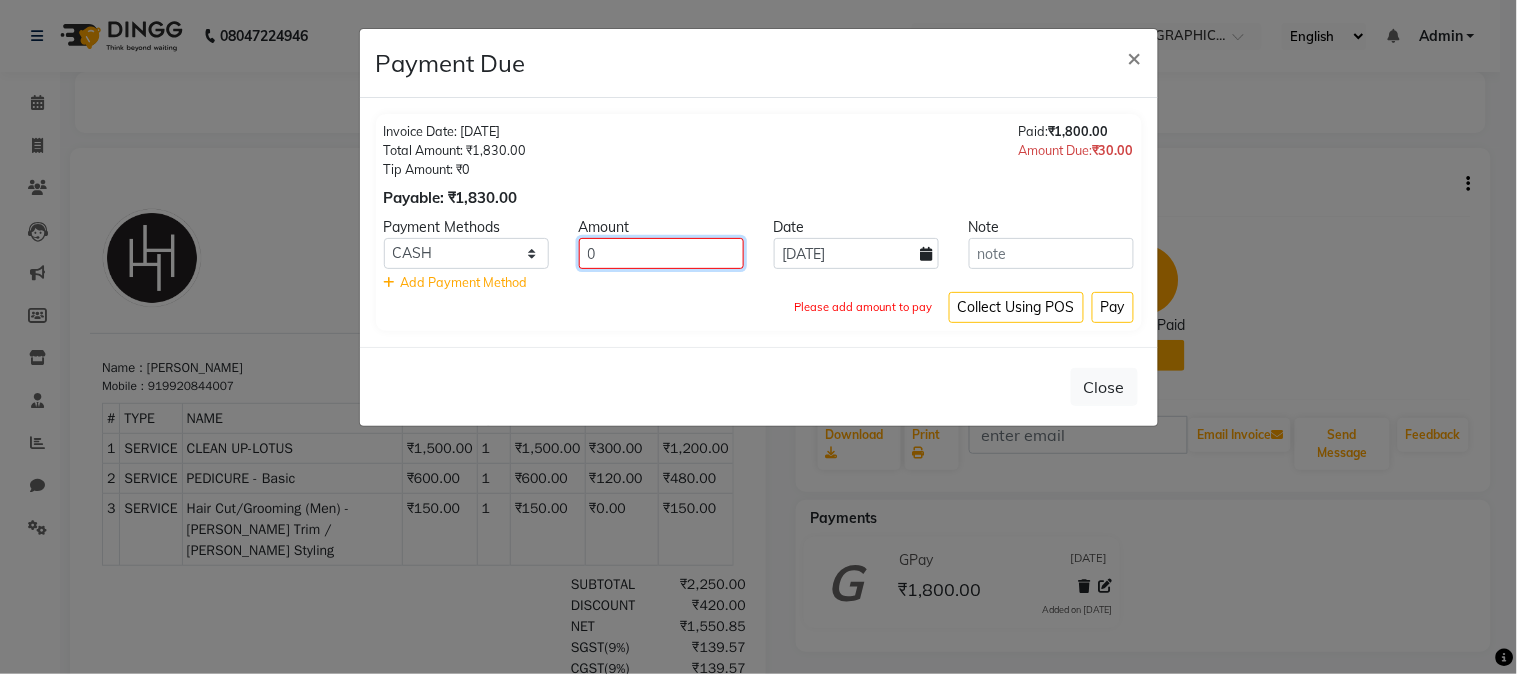 click on "0" 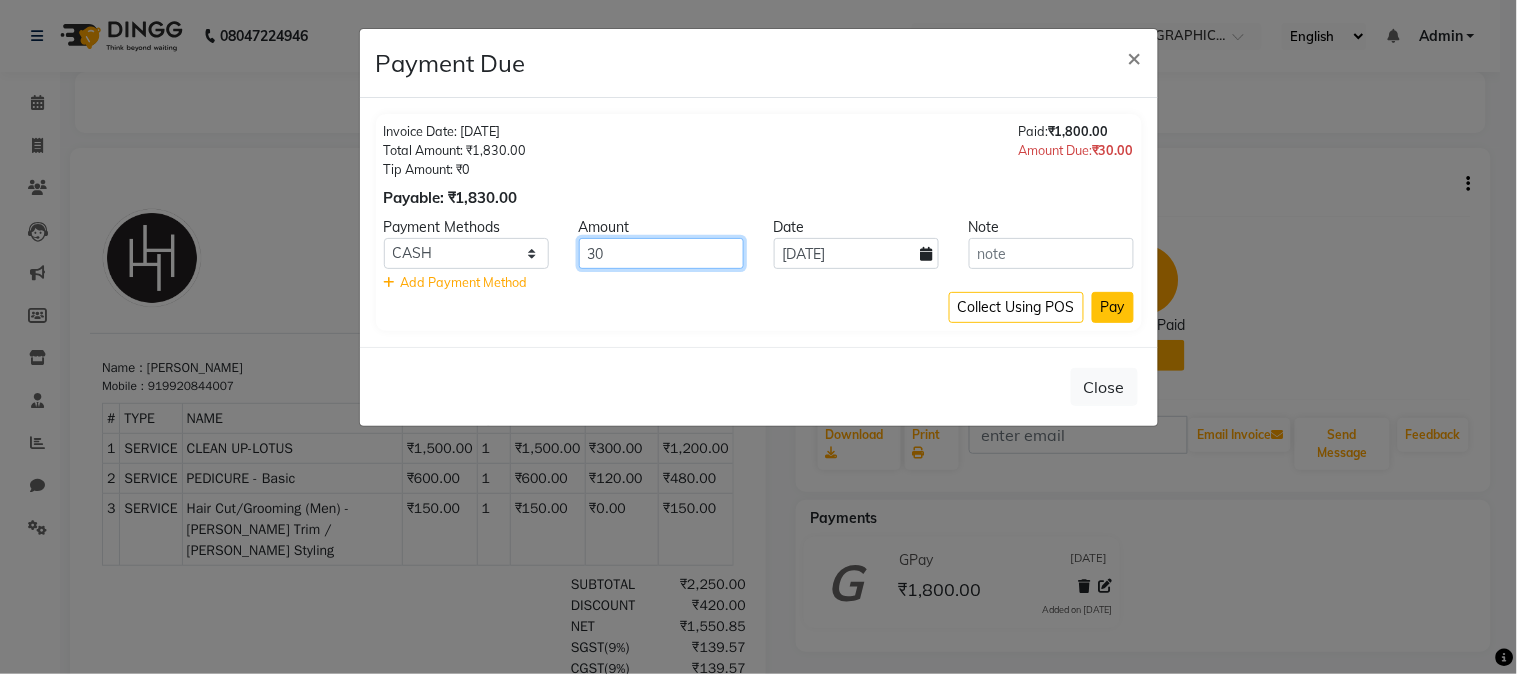 type on "30" 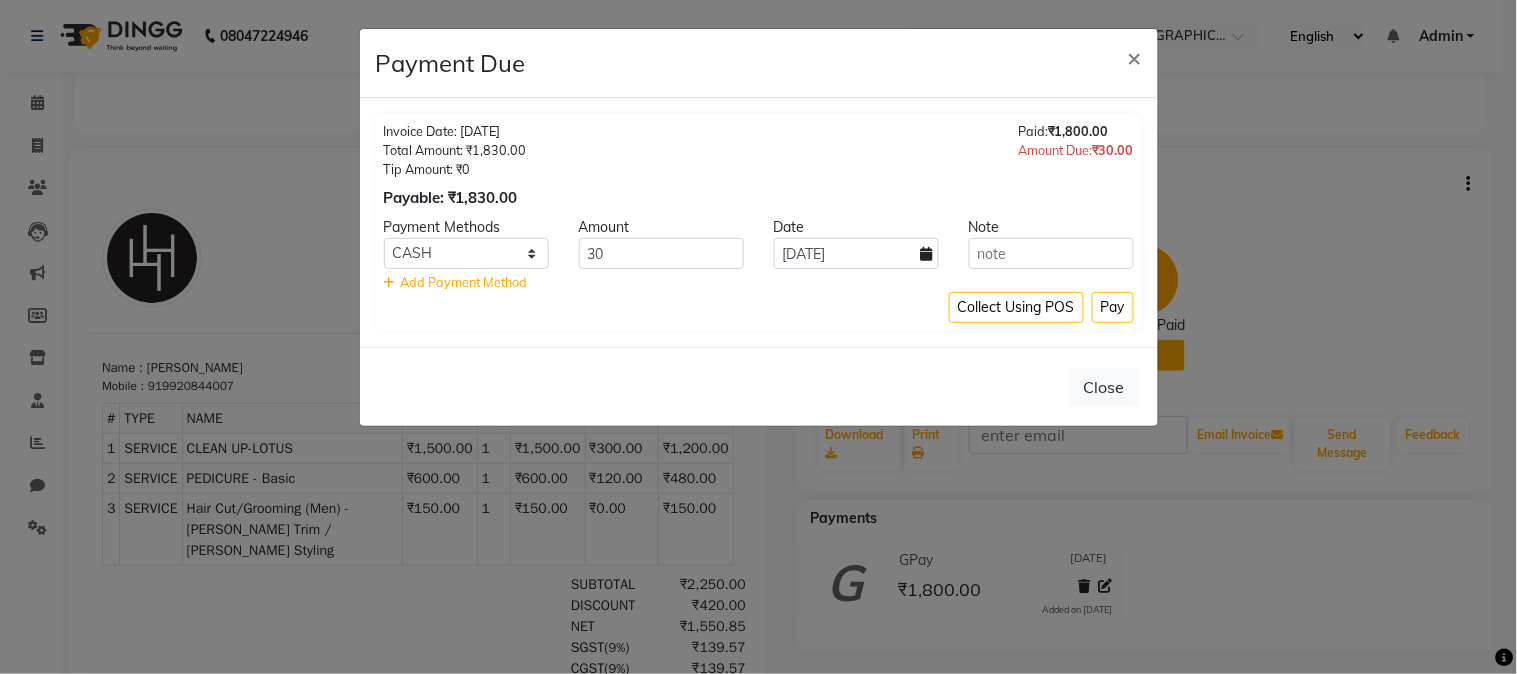 click on "Pay" 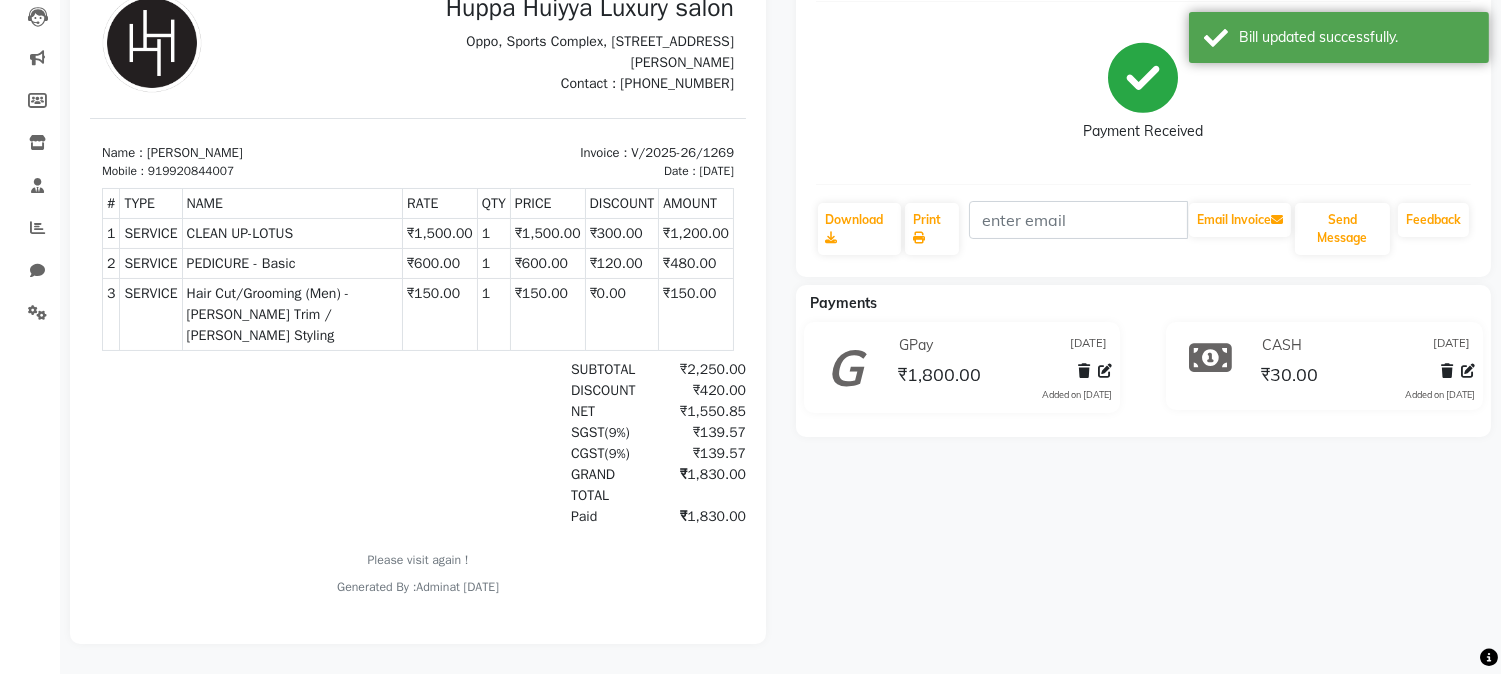 scroll, scrollTop: 231, scrollLeft: 0, axis: vertical 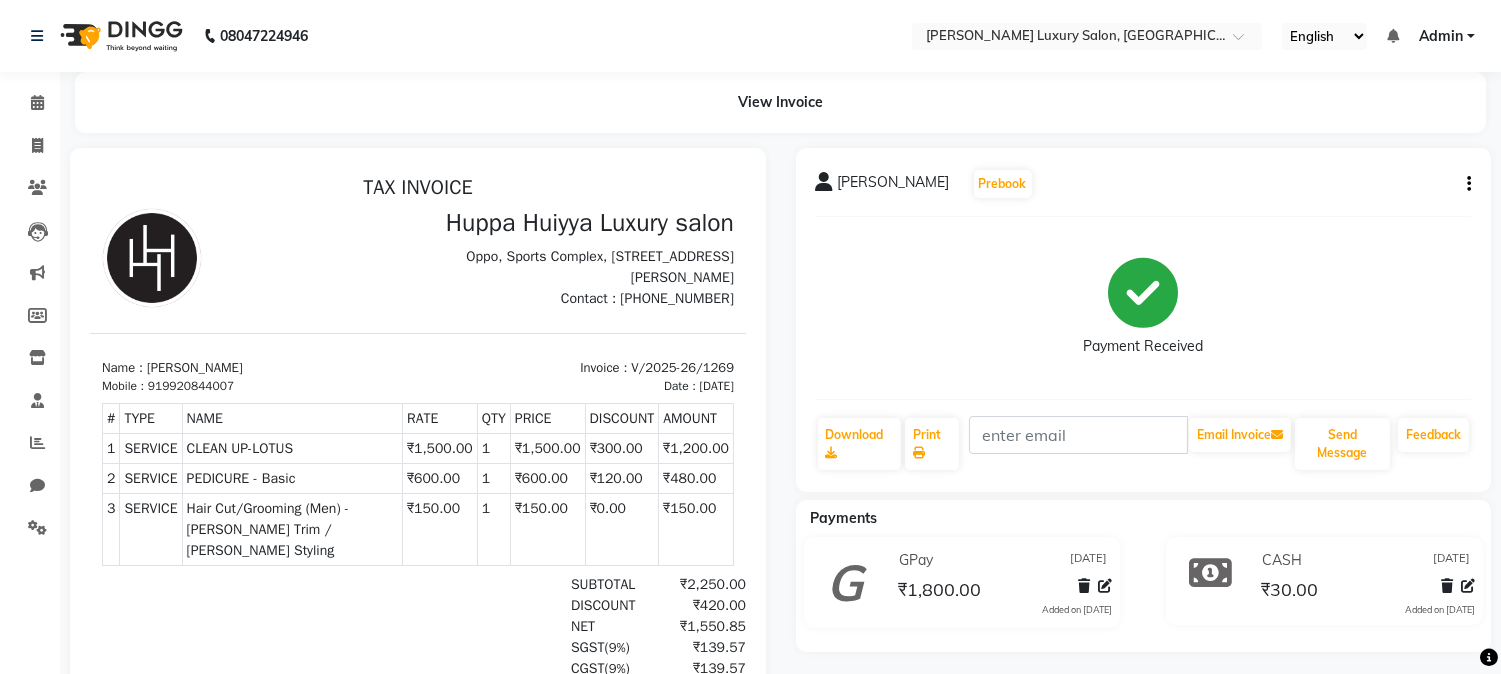 click on "[PERSON_NAME]  Prebook   Payment Received  Download  Print   Email Invoice   Send Message Feedback" 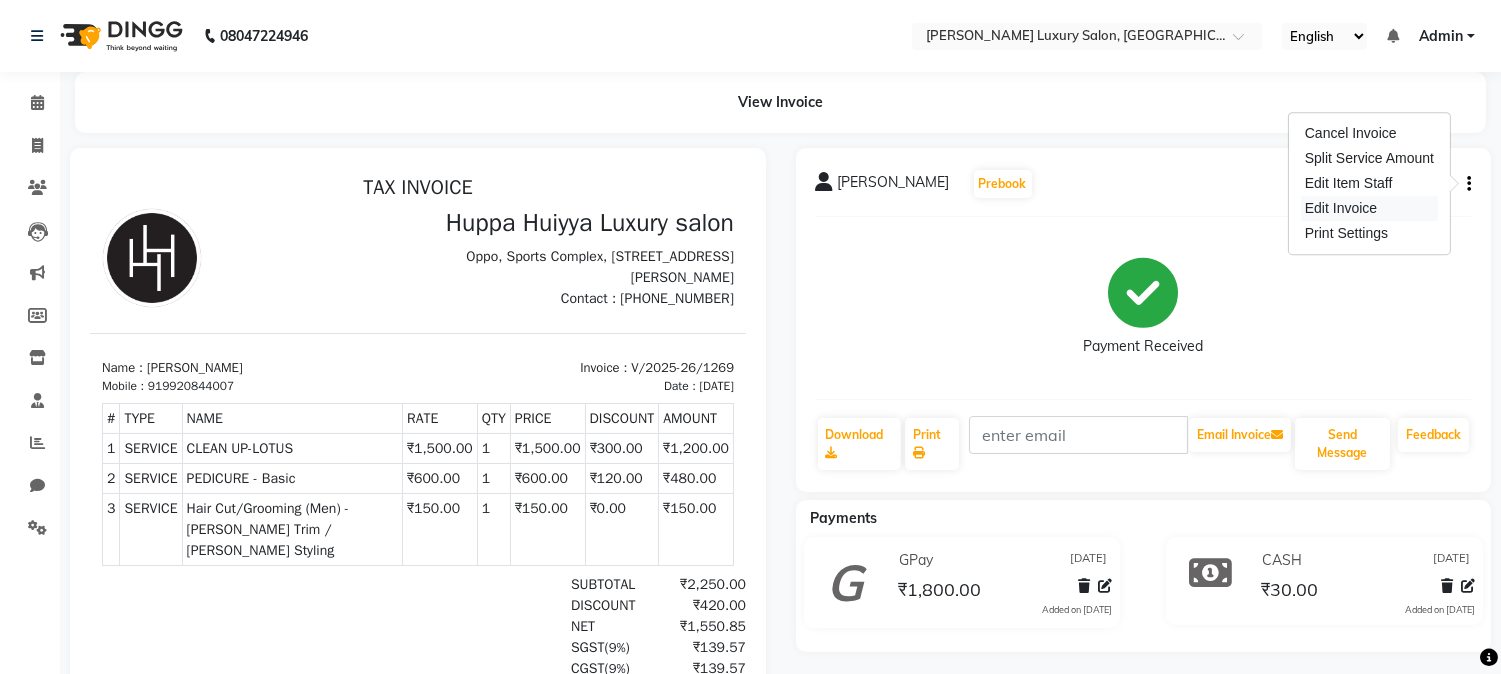 click on "Edit Invoice" at bounding box center (1369, 208) 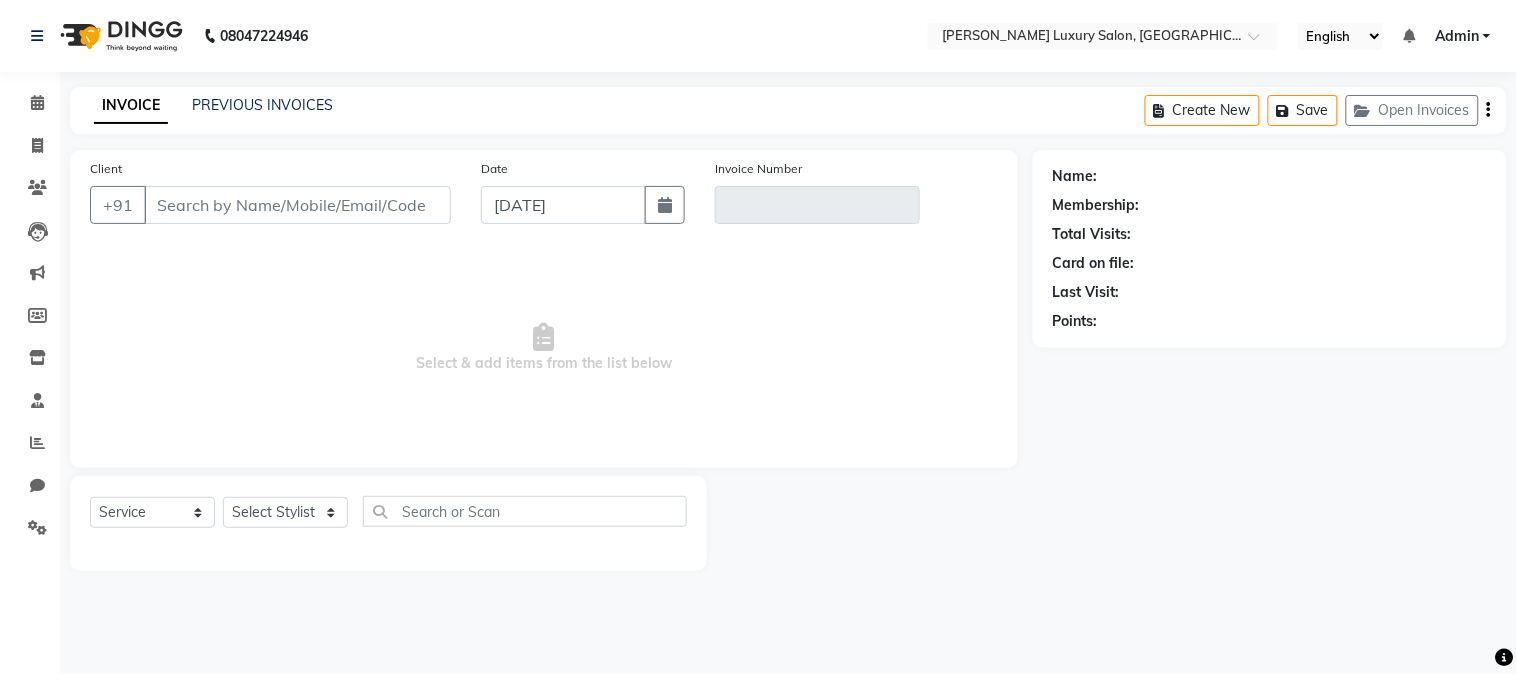 type on "9920844007" 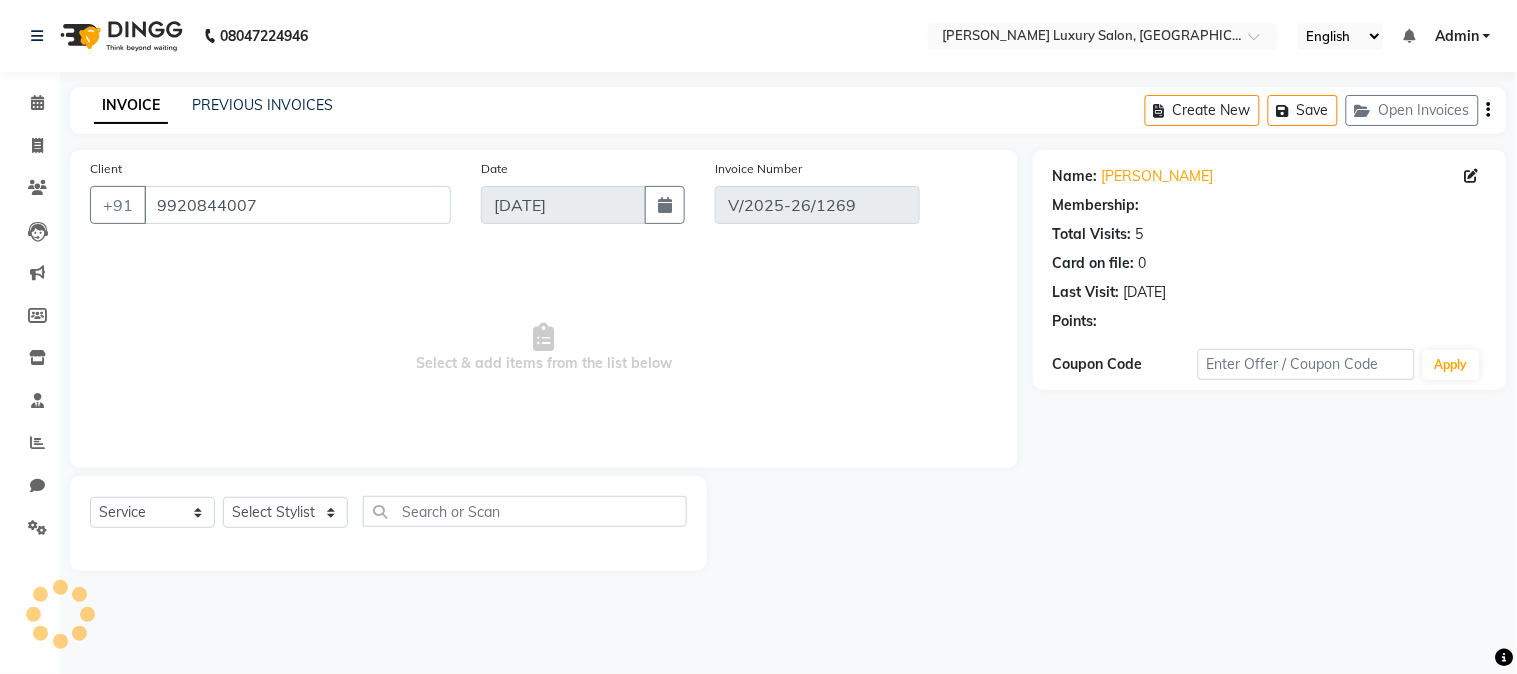 select on "select" 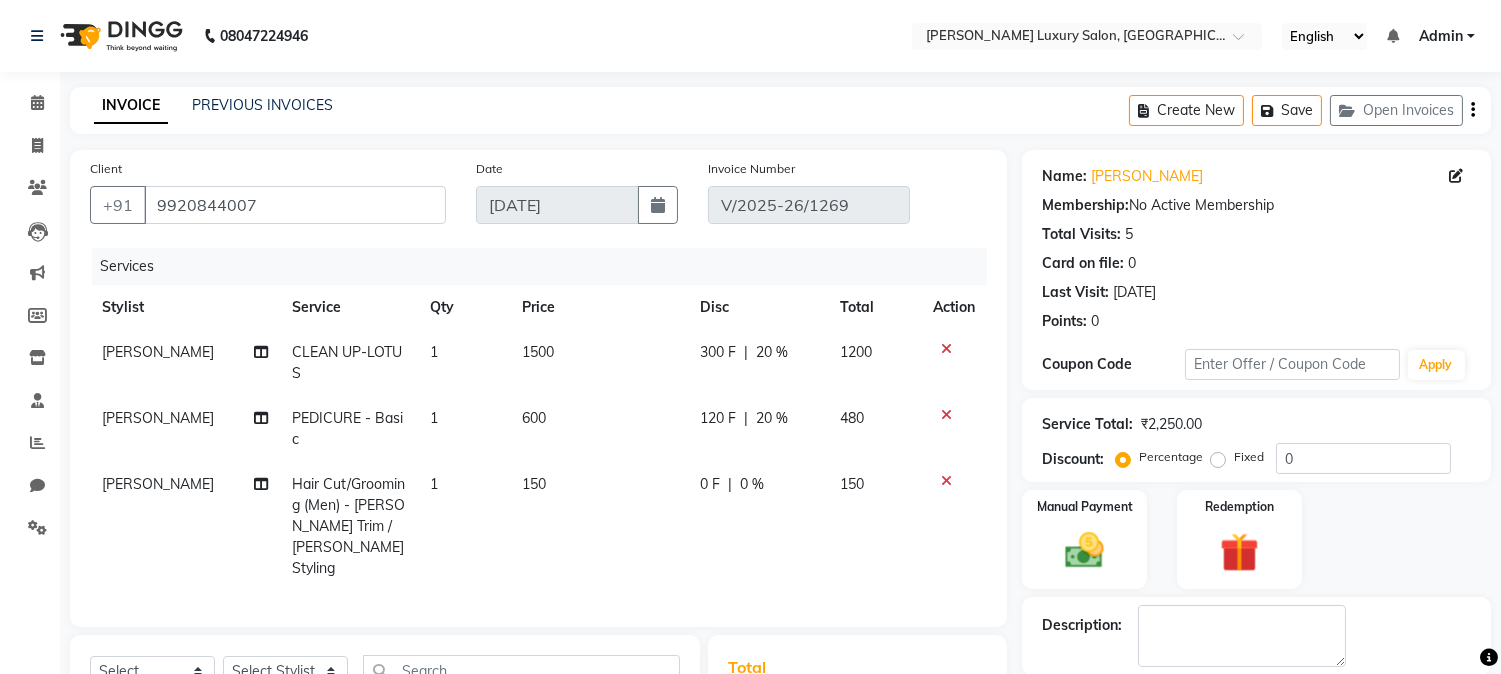 click on "[PERSON_NAME]" 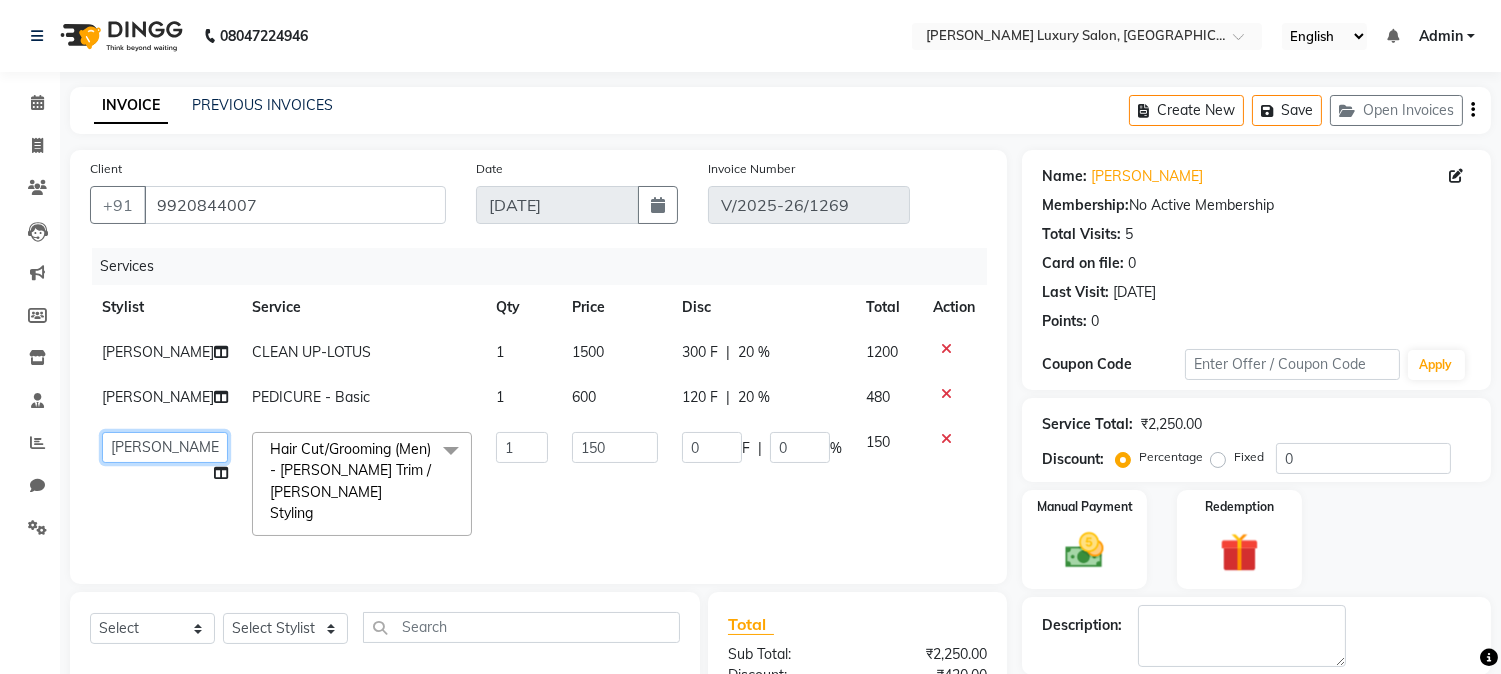 click on "[PERSON_NAME]   [PERSON_NAME]   [PERSON_NAME]   Salon   Sandhya   [PERSON_NAME]   [PERSON_NAME]" 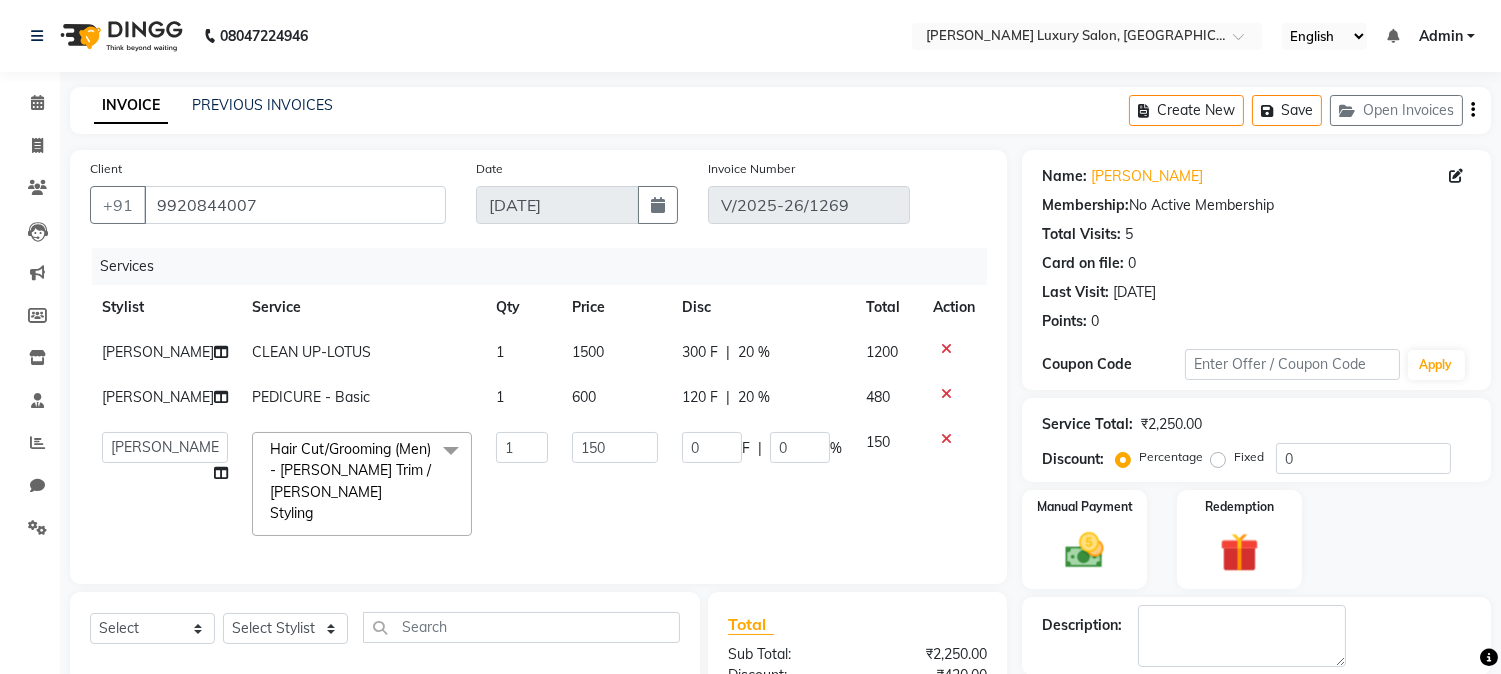 select on "69297" 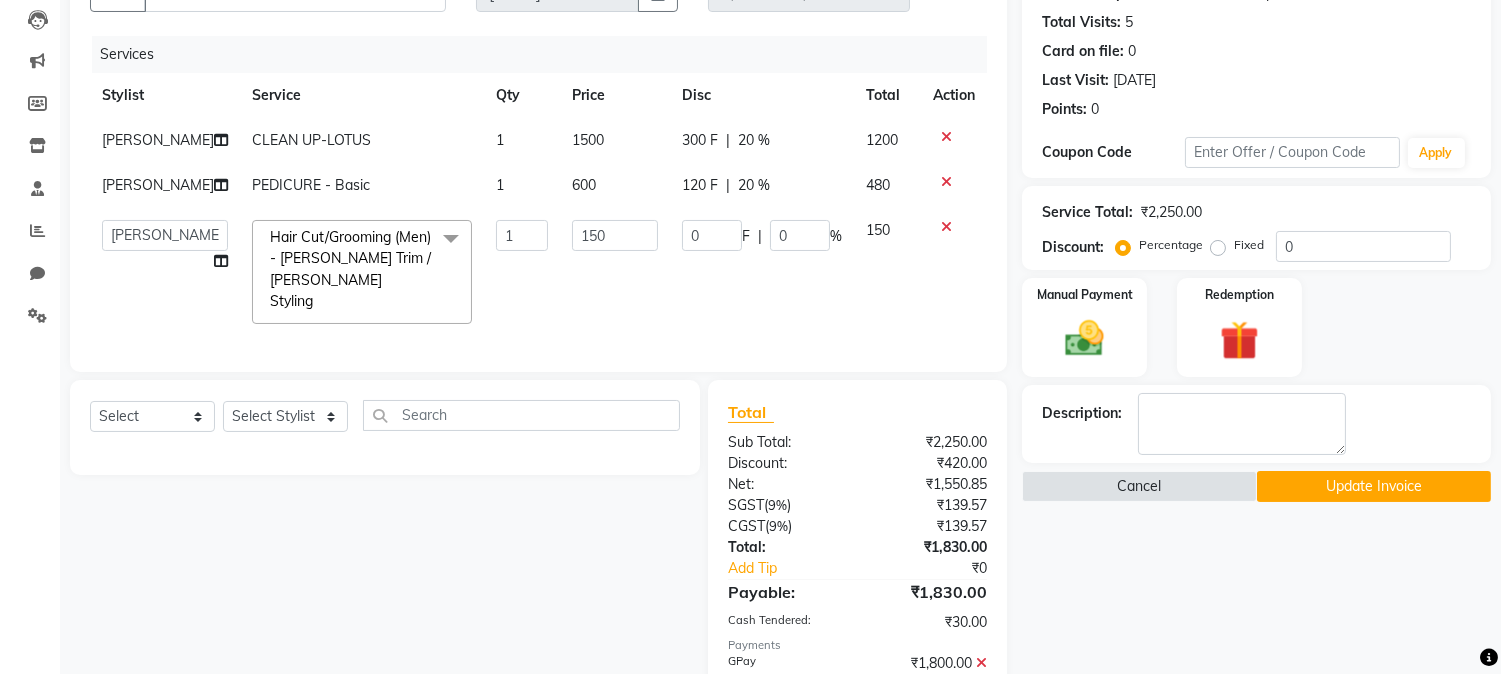 scroll, scrollTop: 333, scrollLeft: 0, axis: vertical 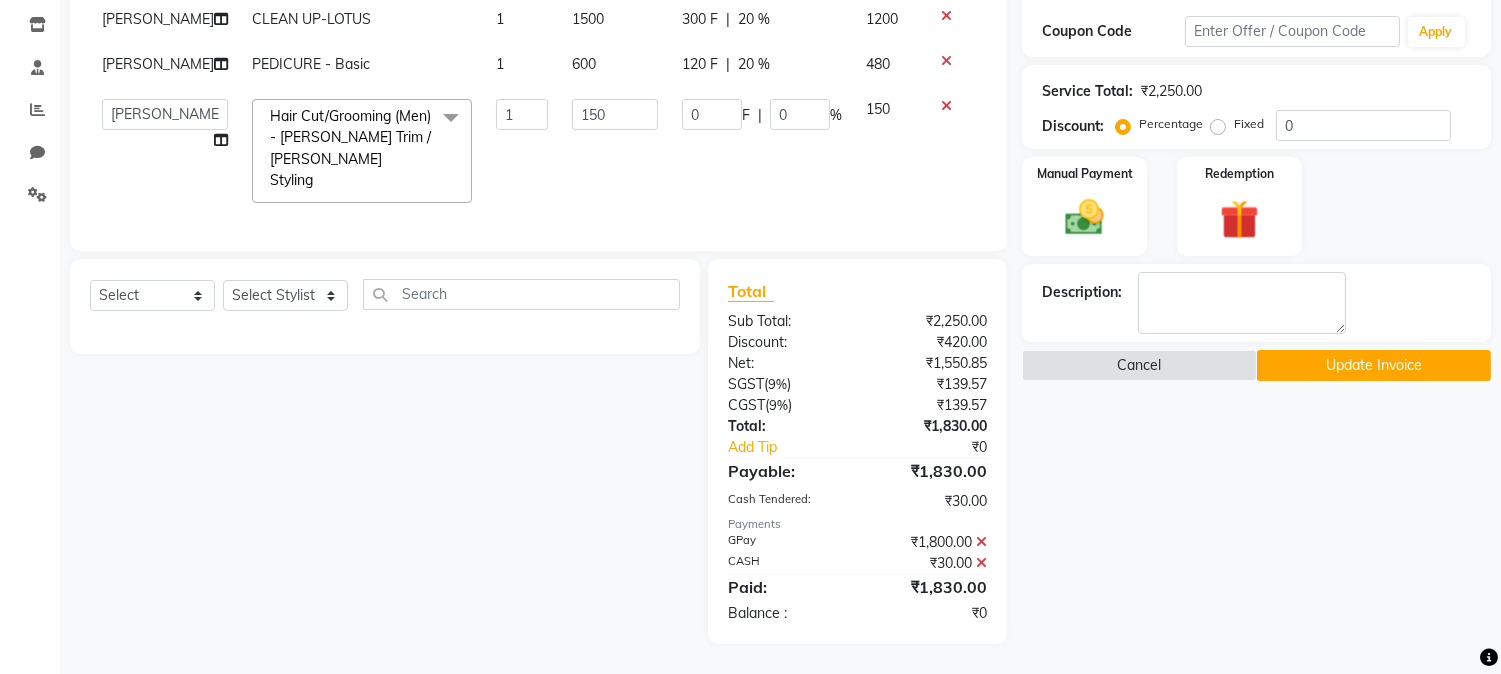 click on "Update Invoice" 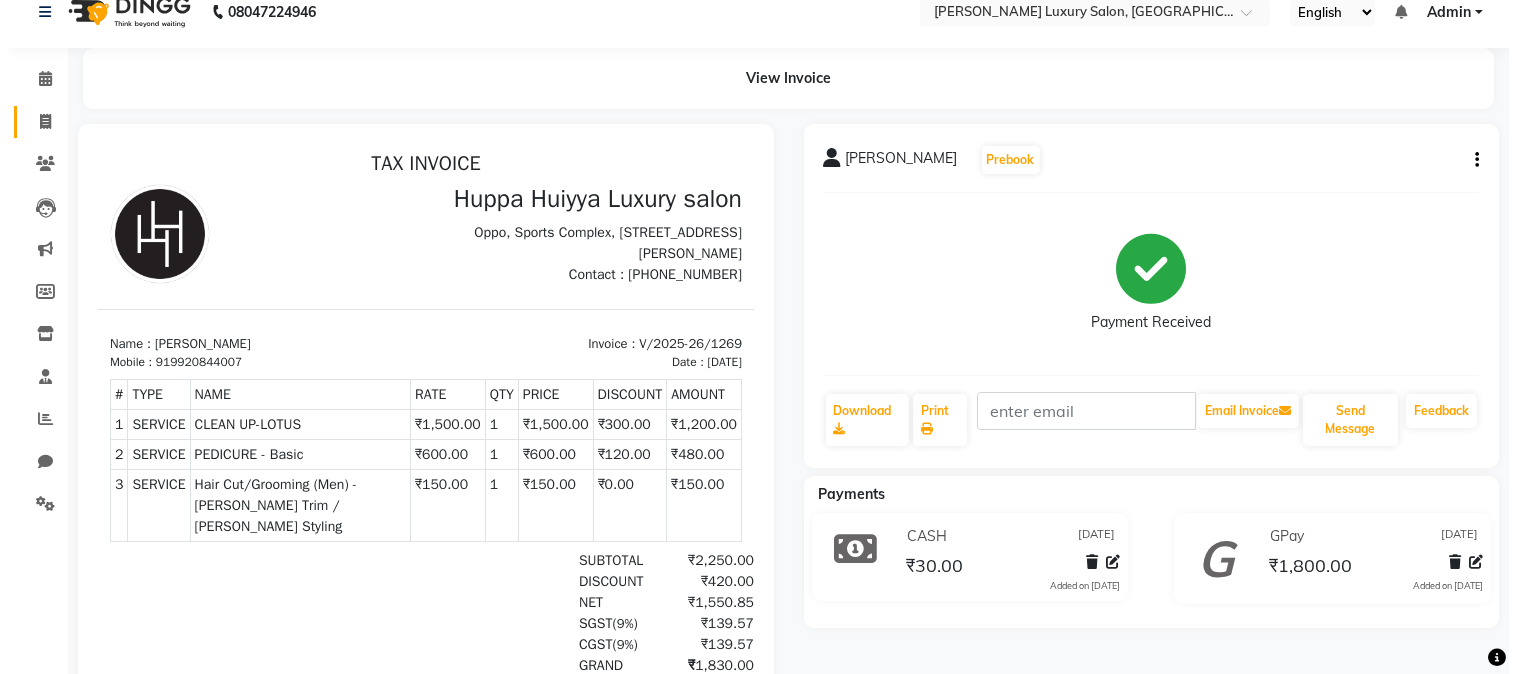 scroll, scrollTop: 0, scrollLeft: 0, axis: both 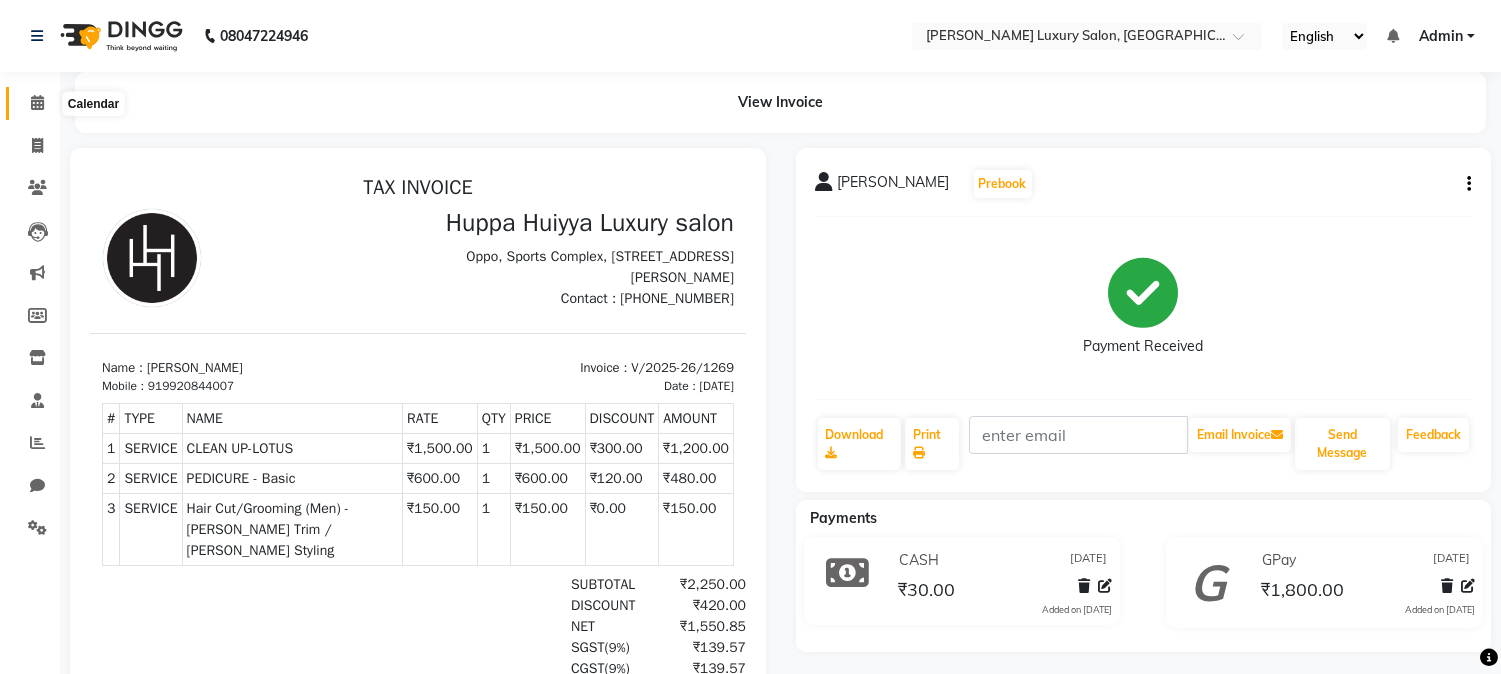 click 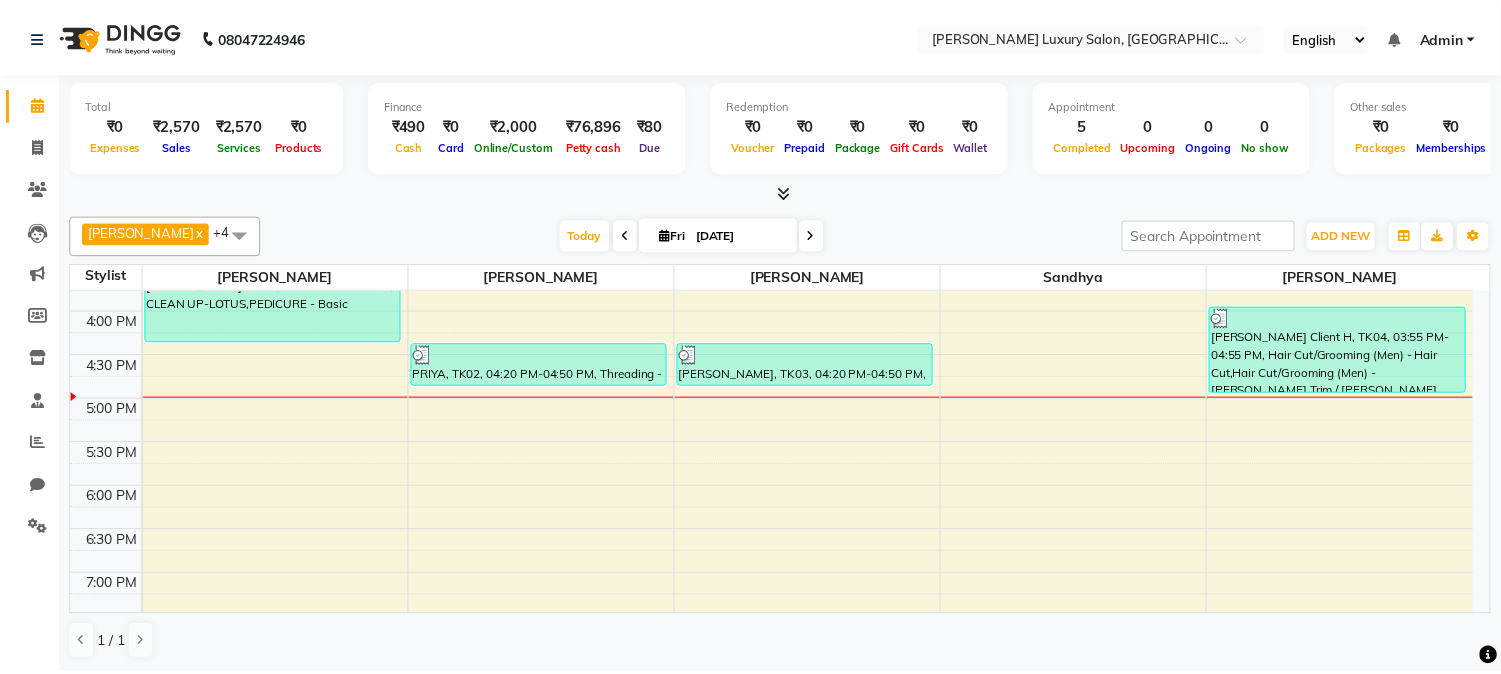 scroll, scrollTop: 666, scrollLeft: 0, axis: vertical 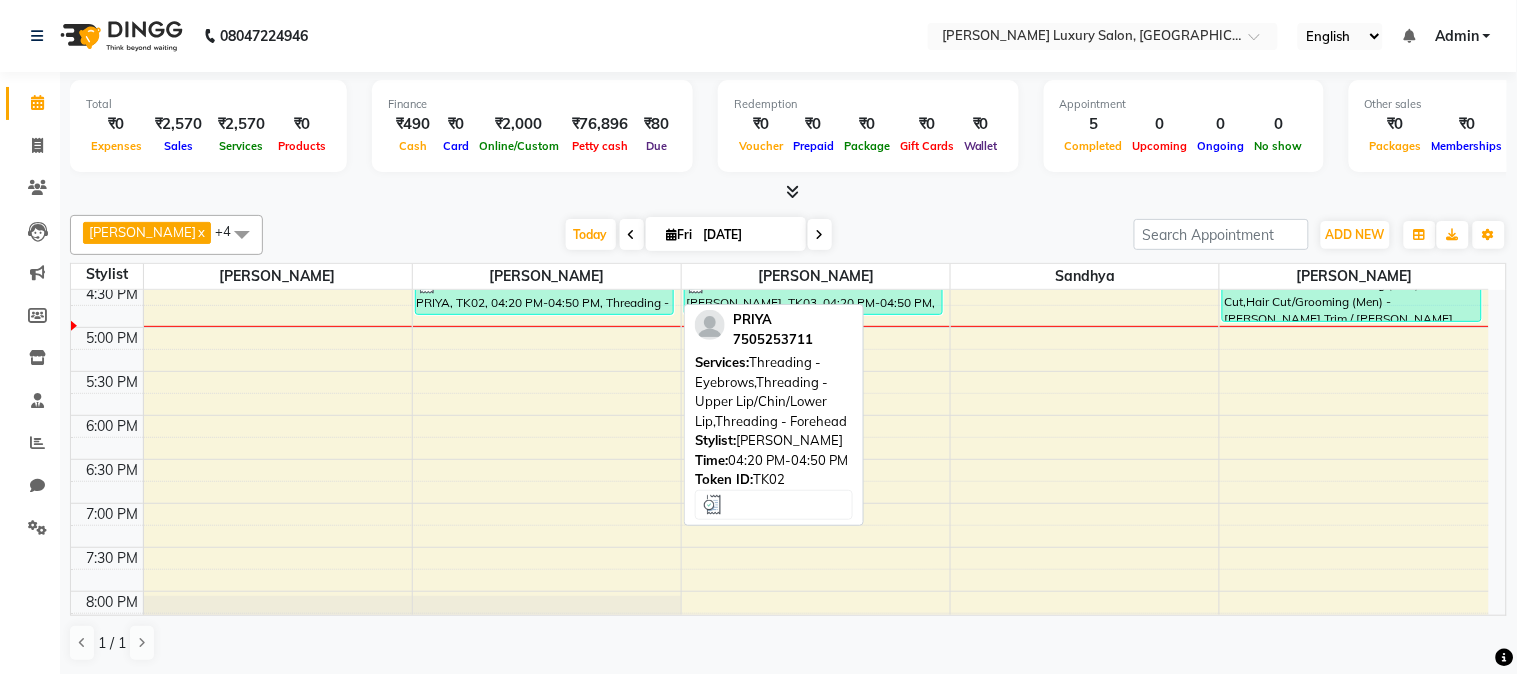click on "PRIYA, TK02, 04:20 PM-04:50 PM, Threading - Eyebrows,Threading - Upper Lip/Chin/Lower Lip,Threading - Forehead" at bounding box center (544, 293) 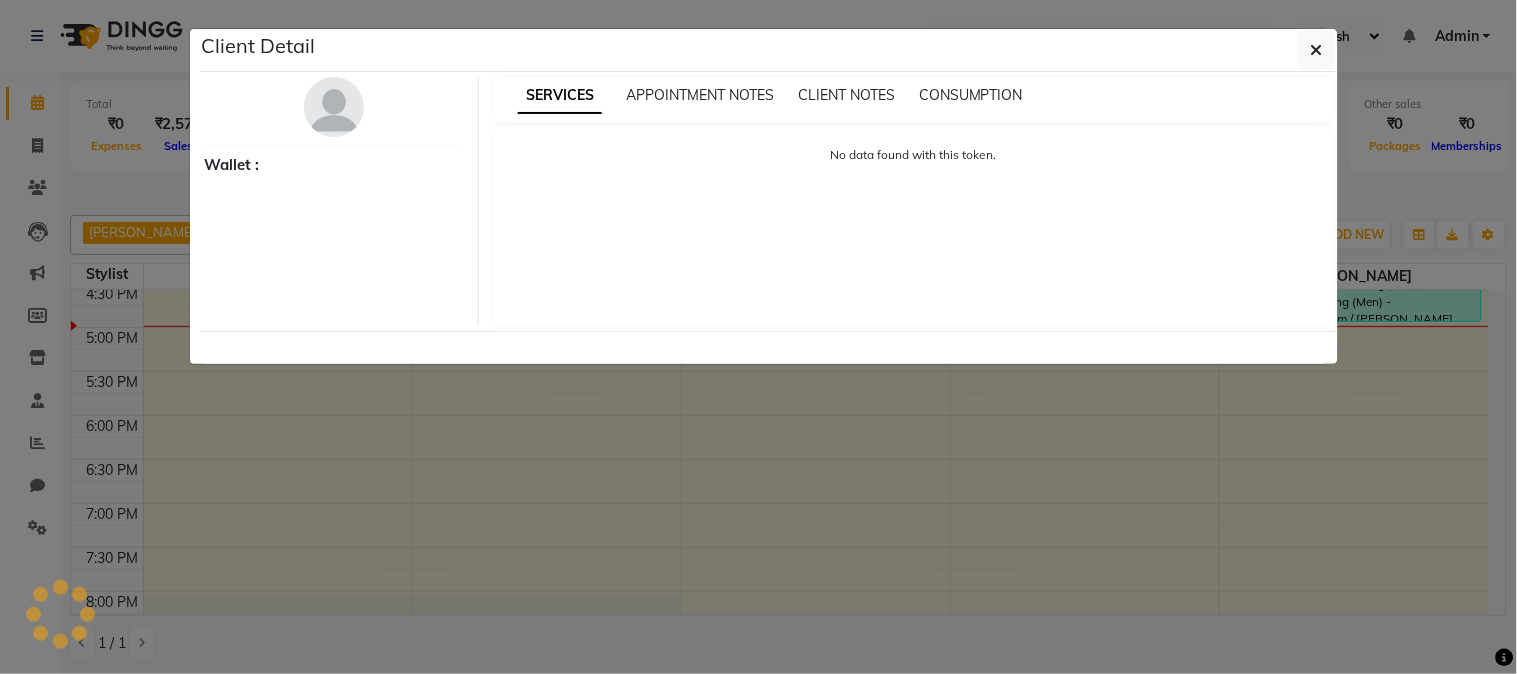select on "3" 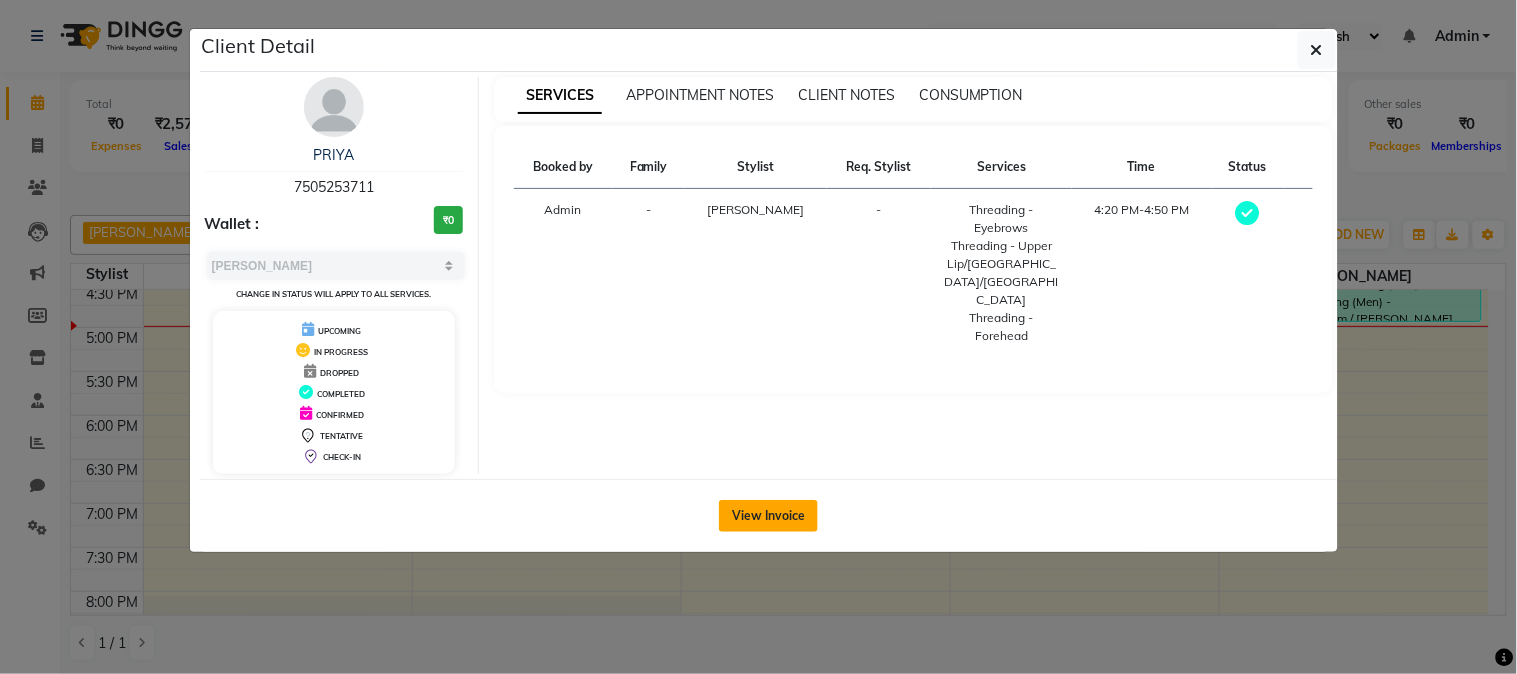 click on "View Invoice" 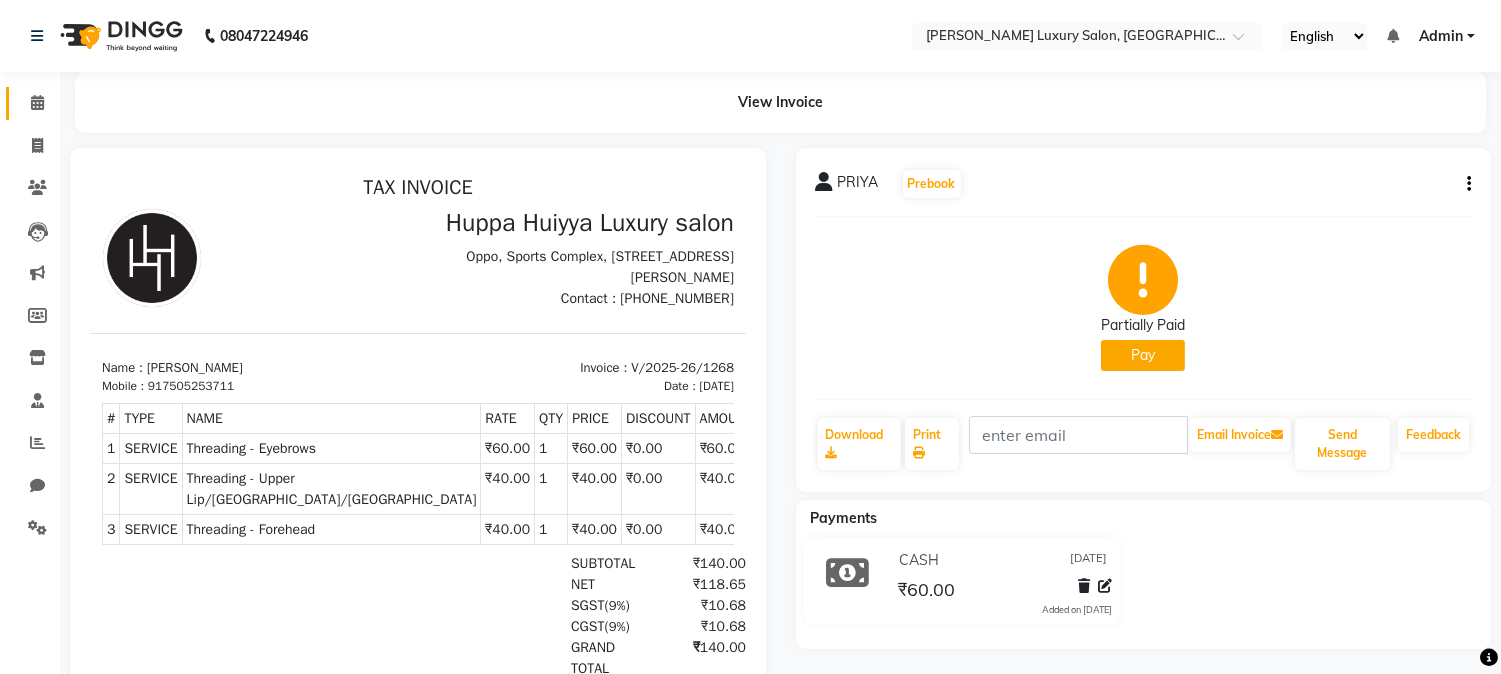 scroll, scrollTop: 15, scrollLeft: 0, axis: vertical 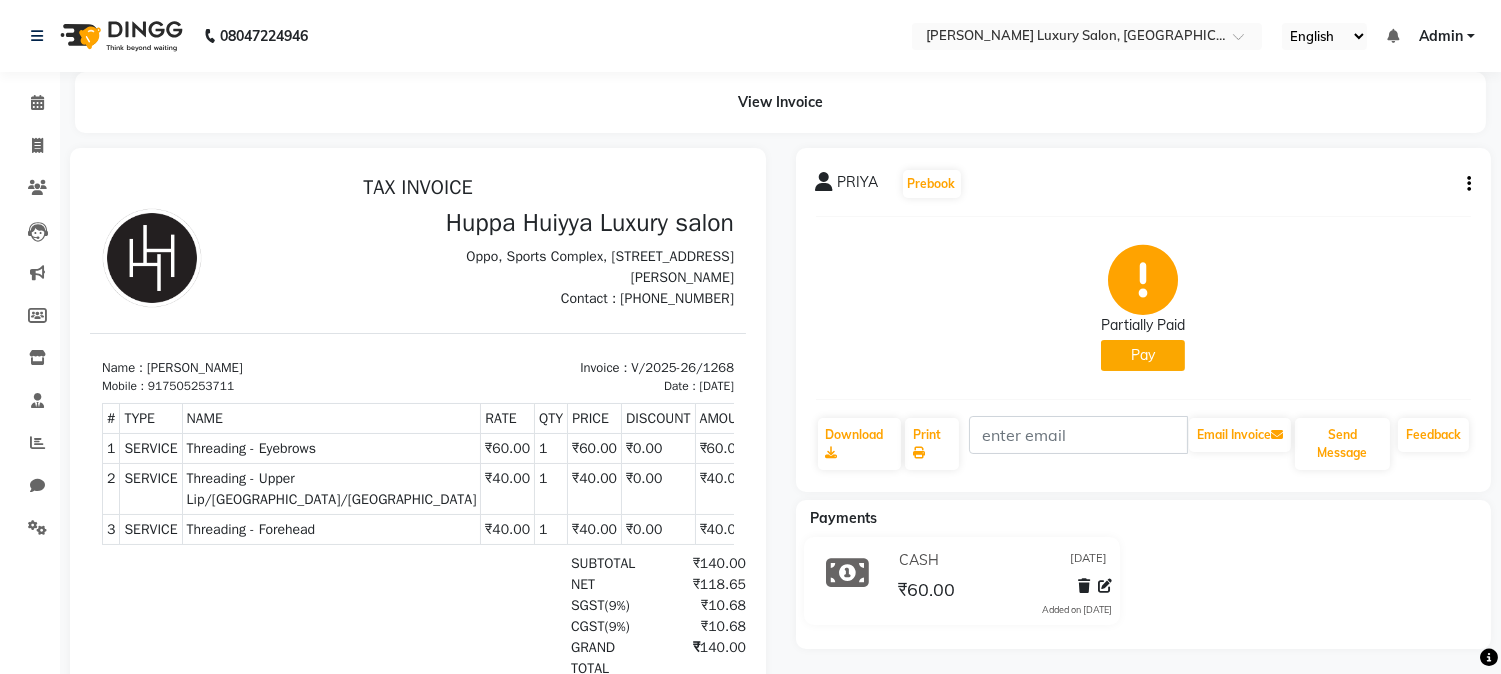click 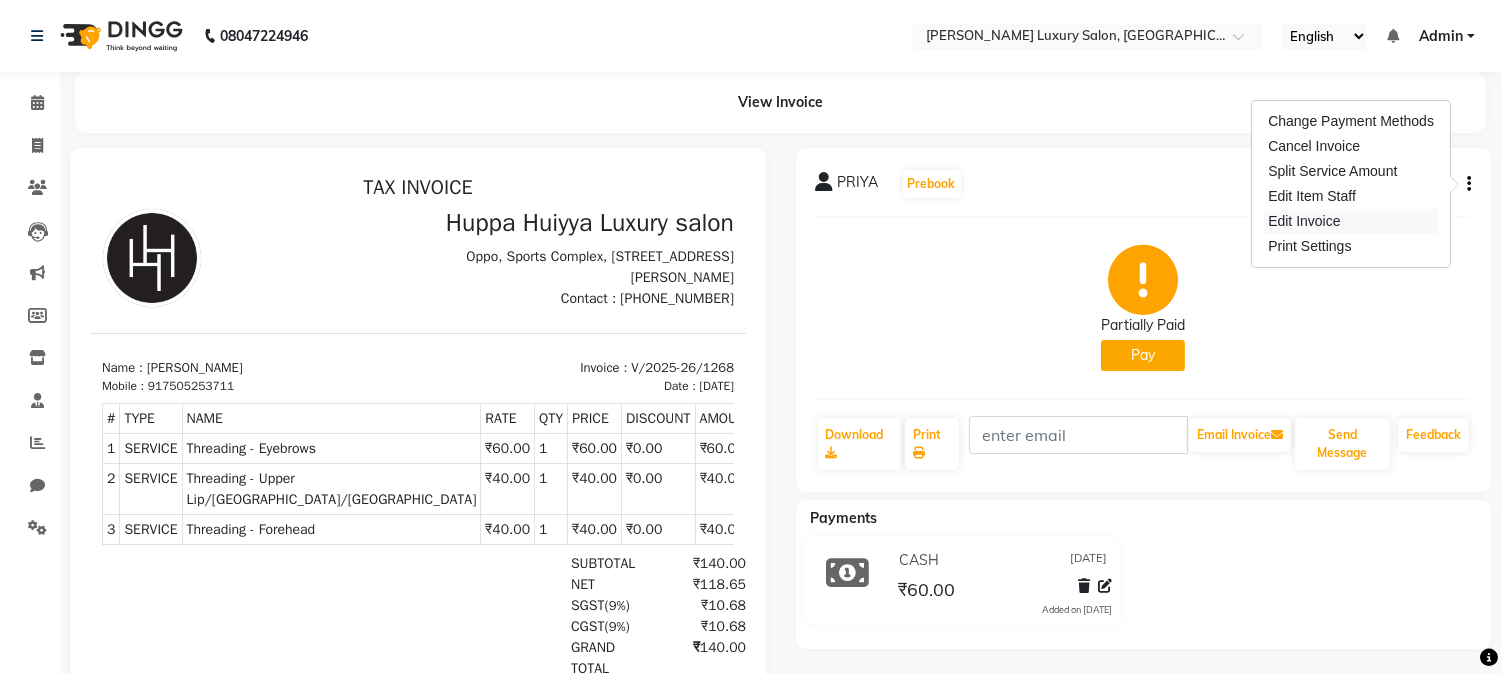 click on "Edit Invoice" at bounding box center (1351, 221) 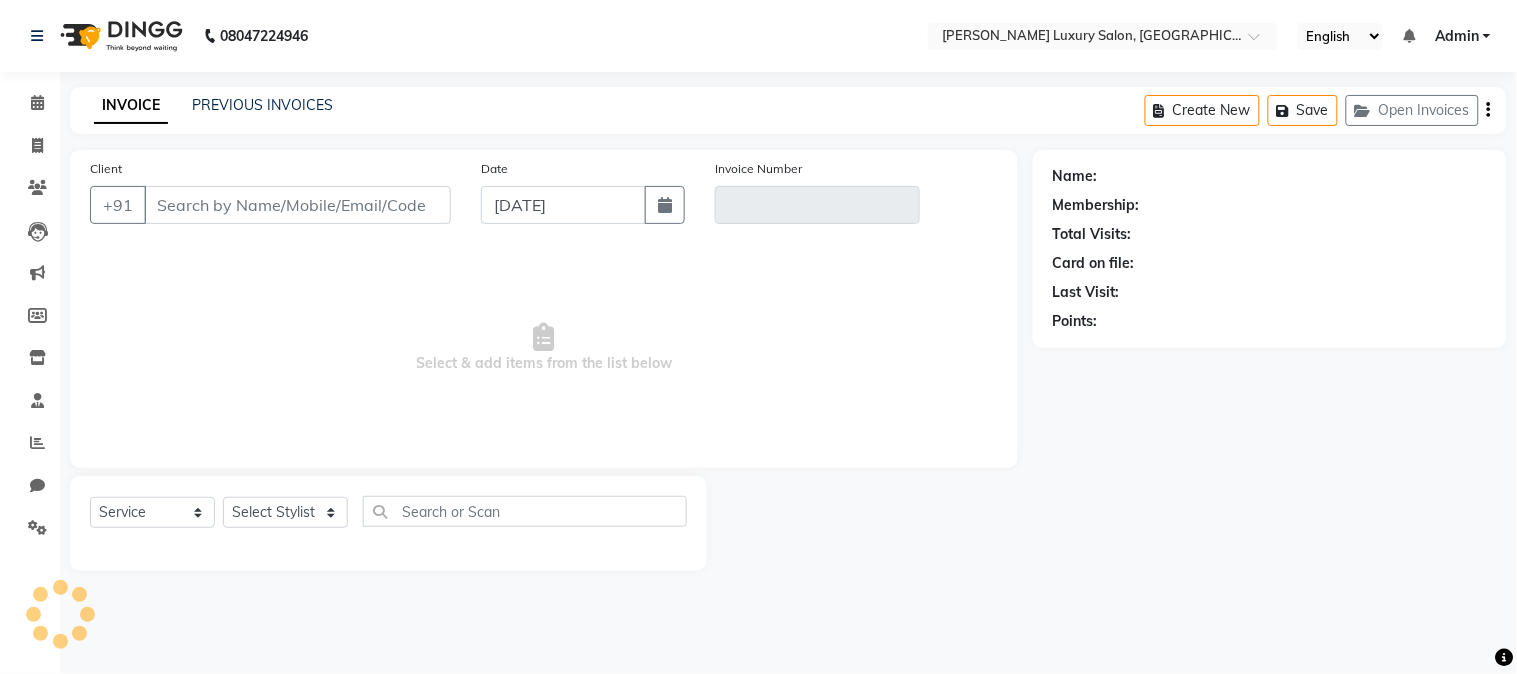 type on "7505253711" 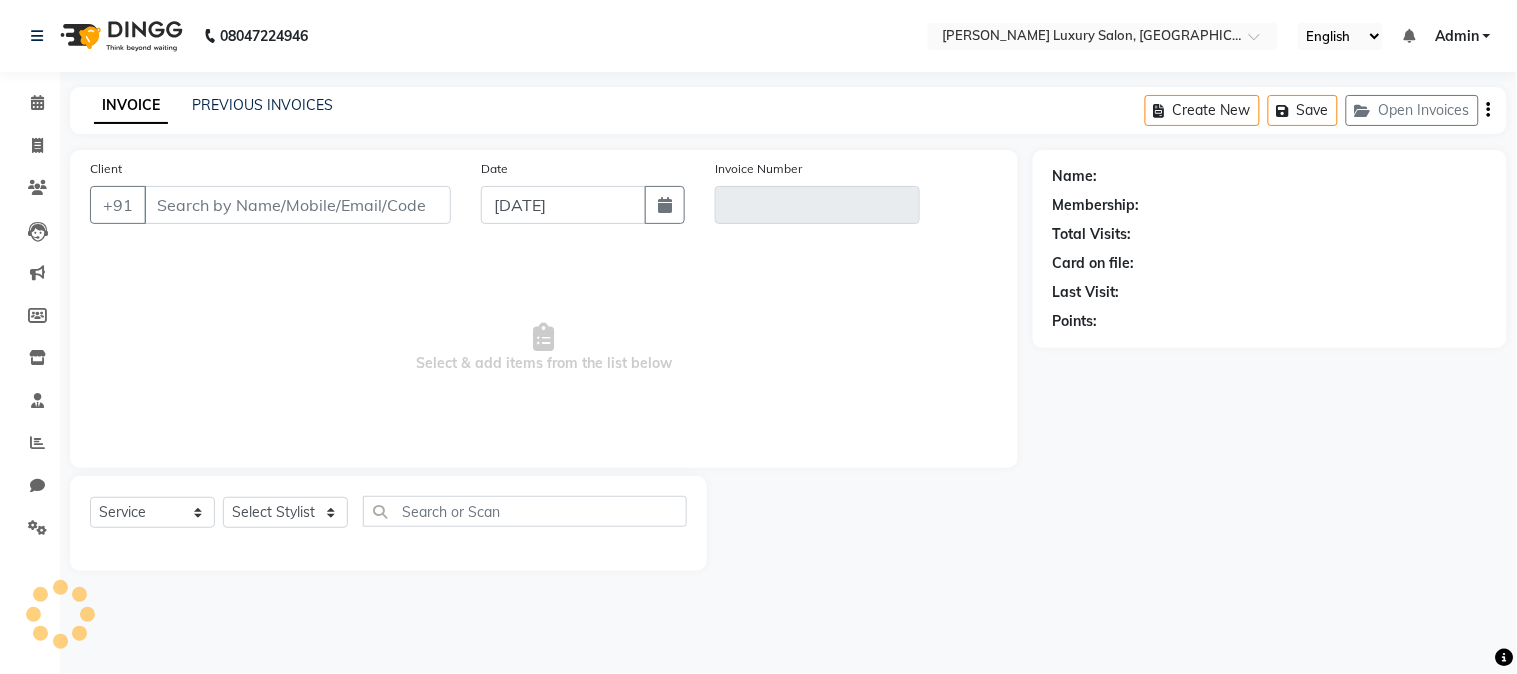 type on "V/2025-26/1268" 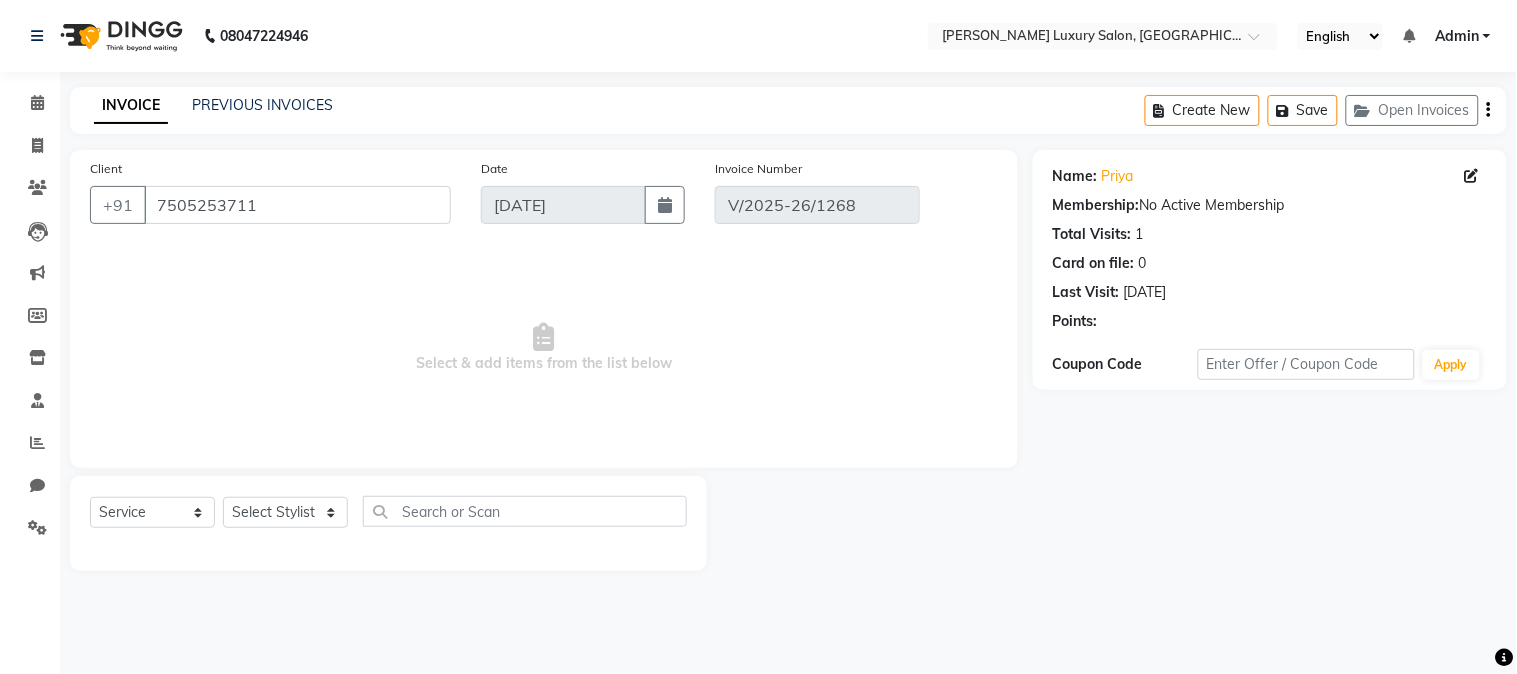 select on "select" 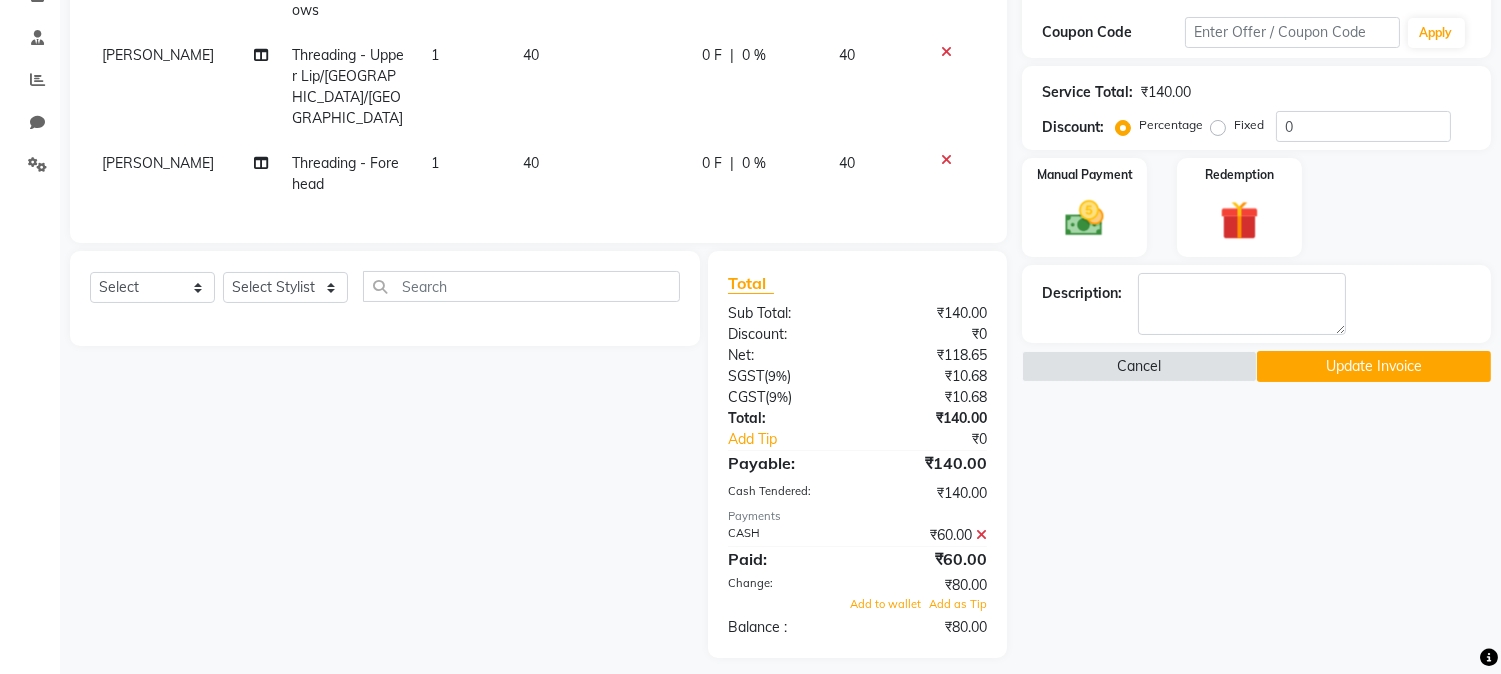 scroll, scrollTop: 372, scrollLeft: 0, axis: vertical 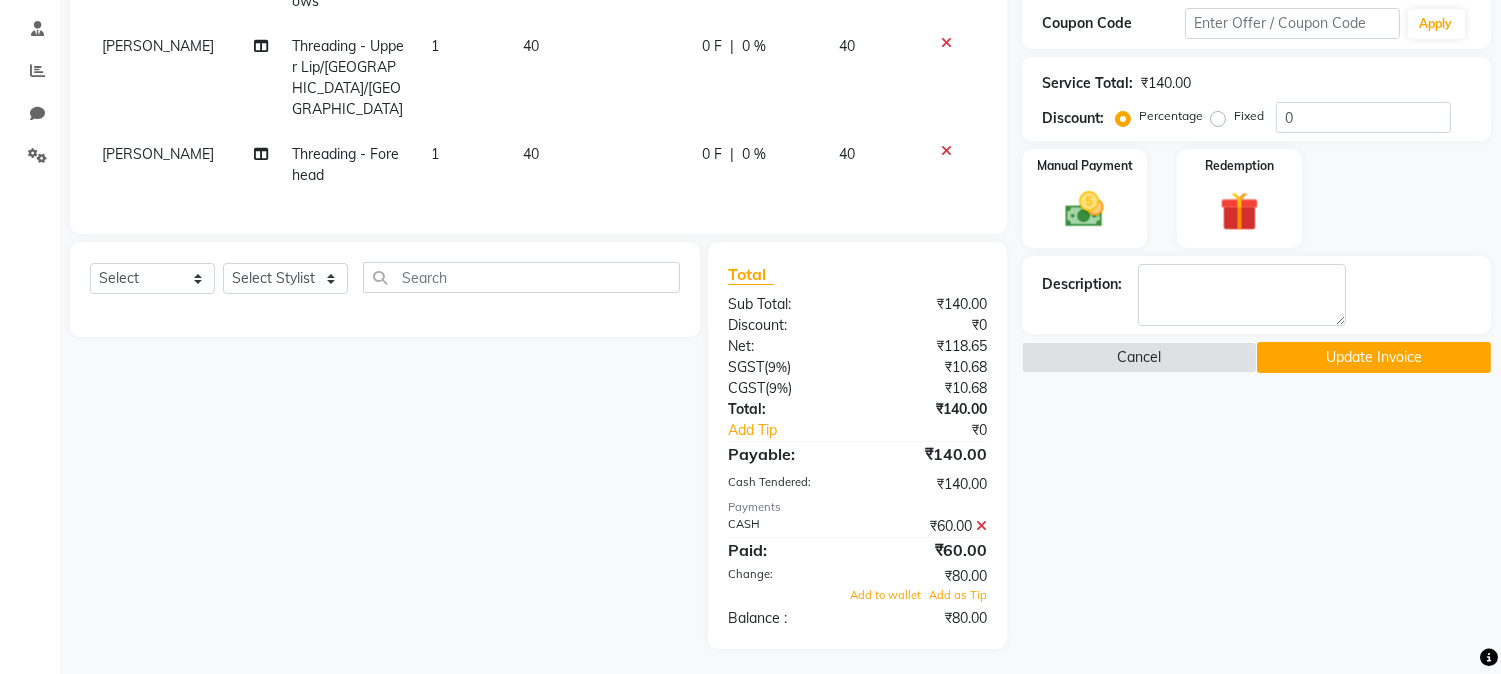 click on "₹60.00" 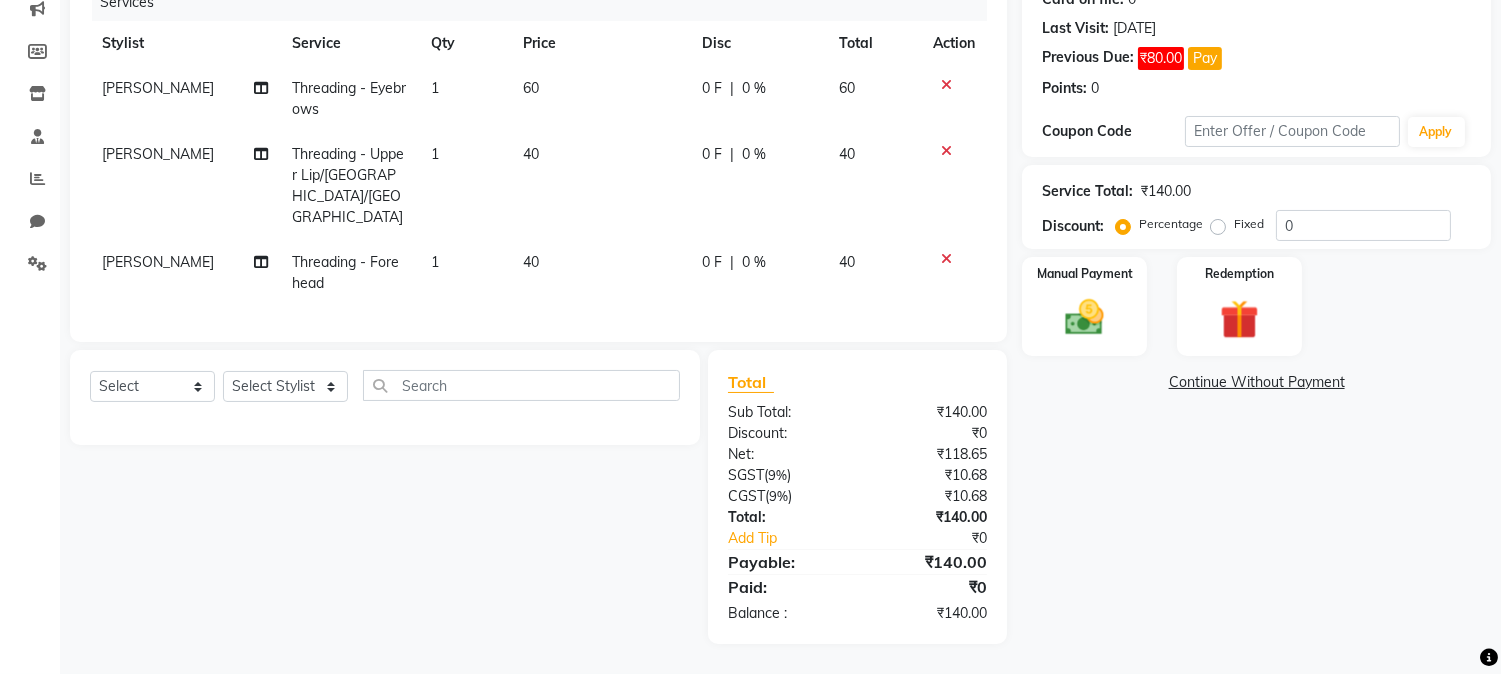 scroll, scrollTop: 260, scrollLeft: 0, axis: vertical 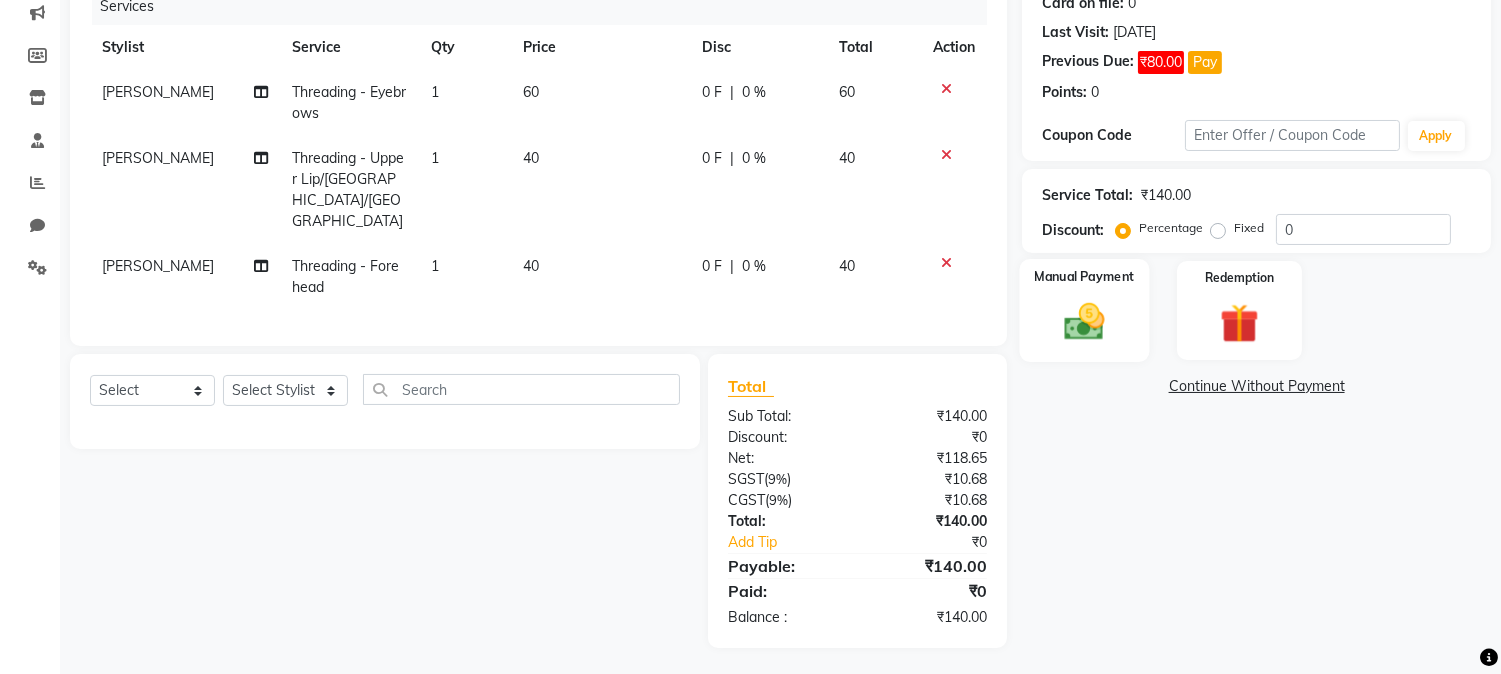 click 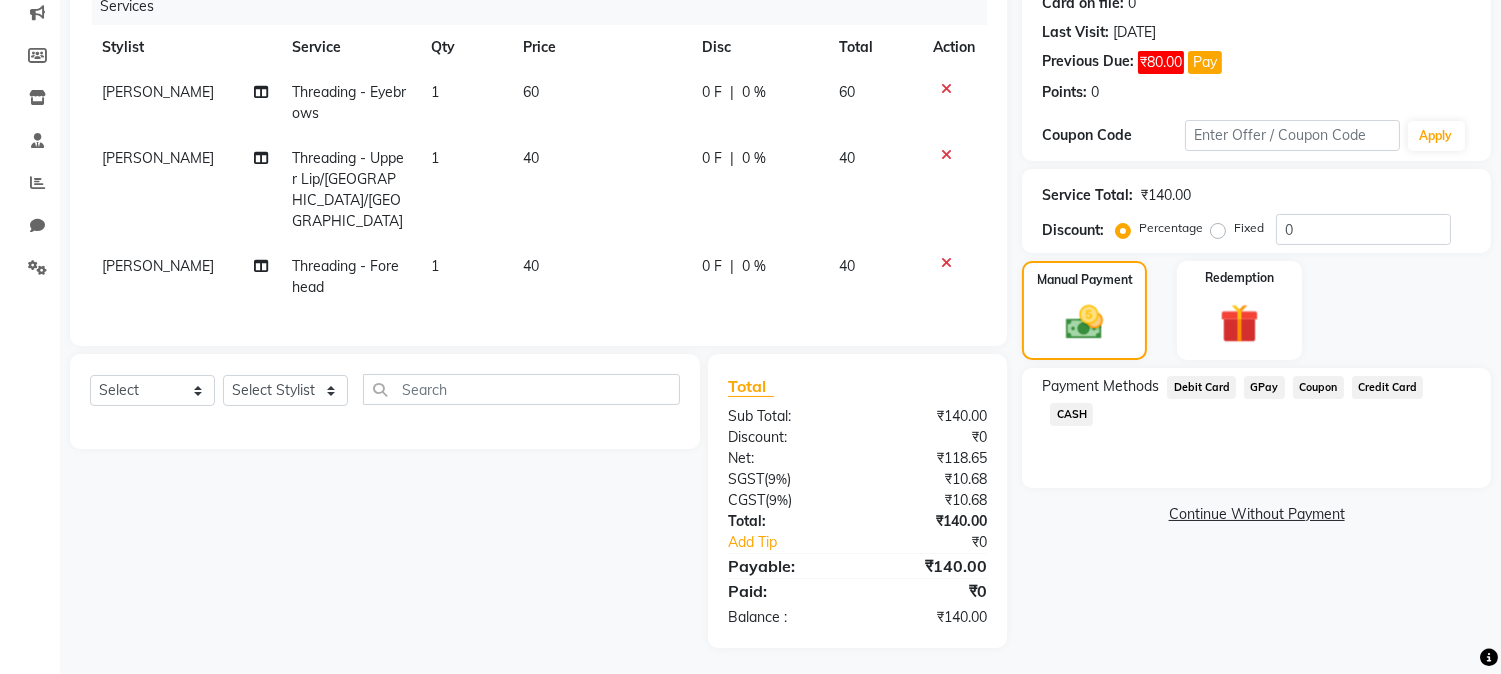 click on "CASH" 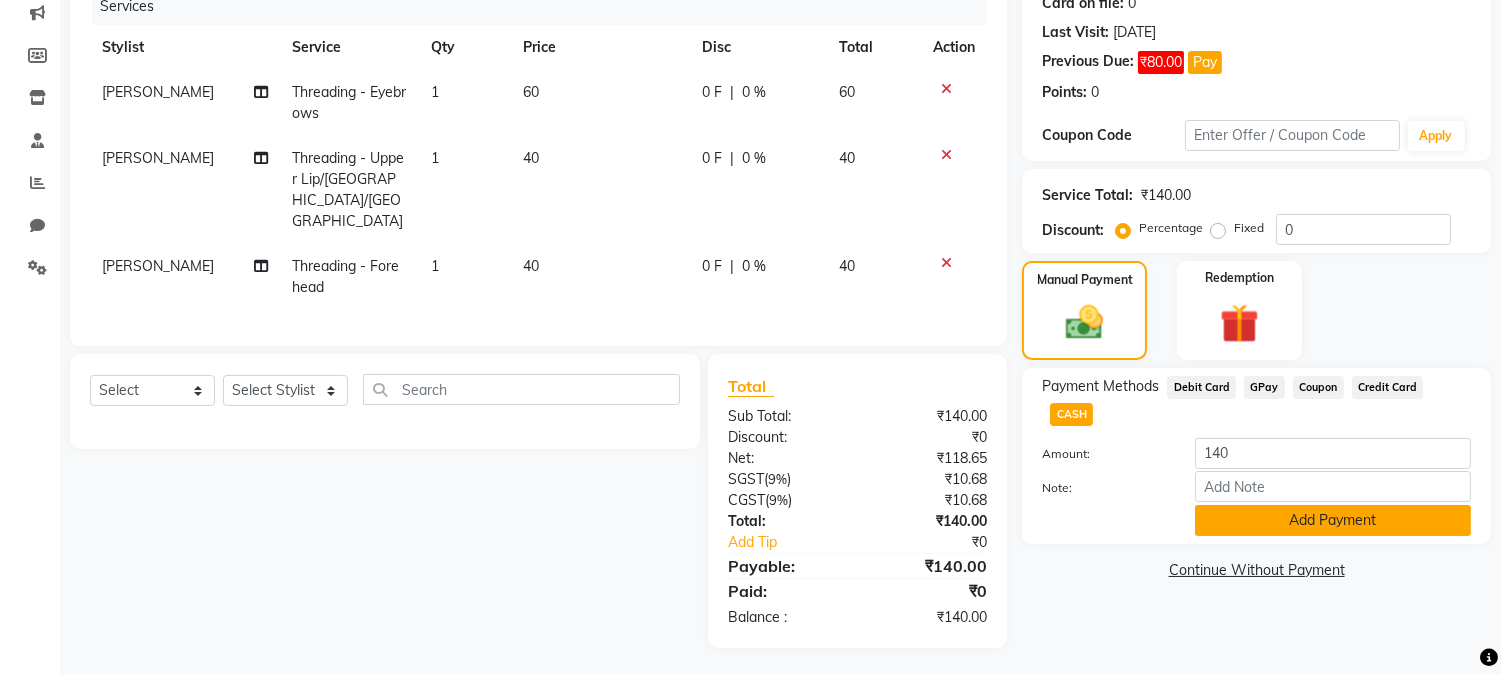 click on "Add Payment" 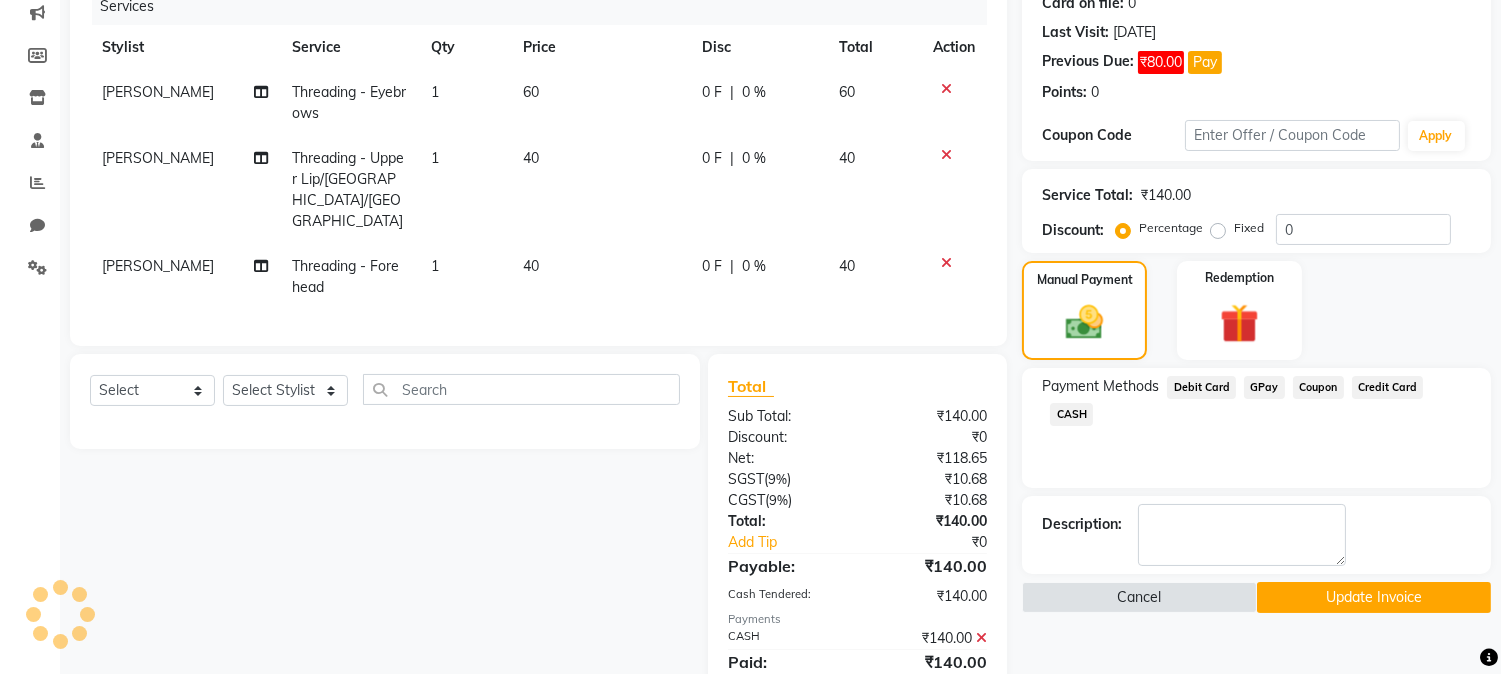 click on "Update Invoice" 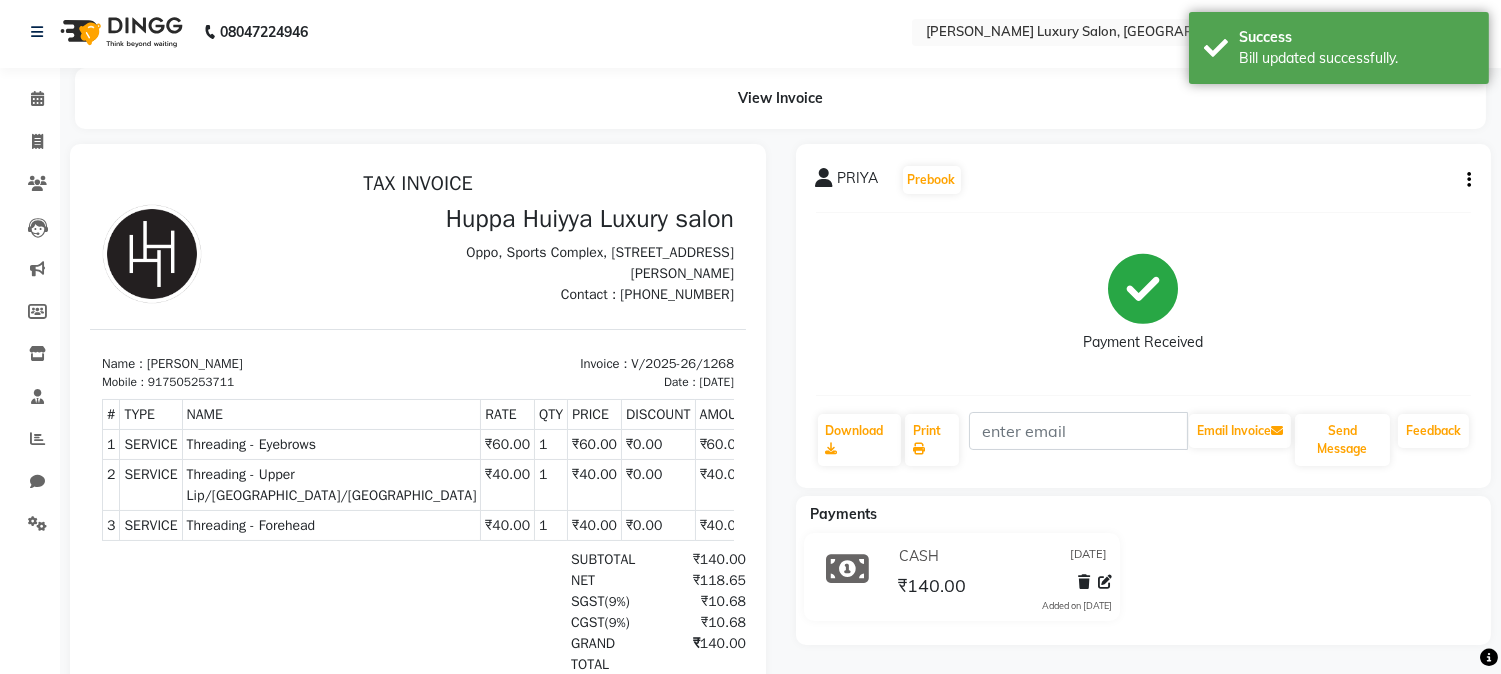 scroll, scrollTop: 0, scrollLeft: 0, axis: both 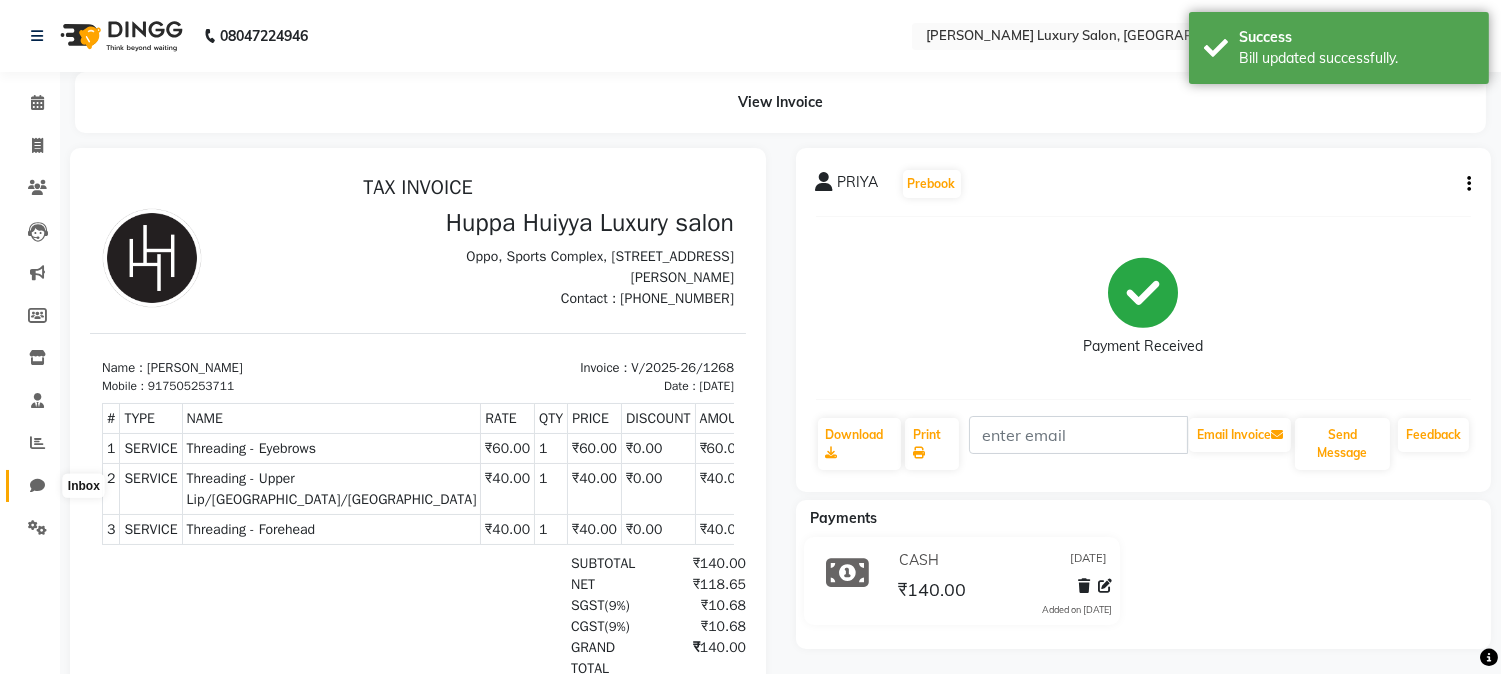 click 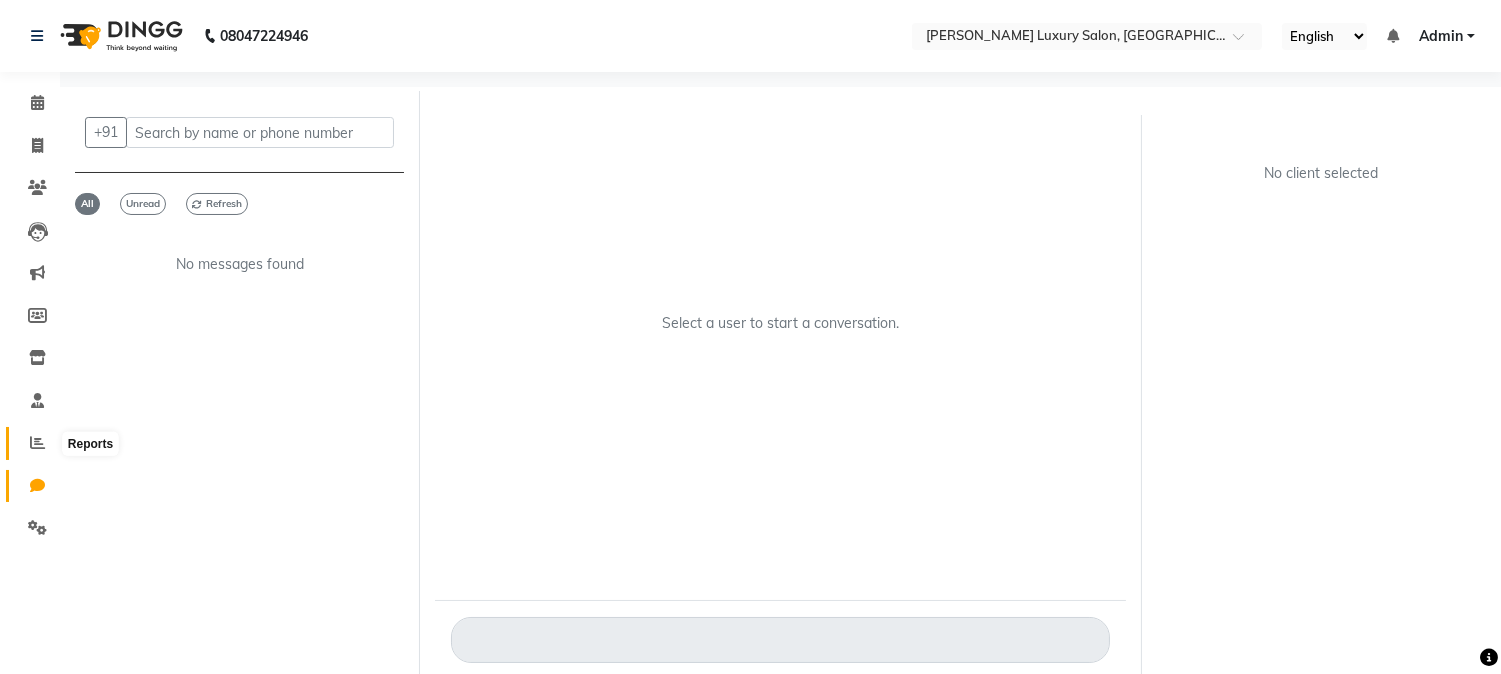 click 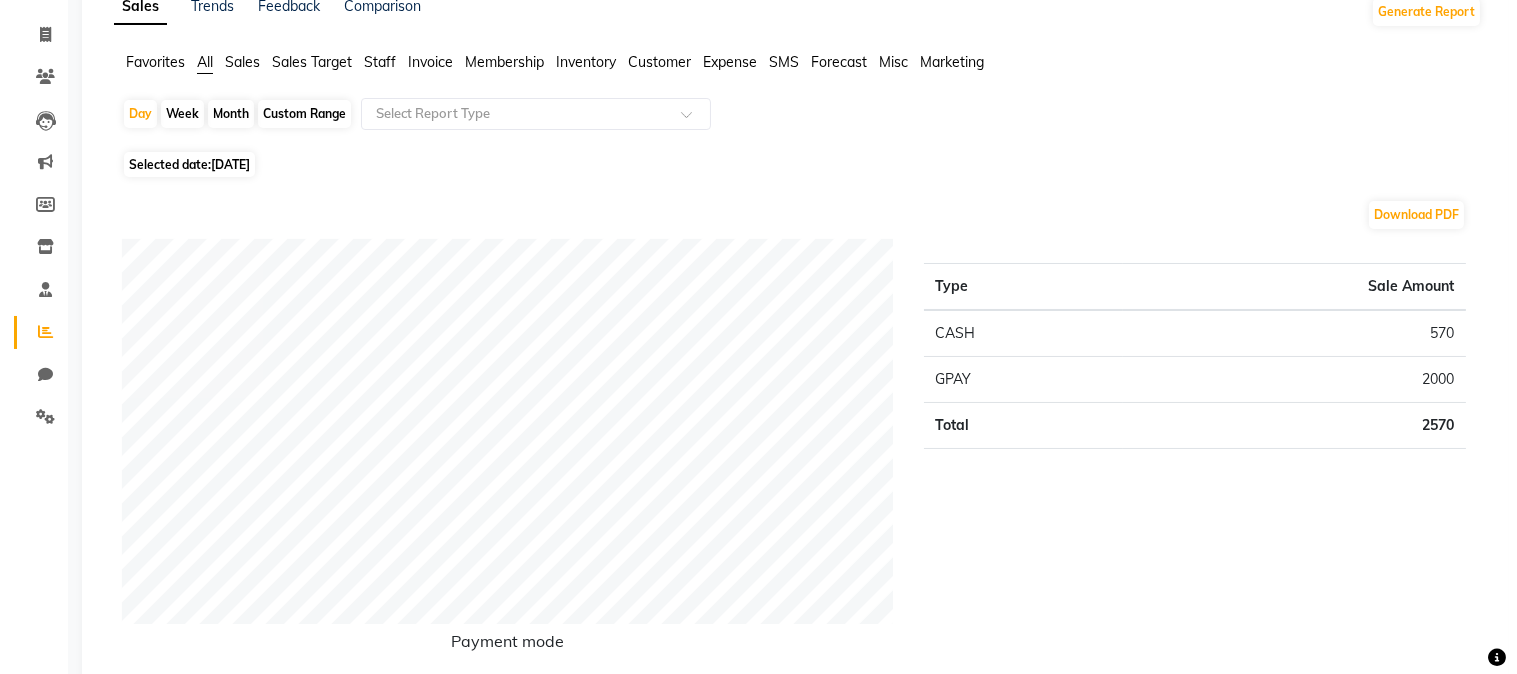 scroll, scrollTop: 0, scrollLeft: 0, axis: both 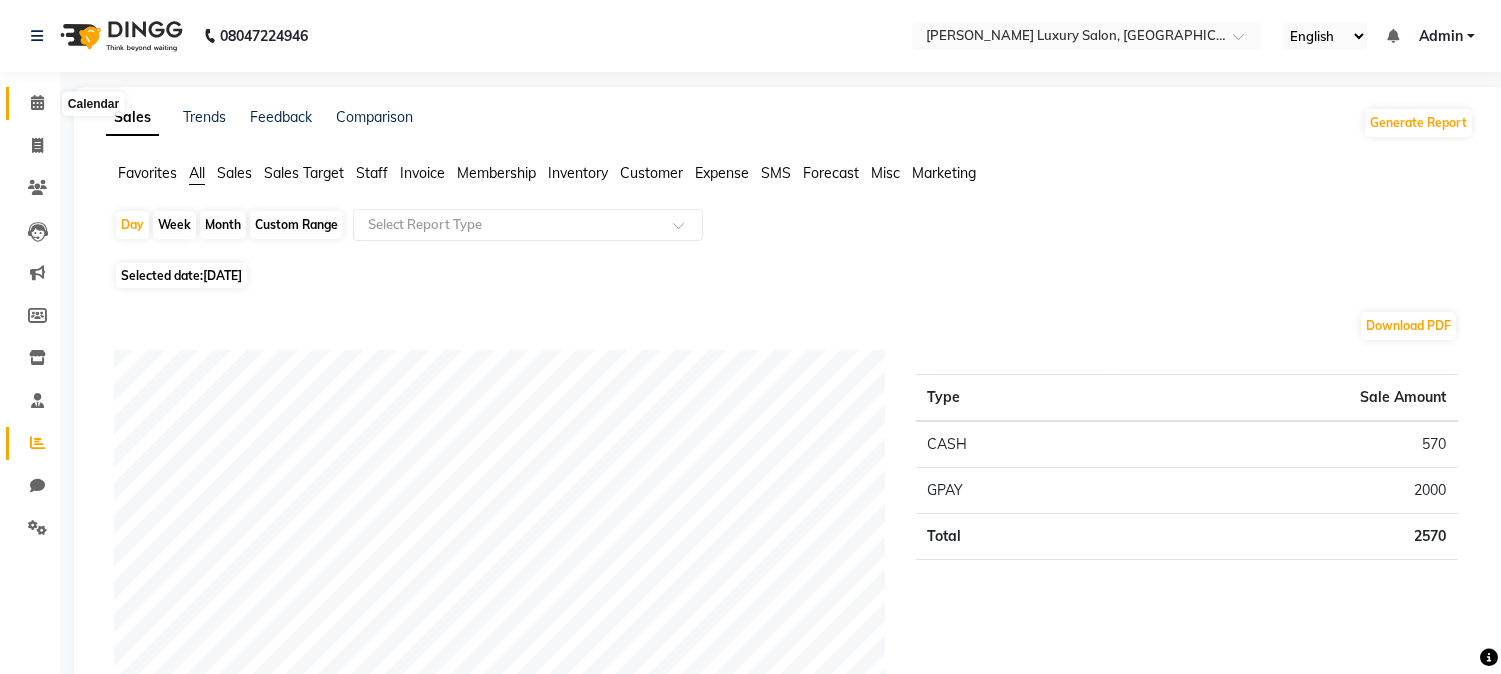 click 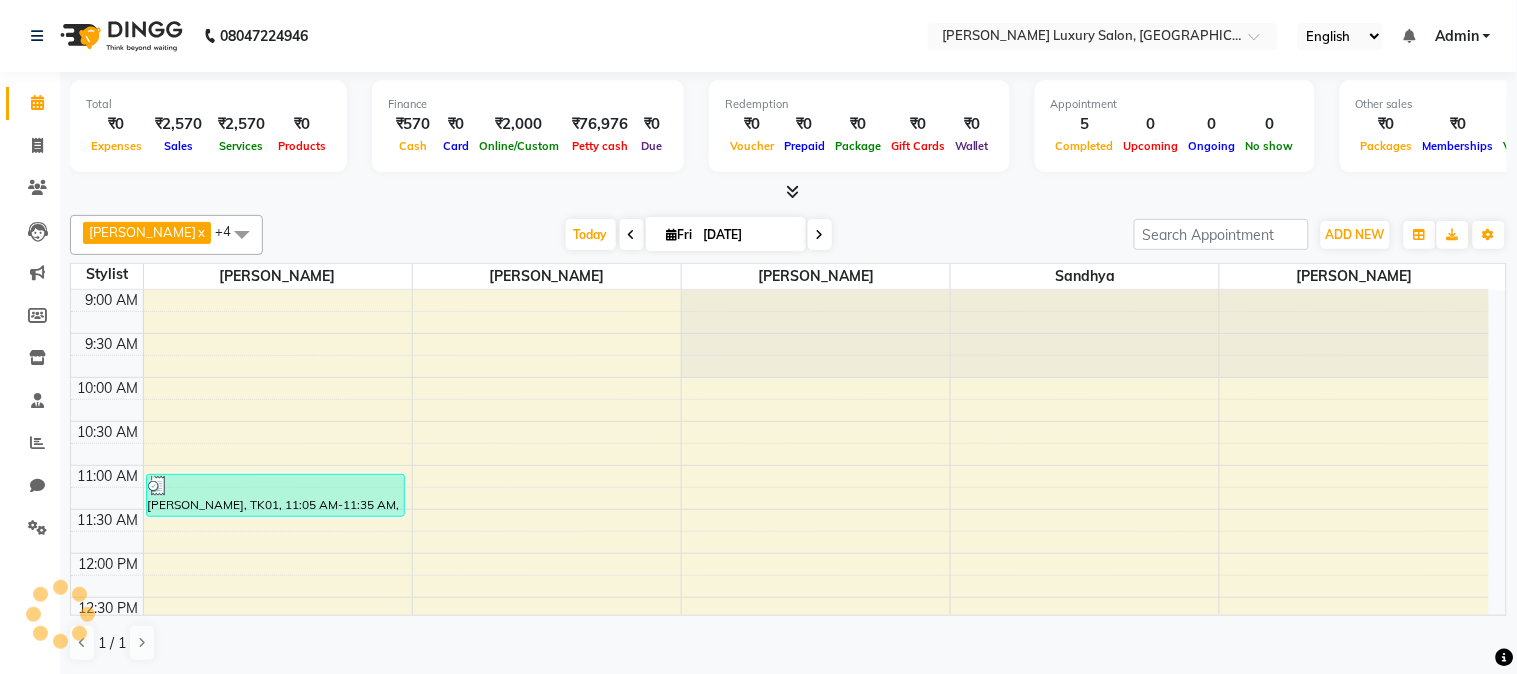 scroll, scrollTop: 0, scrollLeft: 0, axis: both 